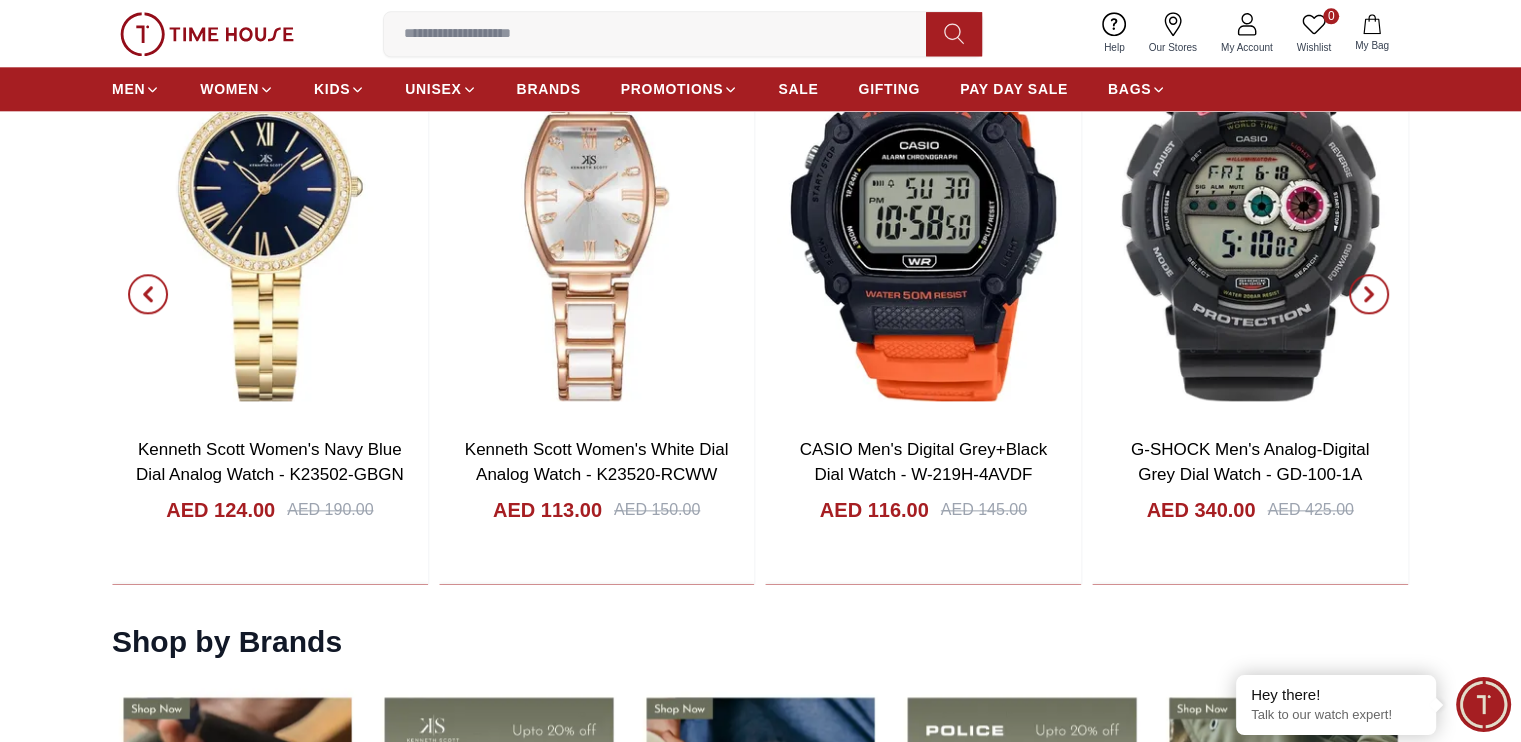 scroll, scrollTop: 2200, scrollLeft: 0, axis: vertical 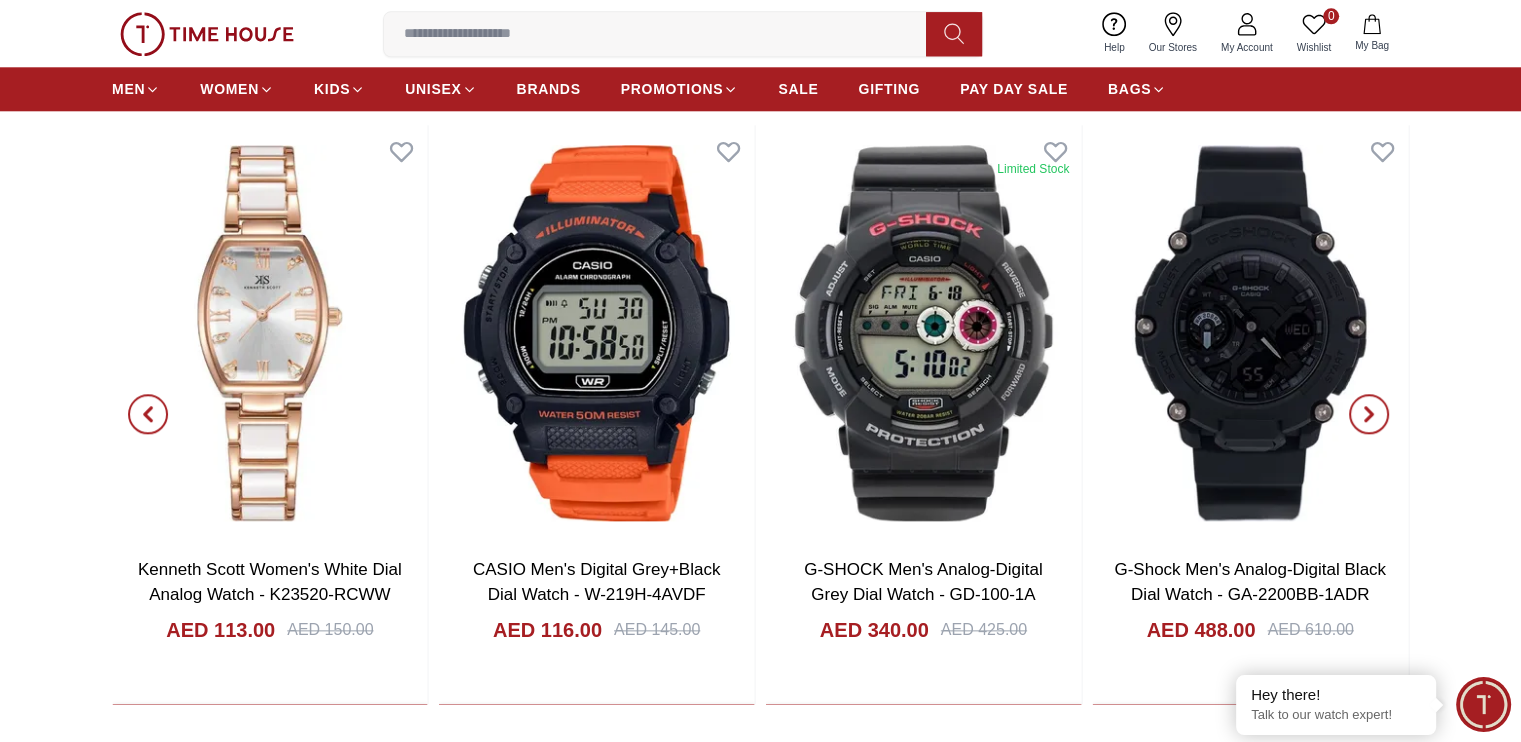 click 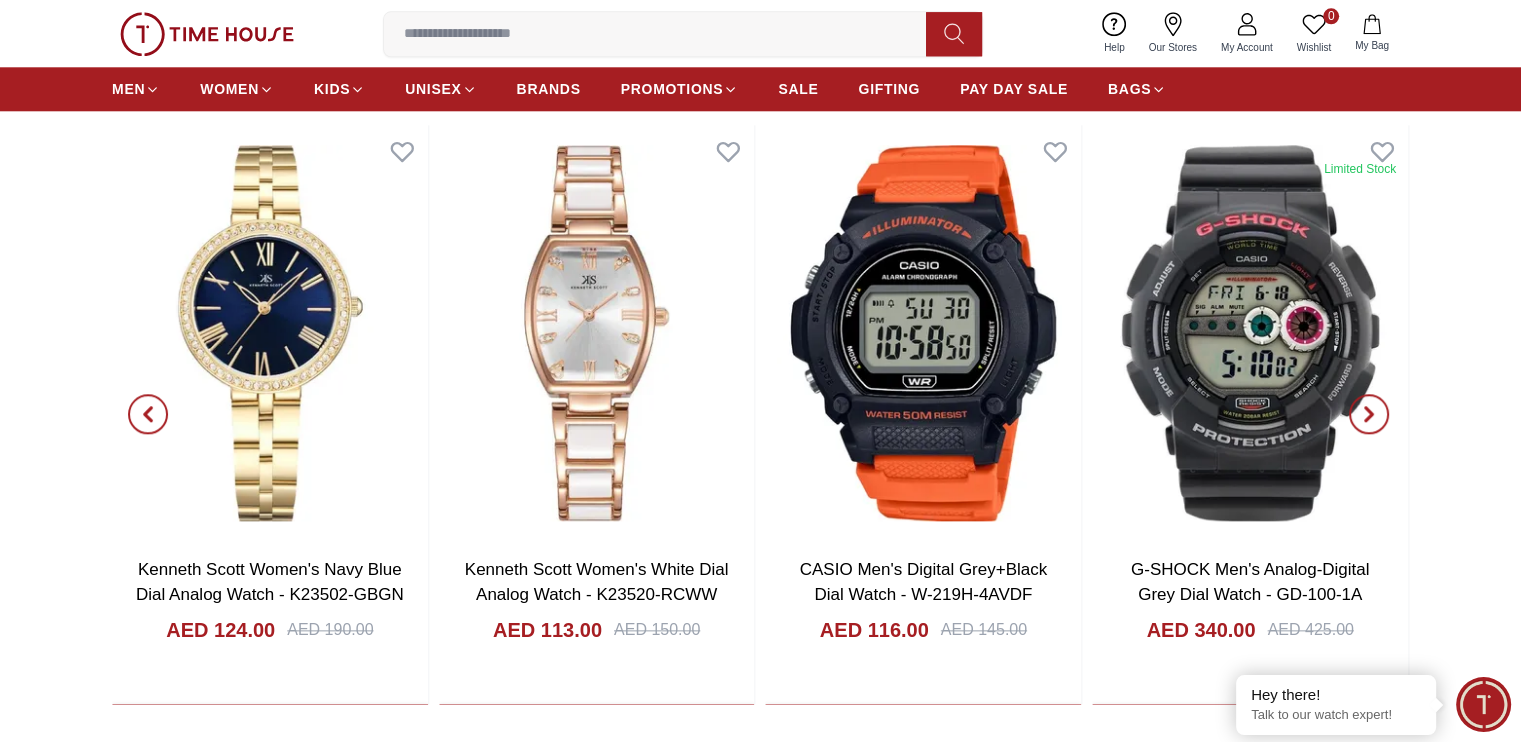 click on "Newest Arrivals View All VOGUE Women  Sunglasses Black Grey Gradient Lens-VO4276-S352/S AED [PRICE] AED [PRICE] Add to cart Add to cart [FIRST] [LAST] Women's Navy Blue Dial Analog Watch - K23502-GBGN AED [PRICE] AED [PRICE] Add to cart Add to cart [FIRST] [LAST] Women's White Dial Analog Watch - K23520-RCWW AED [PRICE] AED [PRICE] Add to cart Add to cart CASIO Men's Digital Grey+Black Dial Watch - W-219H-4AVDF AED [PRICE] AED [PRICE] Add to cart Add to cart Limited Stock G-SHOCK Men's Analog-Digital Grey Dial Watch - GD-100-1A AED [PRICE] AED [PRICE] Add to cart Add to cart G-Shock Men's Analog-Digital Black Dial Watch - GA-2200BB-1ADR AED [PRICE] AED [PRICE] Add to cart Add to cart POLICE Men's Chronograph Black Dial Watch - PEWGC0054205 AED [PRICE] AED [PRICE] Add to cart Add to cart Check all items" at bounding box center (760, 376) 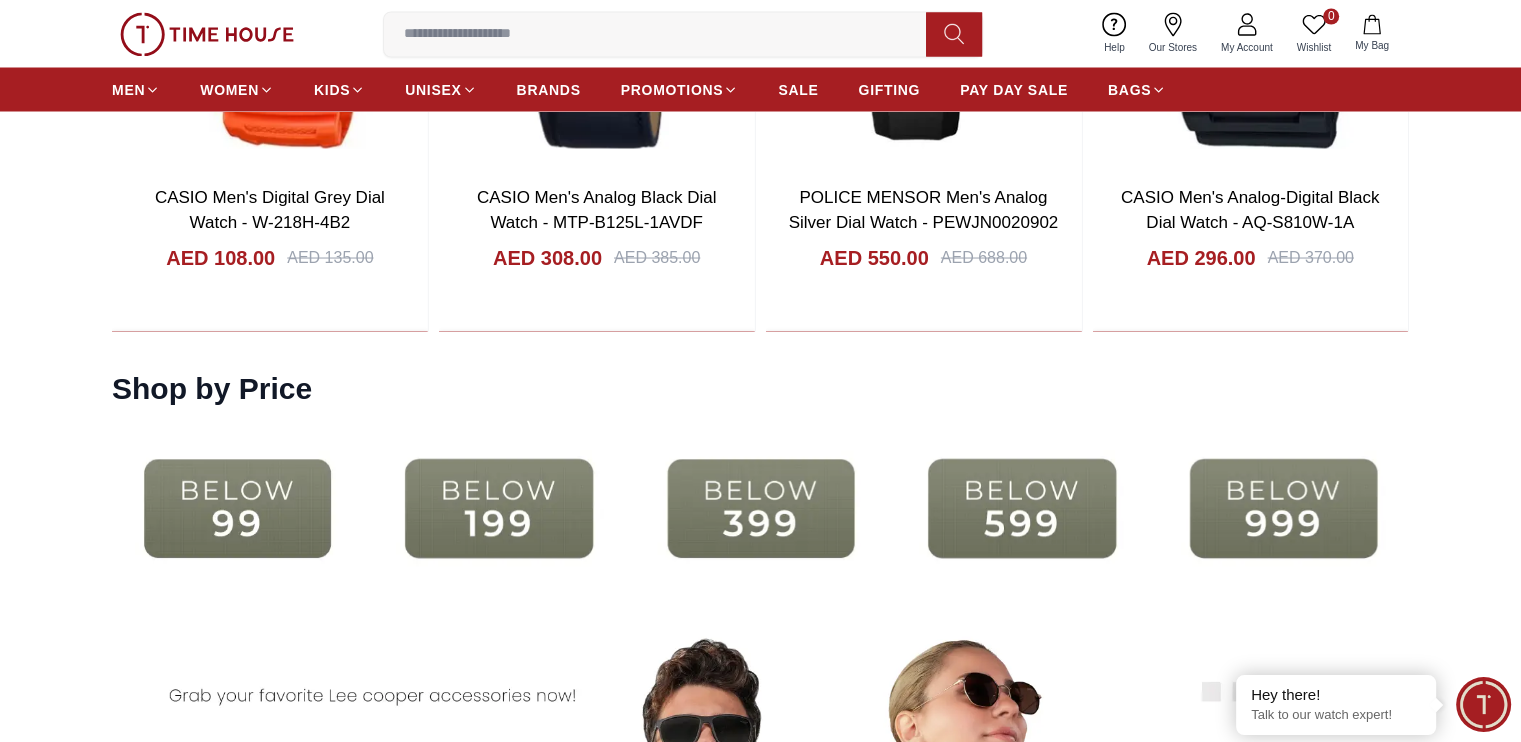 scroll, scrollTop: 4000, scrollLeft: 0, axis: vertical 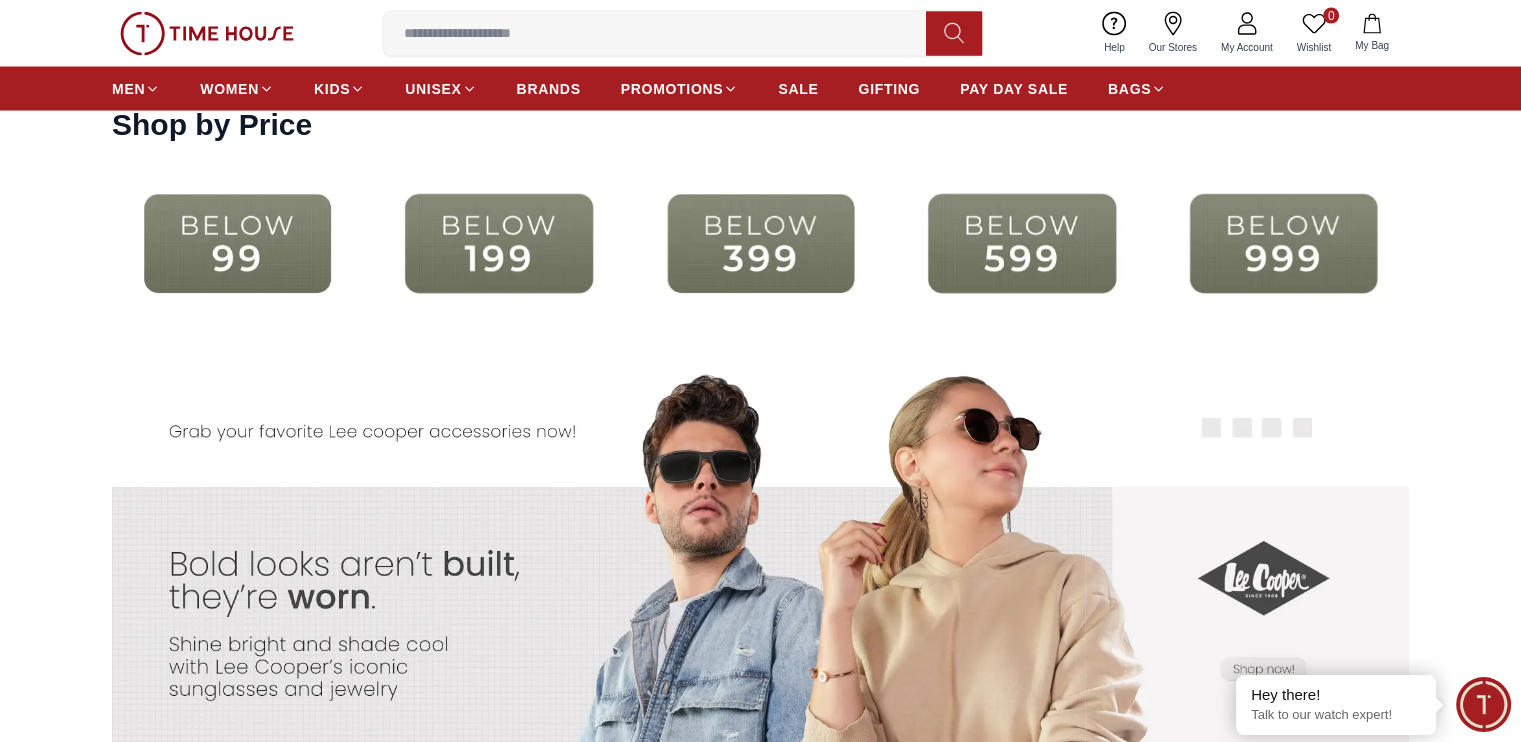 click at bounding box center [237, 244] 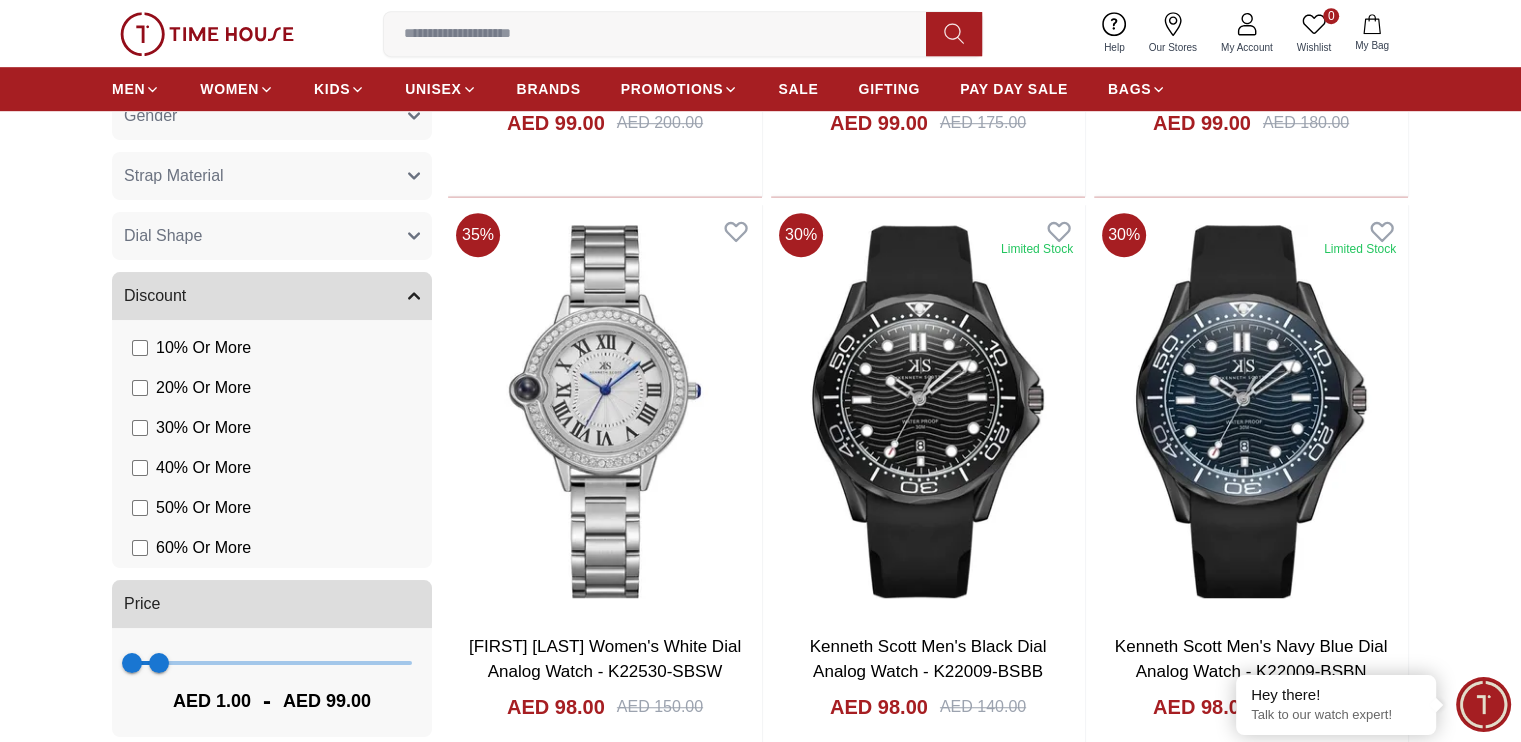 scroll, scrollTop: 1100, scrollLeft: 0, axis: vertical 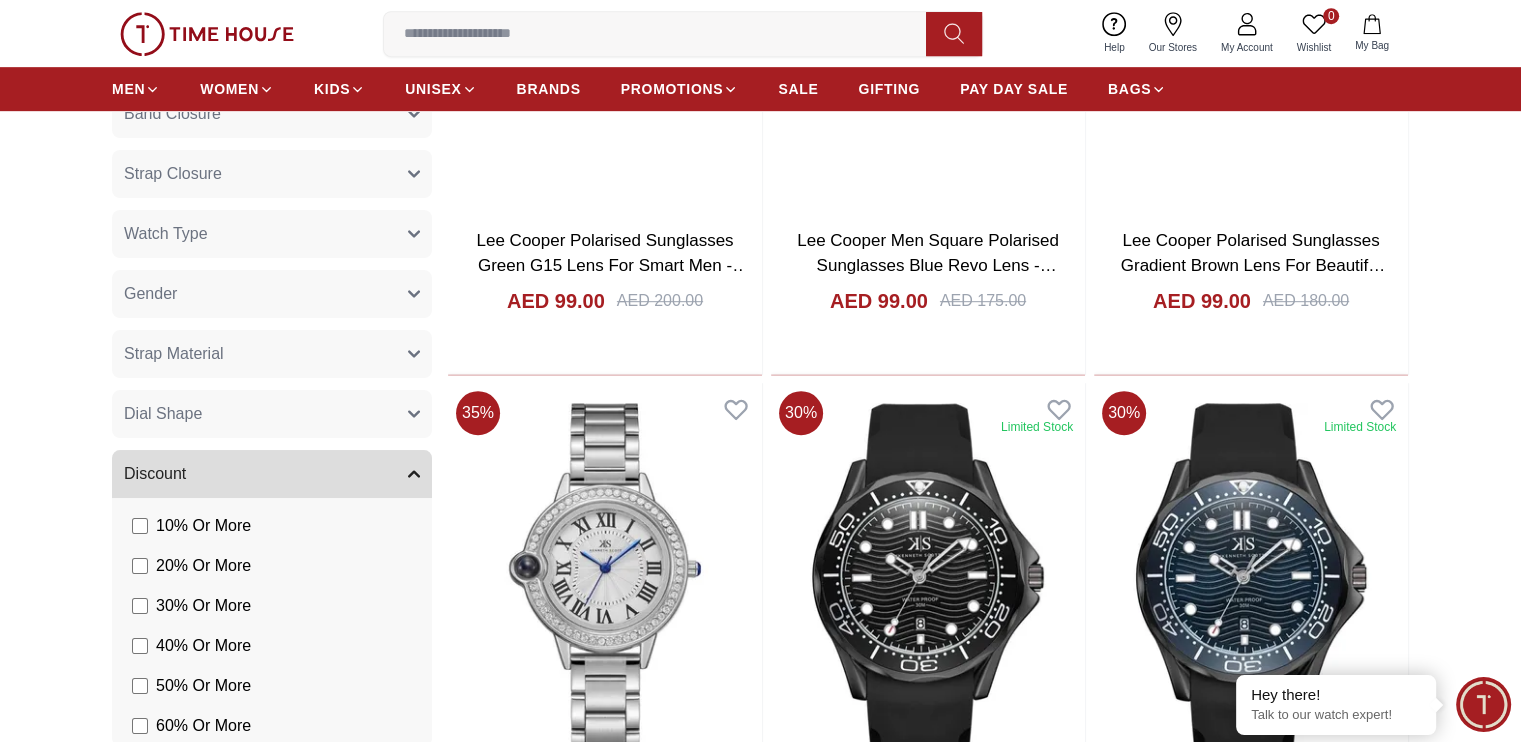 click on "Filter By Clear Brands Lee Cooper Slazenger Kenneth Scott Astro CASIO Lee Cooper Accessories Color Black Green Blue Red Dark Blue Silver Silver / Black Orange Rose Gold Grey White Mop White White / Rose Gold Silver / Silver Dark Blue / Silver Silver / Gold Silver / Rose Gold Black / Black Black / Silver Black / Rose Gold Gold Yellow Dark Green Brown White / Silver Light Blue Black /Rose Gold Black /Grey Black /Red Black /Black Black / Rose Gold / Black Rose Gold / Black Rose Gold / Black / Black White Mop / Silver Blue / Rose Gold Pink Green /Silver Purple Silver Silver Silver / Blue Black  / Rose Gold Green / Green Blue / Black Blue / Blue Titanum Navy Blue Military Green Blue / Silver Champagne White / Gold White / Gold  Black  Ivory O.Green Peach Green / Silver MOP Light blue Blue  Dark green Light green Rose gold Army Green Camouflage Silver / White / Rose Gold Black / Blue Black / Pink Beige Green Sunray  Rose Gold Sunray  Blue MOP Rose Gold MOP MOP / Rose Gold Green MOP Champagne MOP Pink MOP Size 10" at bounding box center (760, 1233) 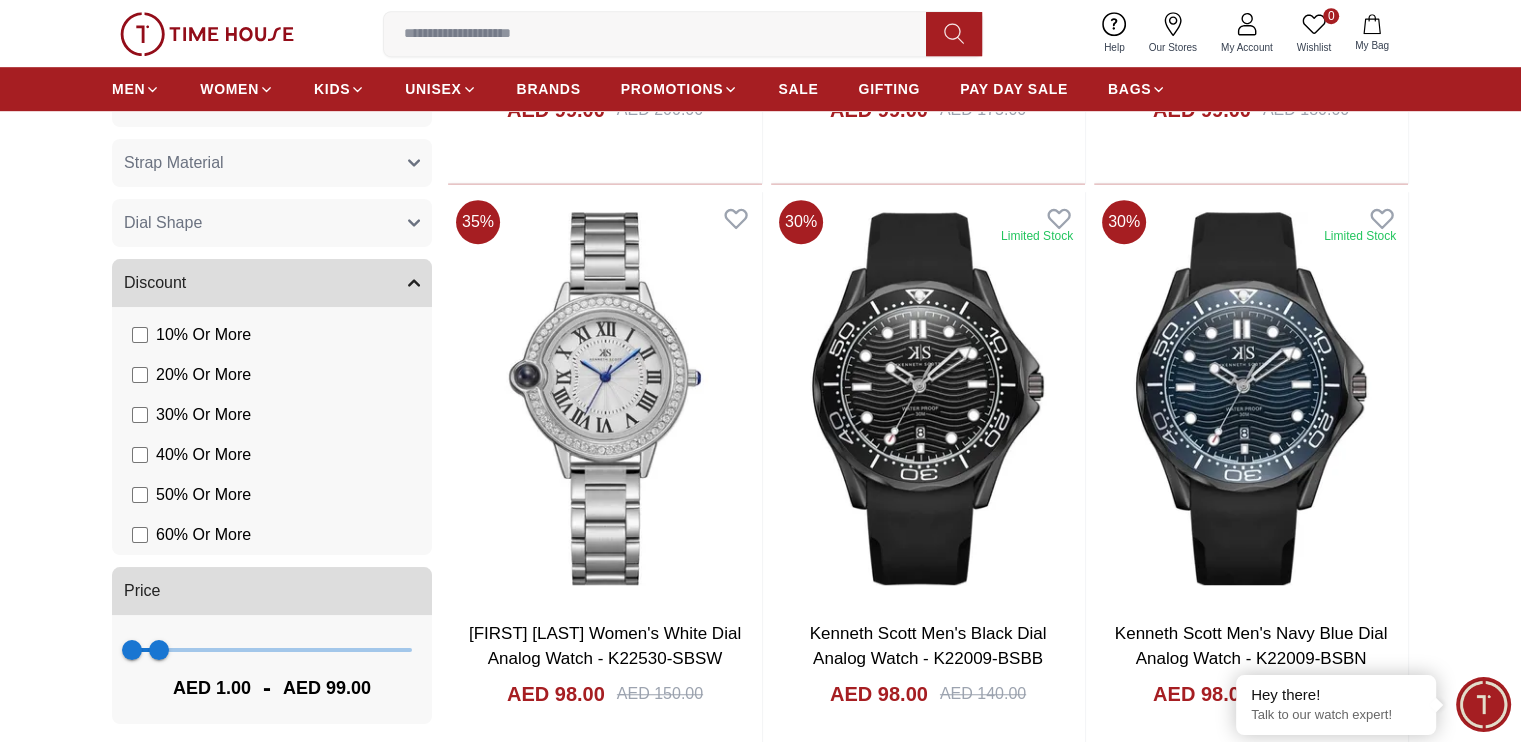 scroll, scrollTop: 1300, scrollLeft: 0, axis: vertical 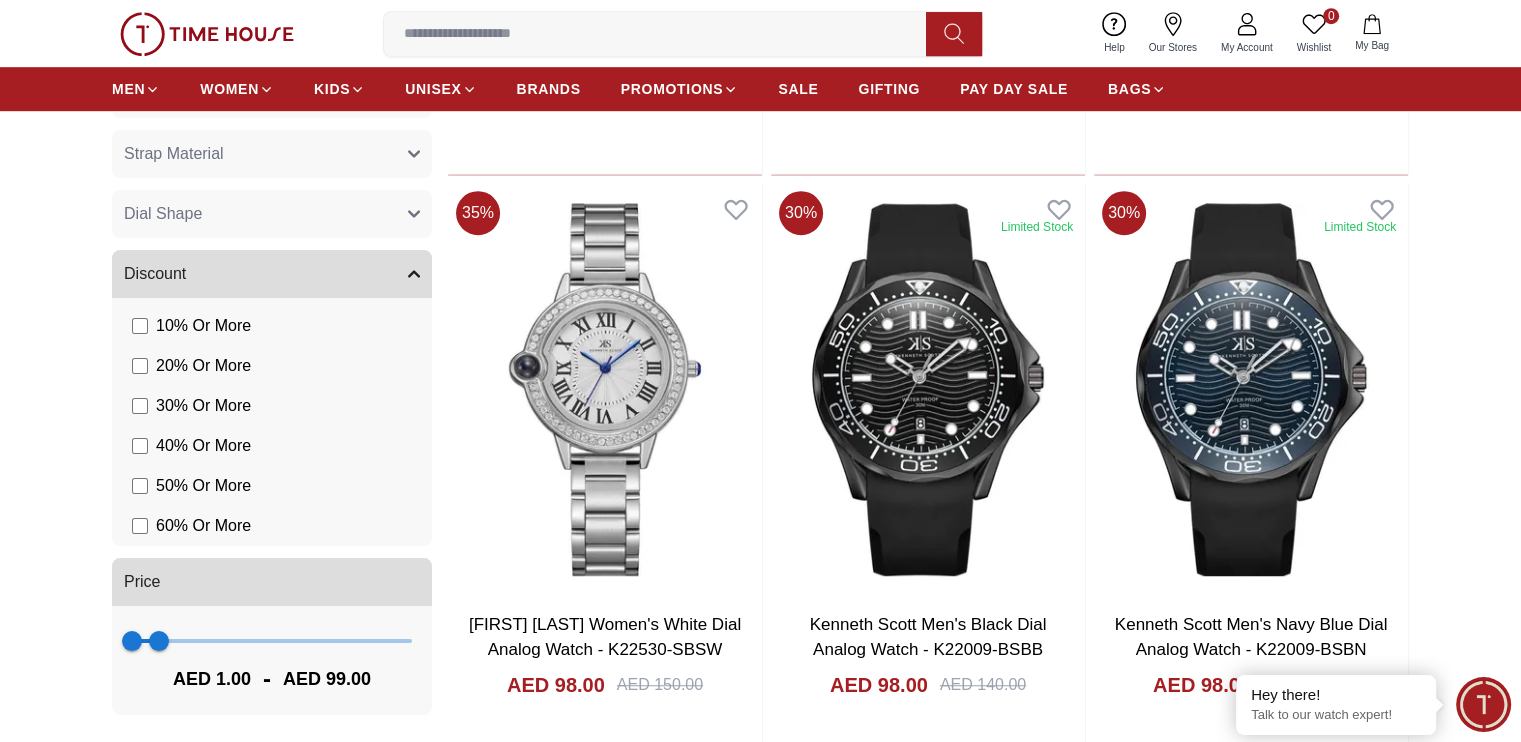 click on "Filter By Clear Brands Lee Cooper Slazenger Kenneth Scott Astro CASIO Lee Cooper Accessories Color Black Green Blue Red Dark Blue Silver Silver / Black Orange Rose Gold Grey White Mop White White / Rose Gold Silver / Silver Dark Blue / Silver Silver / Gold Silver / Rose Gold Black / Black Black / Silver Black / Rose Gold Gold Yellow Dark Green Brown White / Silver Light Blue Black /Rose Gold Black /Grey Black /Red Black /Black Black / Rose Gold / Black Rose Gold / Black Rose Gold / Black / Black White Mop / Silver Blue / Rose Gold Pink Green /Silver Purple Silver Silver Silver / Blue Black  / Rose Gold Green / Green Blue / Black Blue / Blue Titanum Navy Blue Military Green Blue / Silver Champagne White / Gold White / Gold  Black  Ivory O.Green Peach Green / Silver MOP Light blue Blue  Dark green Light green Rose gold Army Green Camouflage Silver / White / Rose Gold Black / Blue Black / Pink Beige Green Sunray  Rose Gold Sunray  Blue MOP Rose Gold MOP MOP / Rose Gold Green MOP Champagne MOP Pink MOP Size 10" at bounding box center [760, 1033] 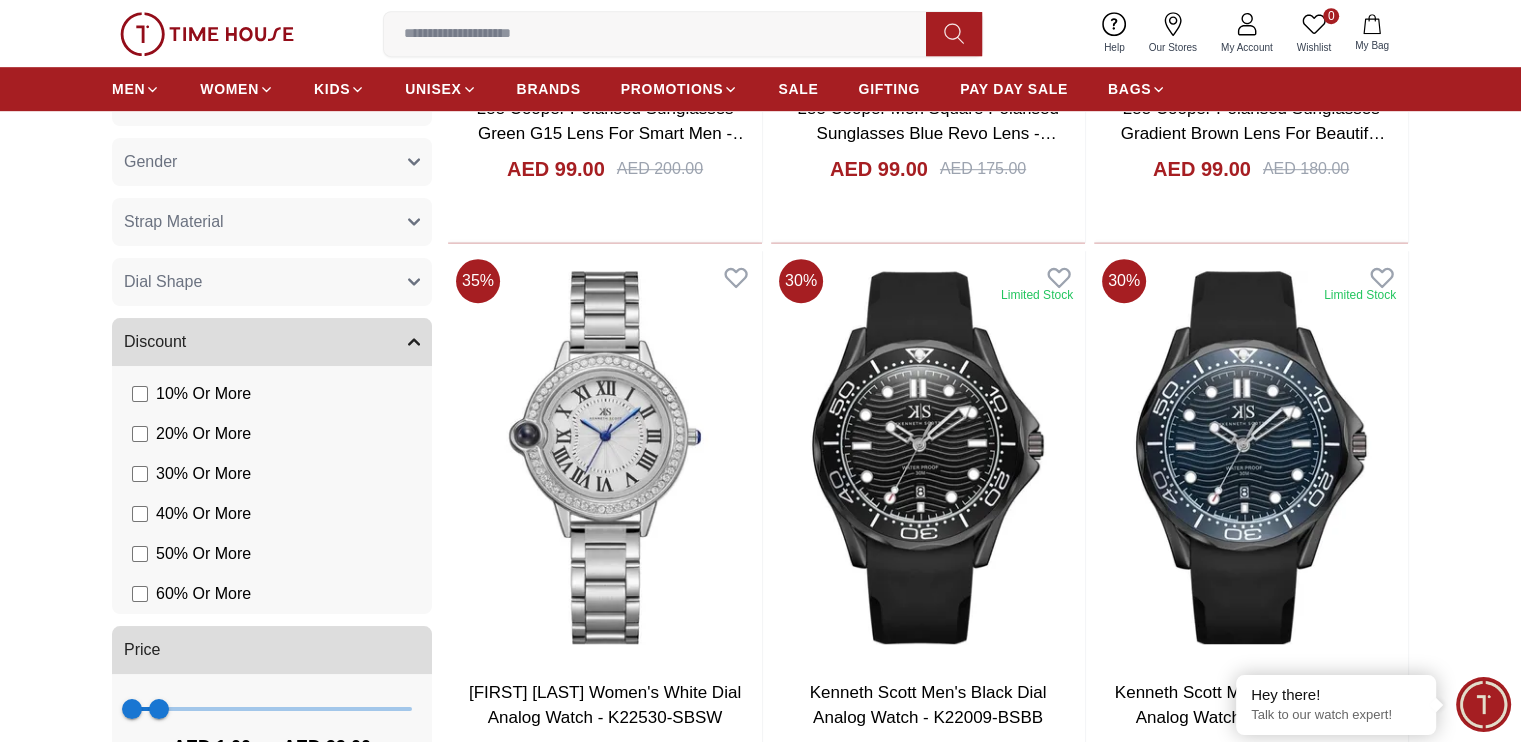 scroll, scrollTop: 1200, scrollLeft: 0, axis: vertical 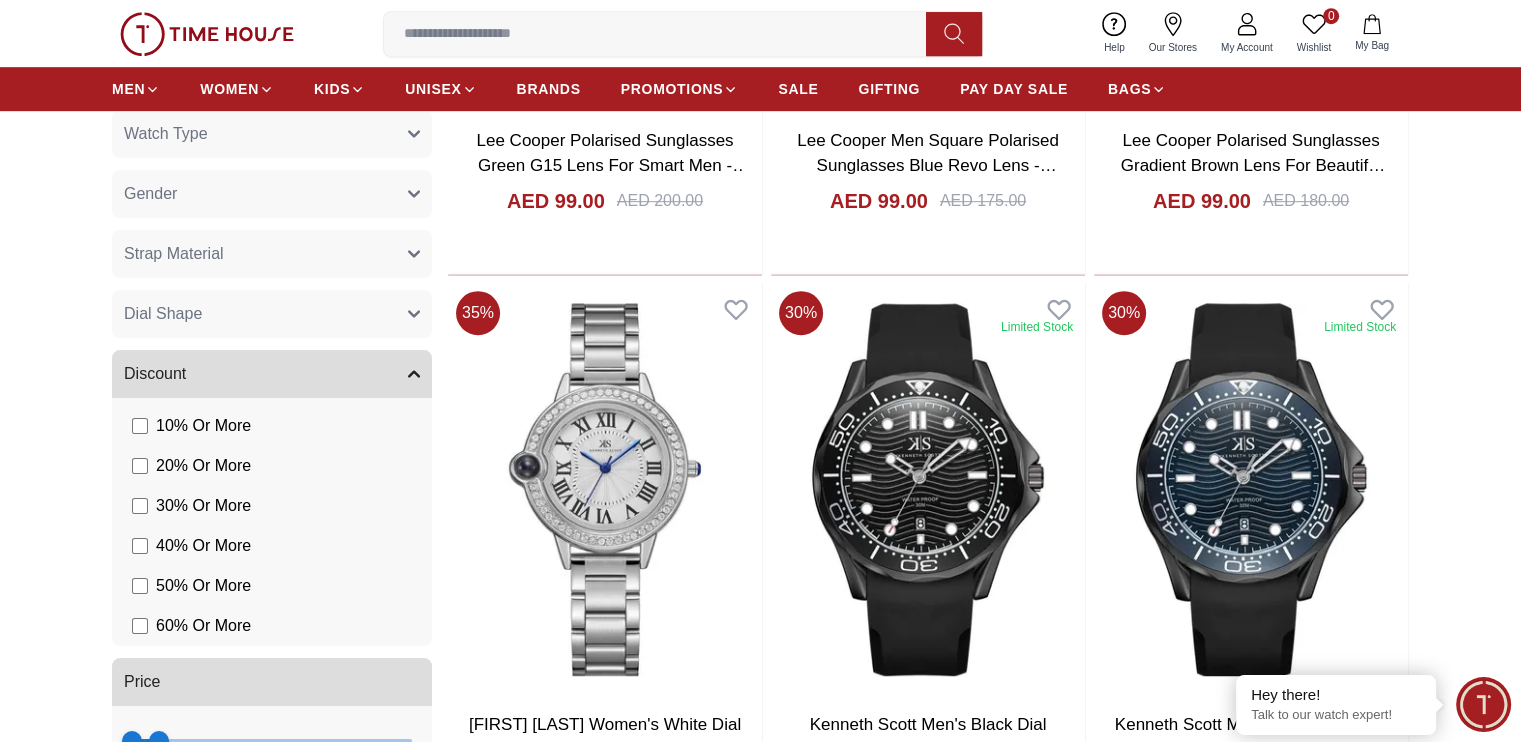 click on "Filter By Clear Brands Lee Cooper Slazenger Kenneth Scott Astro CASIO Lee Cooper Accessories Color Black Green Blue Red Dark Blue Silver Silver / Black Orange Rose Gold Grey White Mop White White / Rose Gold Silver / Silver Dark Blue / Silver Silver / Gold Silver / Rose Gold Black / Black Black / Silver Black / Rose Gold Gold Yellow Dark Green Brown White / Silver Light Blue Black /Rose Gold Black /Grey Black /Red Black /Black Black / Rose Gold / Black Rose Gold / Black Rose Gold / Black / Black White Mop / Silver Blue / Rose Gold Pink Green /Silver Purple Silver Silver Silver / Blue Black  / Rose Gold Green / Green Blue / Black Blue / Blue Titanum Navy Blue Military Green Blue / Silver Champagne White / Gold White / Gold  Black  Ivory O.Green Peach Green / Silver MOP Light blue Blue  Dark green Light green Rose gold Army Green Camouflage Silver / White / Rose Gold Black / Blue Black / Pink Beige Green Sunray  Rose Gold Sunray  Blue MOP Rose Gold MOP MOP / Rose Gold Green MOP Champagne MOP Pink MOP Size 10" at bounding box center (760, 1133) 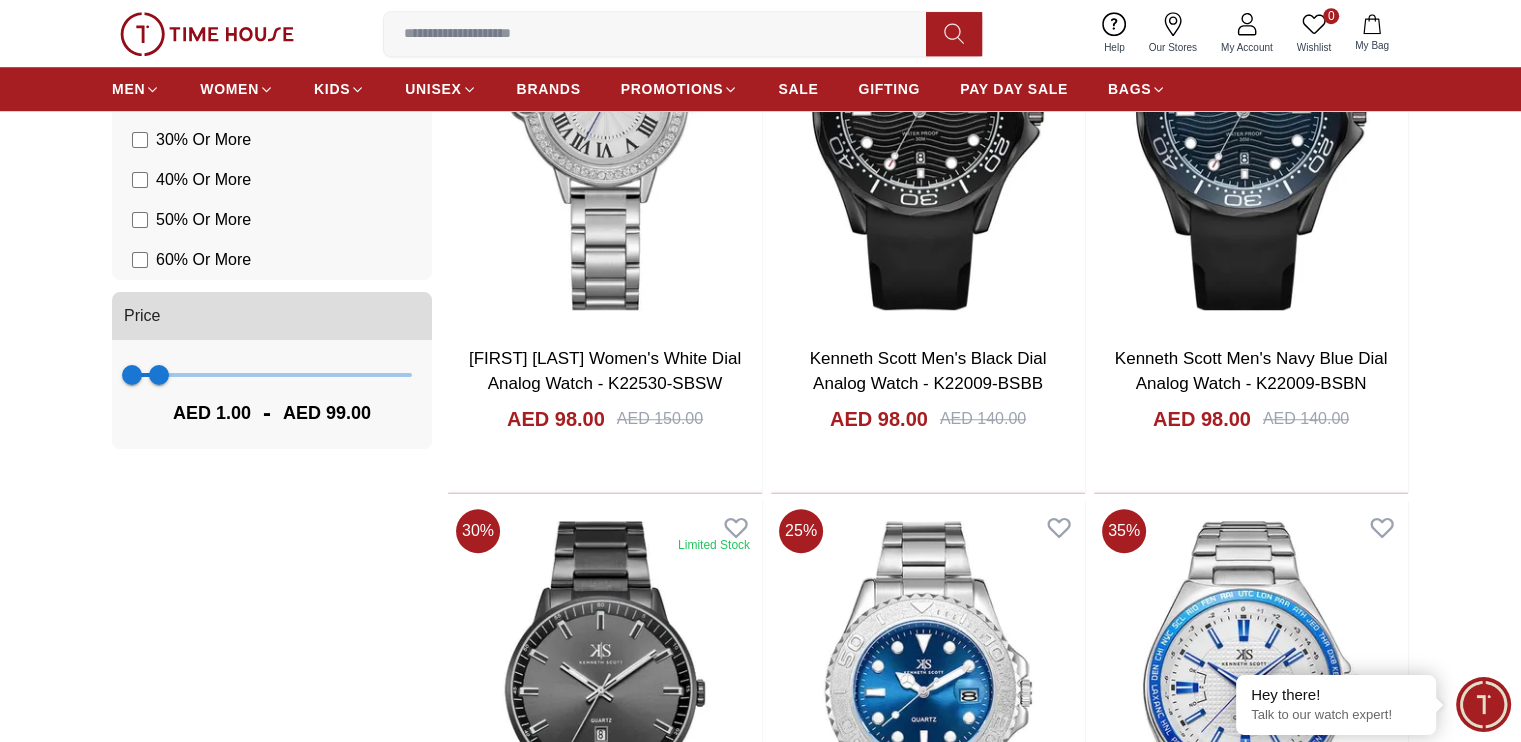 scroll, scrollTop: 1700, scrollLeft: 0, axis: vertical 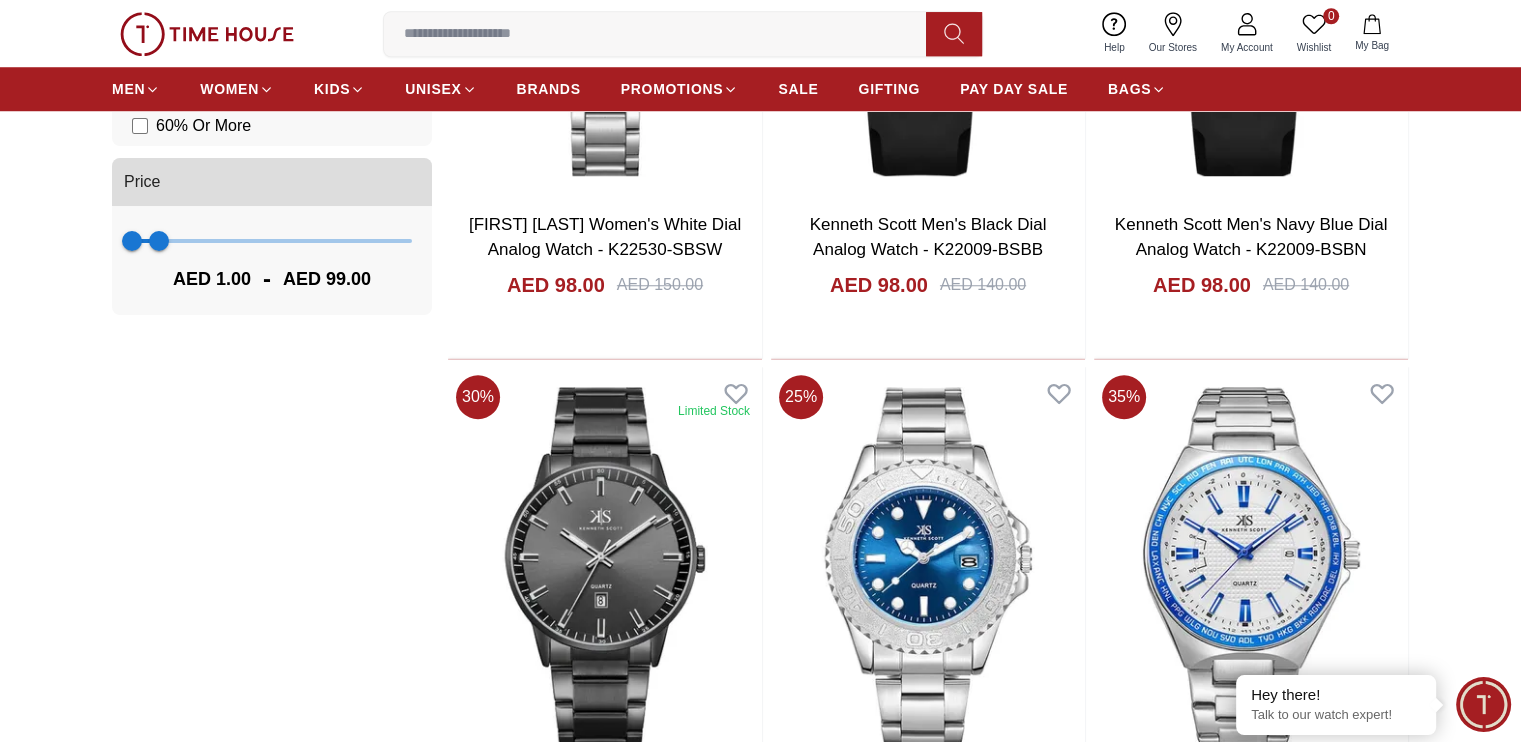click on "Filter By Clear Brands Lee Cooper Slazenger Kenneth Scott Astro CASIO Lee Cooper Accessories Color Black Green Blue Red Dark Blue Silver Silver / Black Orange Rose Gold Grey White Mop White White / Rose Gold Silver / Silver Dark Blue / Silver Silver / Gold Silver / Rose Gold Black / Black Black / Silver Black / Rose Gold Gold Yellow Dark Green Brown White / Silver Light Blue Black /Rose Gold Black /Grey Black /Red Black /Black Black / Rose Gold / Black Rose Gold / Black Rose Gold / Black / Black White Mop / Silver Blue / Rose Gold Pink Green /Silver Purple Silver Silver Silver / Blue Black  / Rose Gold Green / Green Blue / Black Blue / Blue Titanum Navy Blue Military Green Blue / Silver Champagne White / Gold White / Gold  Black  Ivory O.Green Peach Green / Silver MOP Light blue Blue  Dark green Light green Rose gold Army Green Camouflage Silver / White / Rose Gold Black / Blue Black / Pink Beige Green Sunray  Rose Gold Sunray  Blue MOP Rose Gold MOP MOP / Rose Gold Green MOP Champagne MOP Pink MOP Size 10" at bounding box center [760, 633] 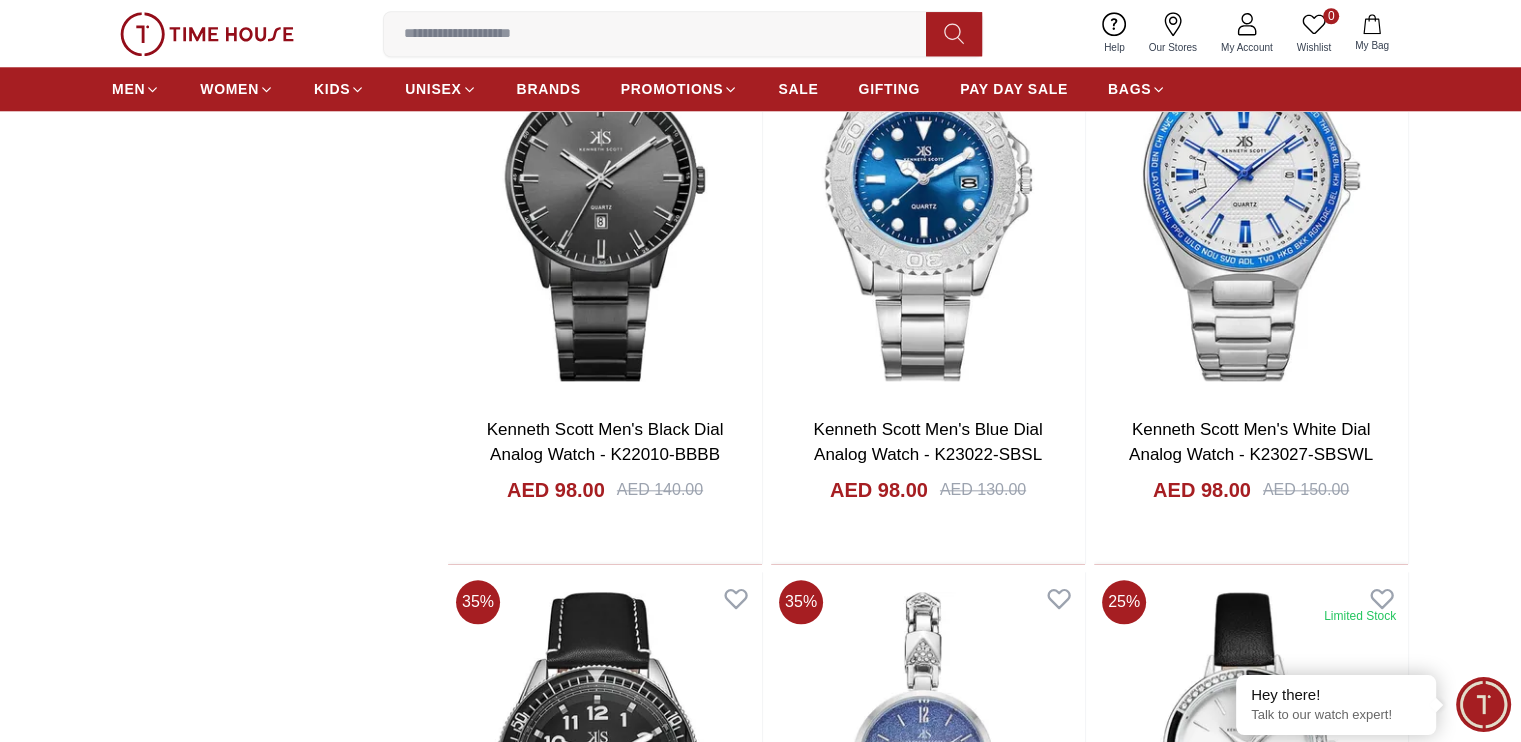 scroll, scrollTop: 2200, scrollLeft: 0, axis: vertical 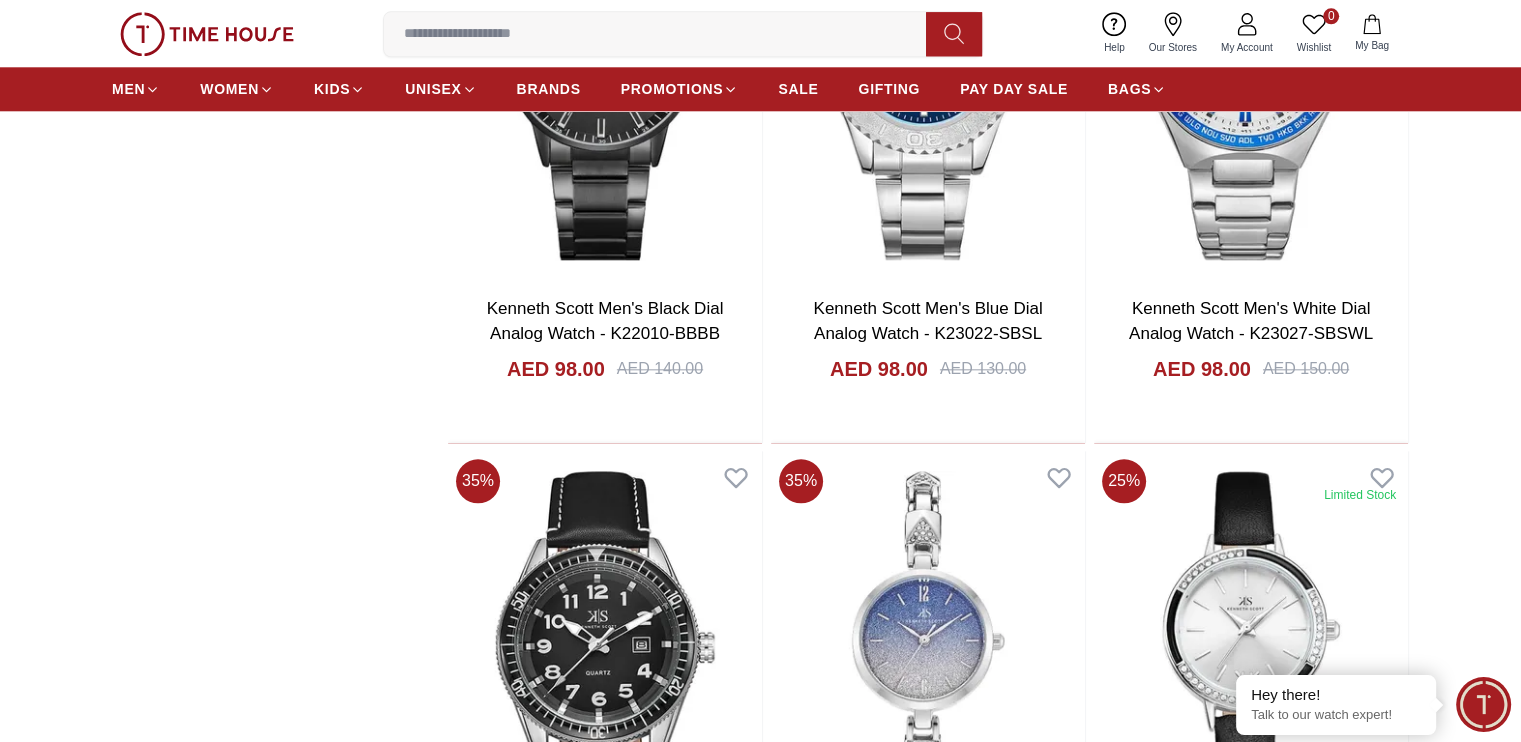 click on "Filter By Clear Brands Lee Cooper Slazenger Kenneth Scott Astro CASIO Lee Cooper Accessories Color Black Green Blue Red Dark Blue Silver Silver / Black Orange Rose Gold Grey White Mop White White / Rose Gold Silver / Silver Dark Blue / Silver Silver / Gold Silver / Rose Gold Black / Black Black / Silver Black / Rose Gold Gold Yellow Dark Green Brown White / Silver Light Blue Black /Rose Gold Black /Grey Black /Red Black /Black Black / Rose Gold / Black Rose Gold / Black Rose Gold / Black / Black White Mop / Silver Blue / Rose Gold Pink Green /Silver Purple Silver Silver Silver / Blue Black  / Rose Gold Green / Green Blue / Black Blue / Blue Titanum Navy Blue Military Green Blue / Silver Champagne White / Gold White / Gold  Black  Ivory O.Green Peach Green / Silver MOP Light blue Blue  Dark green Light green Rose gold Army Green Camouflage Silver / White / Rose Gold Black / Blue Black / Pink Beige Green Sunray  Rose Gold Sunray  Blue MOP Rose Gold MOP MOP / Rose Gold Green MOP Champagne MOP Pink MOP Size 10" at bounding box center [760, 133] 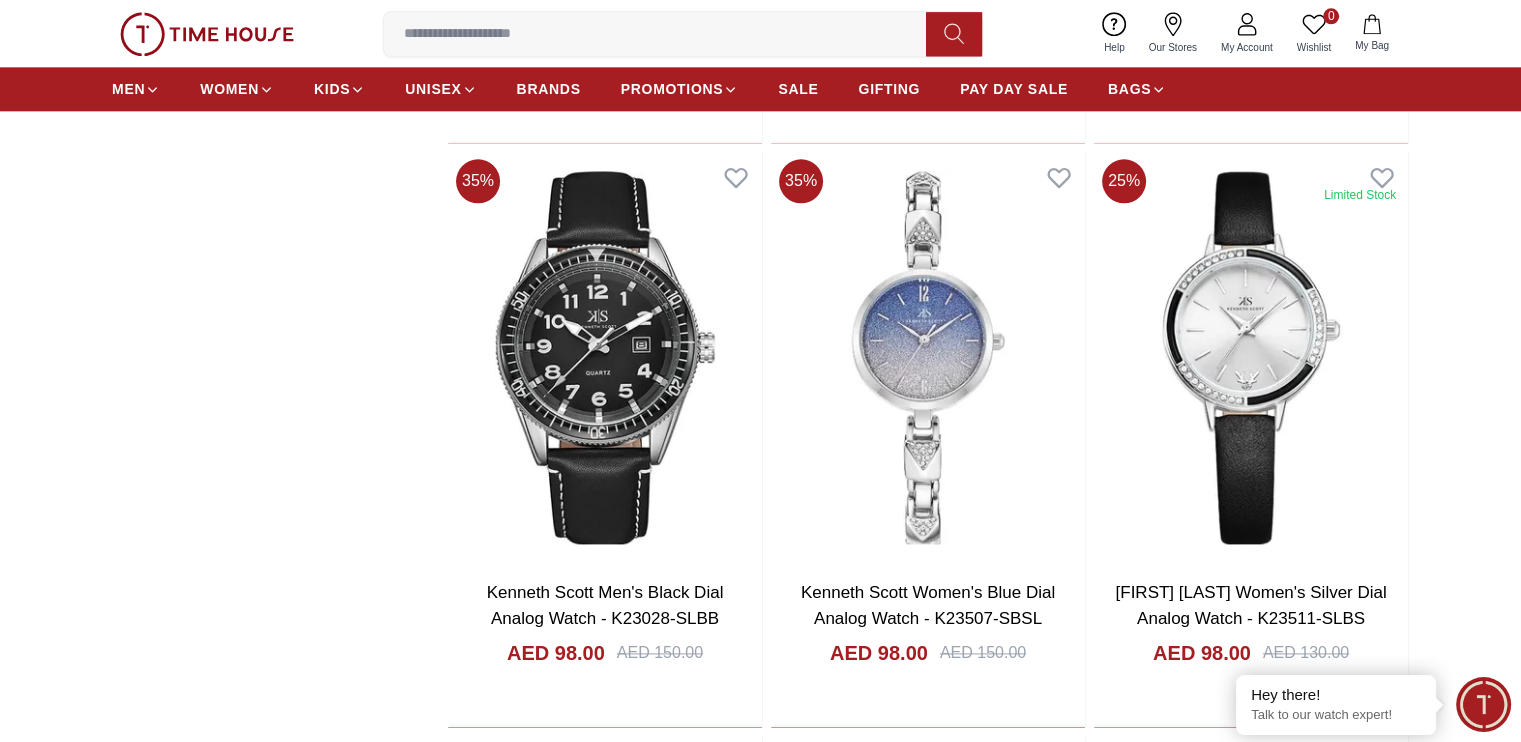 click on "Filter By Clear Brands Lee Cooper Slazenger Kenneth Scott Astro CASIO Lee Cooper Accessories Color Black Green Blue Red Dark Blue Silver Silver / Black Orange Rose Gold Grey White Mop White White / Rose Gold Silver / Silver Dark Blue / Silver Silver / Gold Silver / Rose Gold Black / Black Black / Silver Black / Rose Gold Gold Yellow Dark Green Brown White / Silver Light Blue Black /Rose Gold Black /Grey Black /Red Black /Black Black / Rose Gold / Black Rose Gold / Black Rose Gold / Black / Black White Mop / Silver Blue / Rose Gold Pink Green /Silver Purple Silver Silver Silver / Blue Black  / Rose Gold Green / Green Blue / Black Blue / Blue Titanum Navy Blue Military Green Blue / Silver Champagne White / Gold White / Gold  Black  Ivory O.Green Peach Green / Silver MOP Light blue Blue  Dark green Light green Rose gold Army Green Camouflage Silver / White / Rose Gold Black / Blue Black / Pink Beige Green Sunray  Rose Gold Sunray  Blue MOP Rose Gold MOP MOP / Rose Gold Green MOP Champagne MOP Pink MOP Size 10" at bounding box center (760, 3641) 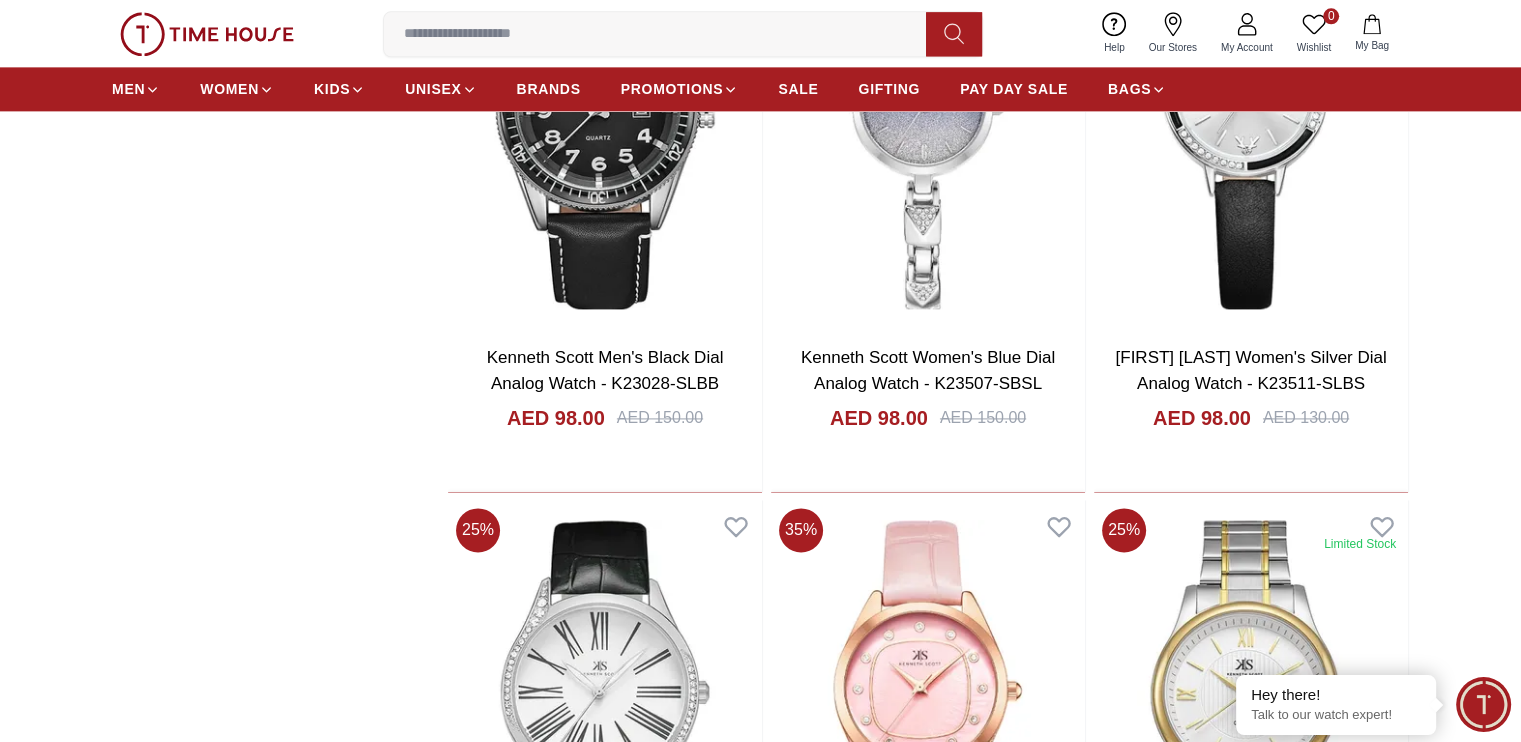 scroll, scrollTop: 2700, scrollLeft: 0, axis: vertical 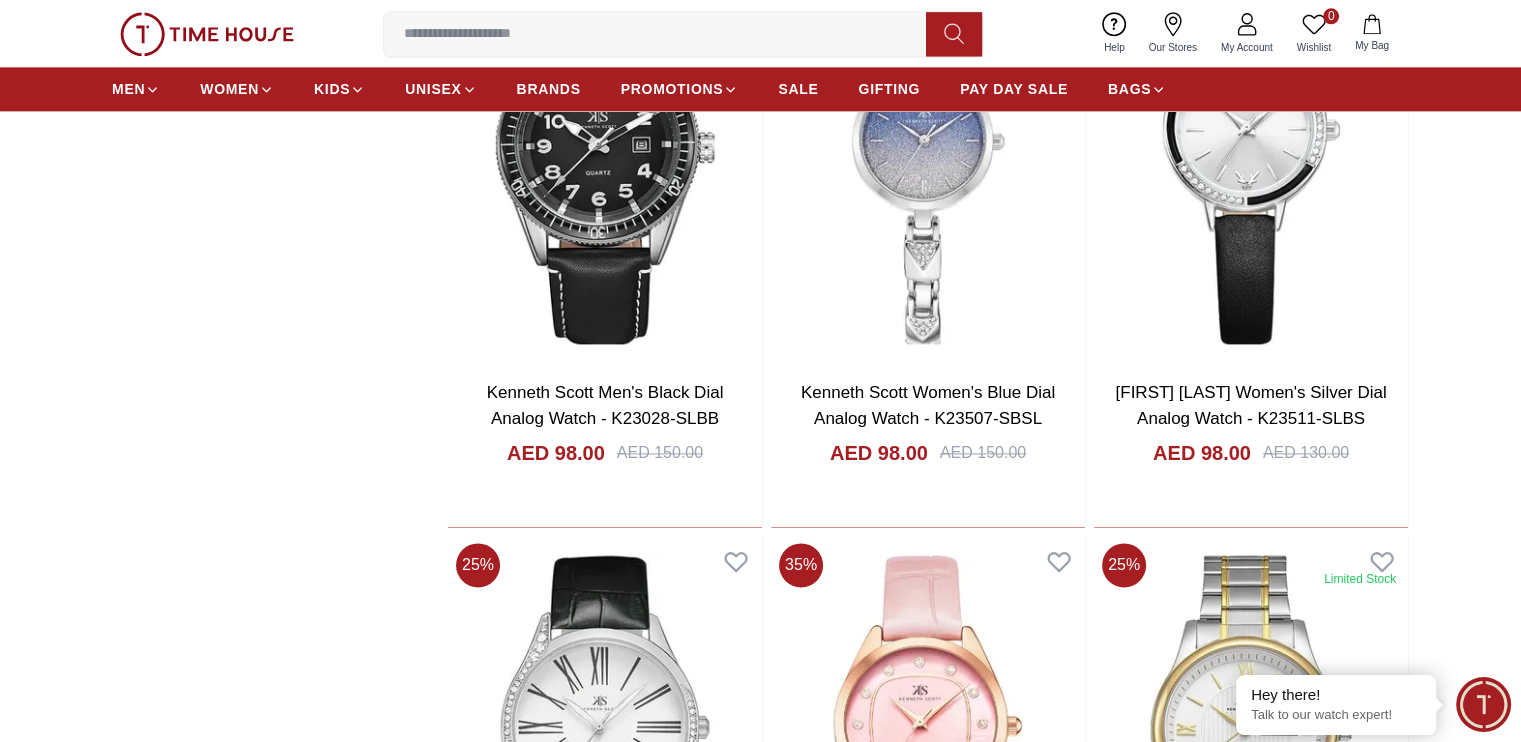 click on "Filter By Clear Brands Lee Cooper Slazenger Kenneth Scott Astro CASIO Lee Cooper Accessories Color Black Green Blue Red Dark Blue Silver Silver / Black Orange Rose Gold Grey White Mop White White / Rose Gold Silver / Silver Dark Blue / Silver Silver / Gold Silver / Rose Gold Black / Black Black / Silver Black / Rose Gold Gold Yellow Dark Green Brown White / Silver Light Blue Black /Rose Gold Black /Grey Black /Red Black /Black Black / Rose Gold / Black Rose Gold / Black Rose Gold / Black / Black White Mop / Silver Blue / Rose Gold Pink Green /Silver Purple Silver Silver Silver / Blue Black  / Rose Gold Green / Green Blue / Black Blue / Blue Titanum Navy Blue Military Green Blue / Silver Champagne White / Gold White / Gold  Black  Ivory O.Green Peach Green / Silver MOP Light blue Blue  Dark green Light green Rose gold Army Green Camouflage Silver / White / Rose Gold Black / Blue Black / Pink Beige Green Sunray  Rose Gold Sunray  Blue MOP Rose Gold MOP MOP / Rose Gold Green MOP Champagne MOP Pink MOP Size 10" at bounding box center [760, 3441] 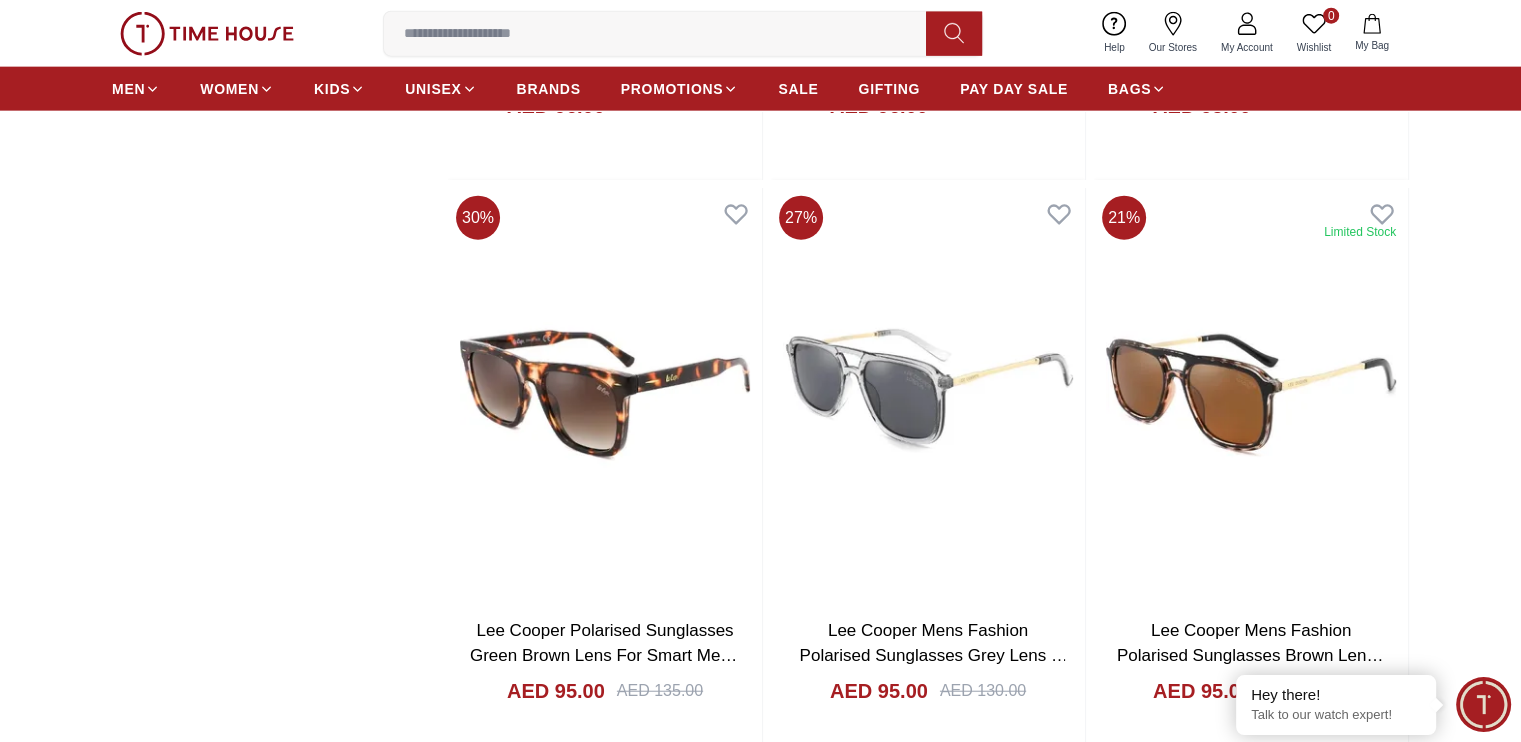 scroll, scrollTop: 4800, scrollLeft: 0, axis: vertical 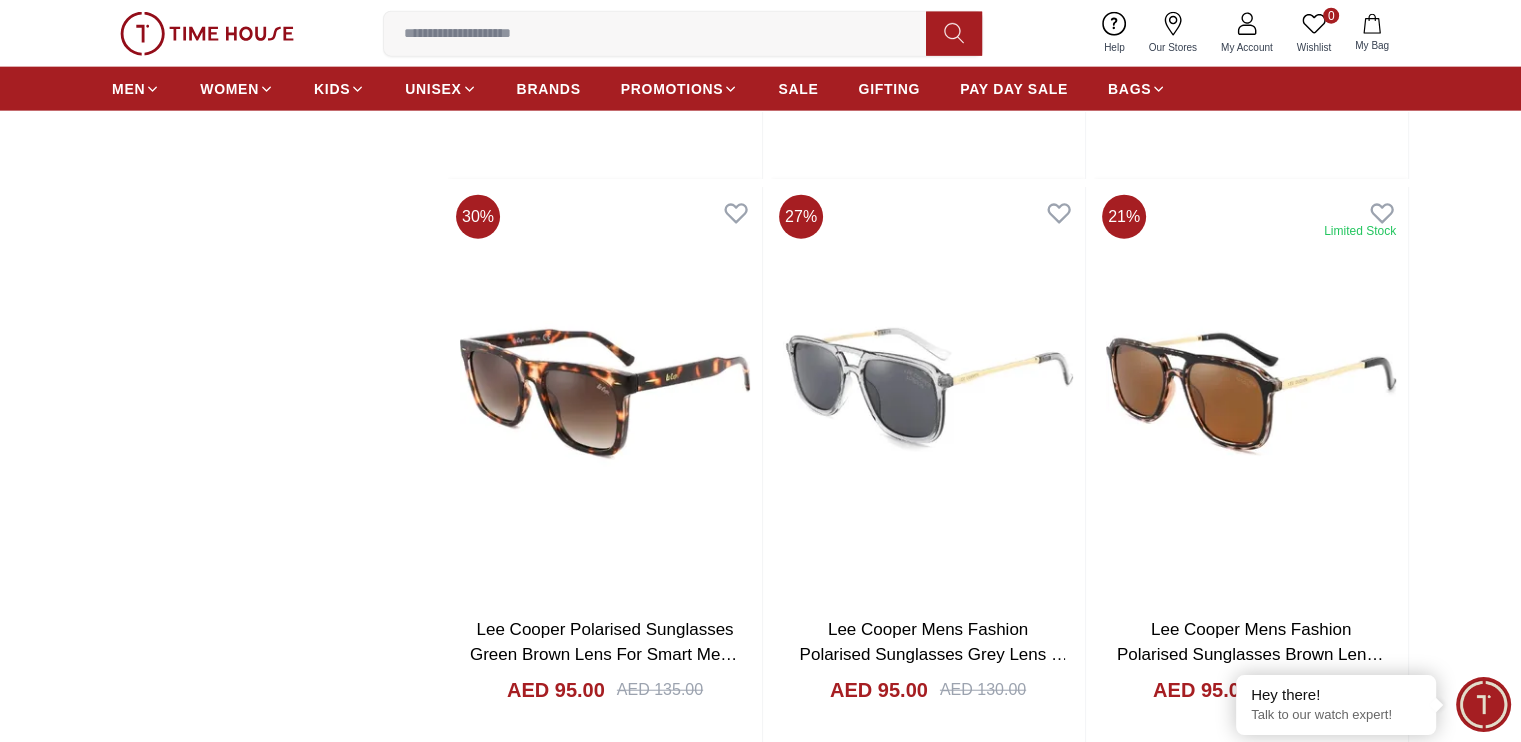 click on "Filter By Clear Brands Lee Cooper Slazenger Kenneth Scott Astro CASIO Lee Cooper Accessories Color Black Green Blue Red Dark Blue Silver Silver / Black Orange Rose Gold Grey White Mop White White / Rose Gold Silver / Silver Dark Blue / Silver Silver / Gold Silver / Rose Gold Black / Black Black / Silver Black / Rose Gold Gold Yellow Dark Green Brown White / Silver Light Blue Black /Rose Gold Black /Grey Black /Red Black /Black Black / Rose Gold / Black Rose Gold / Black Rose Gold / Black / Black White Mop / Silver Blue / Rose Gold Pink Green /Silver Purple Silver Silver Silver / Blue Black  / Rose Gold Green / Green Blue / Black Blue / Blue Titanum Navy Blue Military Green Blue / Silver Champagne White / Gold White / Gold  Black  Ivory O.Green Peach Green / Silver MOP Light blue Blue  Dark green Light green Rose gold Army Green Camouflage Silver / White / Rose Gold Black / Blue Black / Pink Beige Green Sunray  Rose Gold Sunray  Blue MOP Rose Gold MOP MOP / Rose Gold Green MOP Champagne MOP Pink MOP Size 10" at bounding box center (760, 1341) 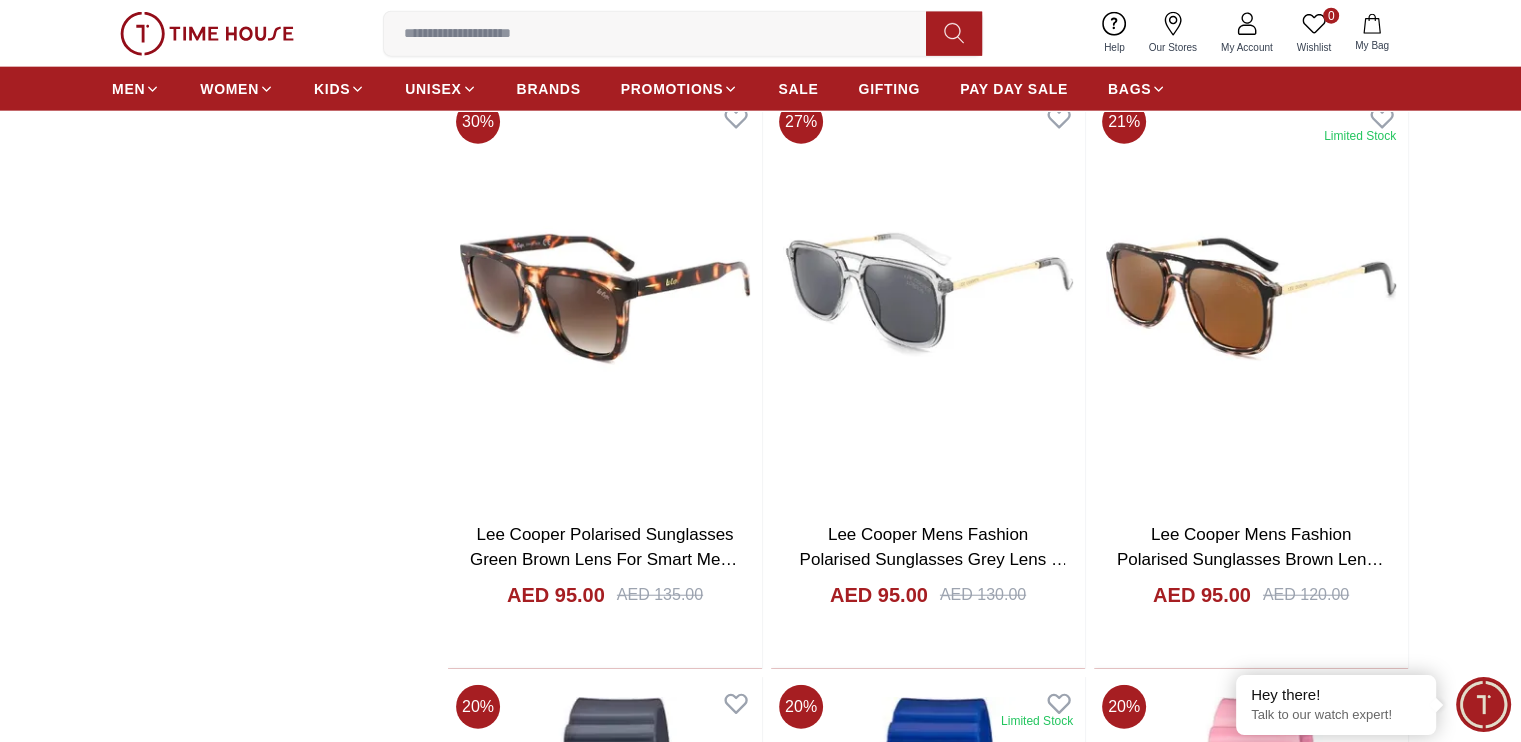 scroll, scrollTop: 5100, scrollLeft: 0, axis: vertical 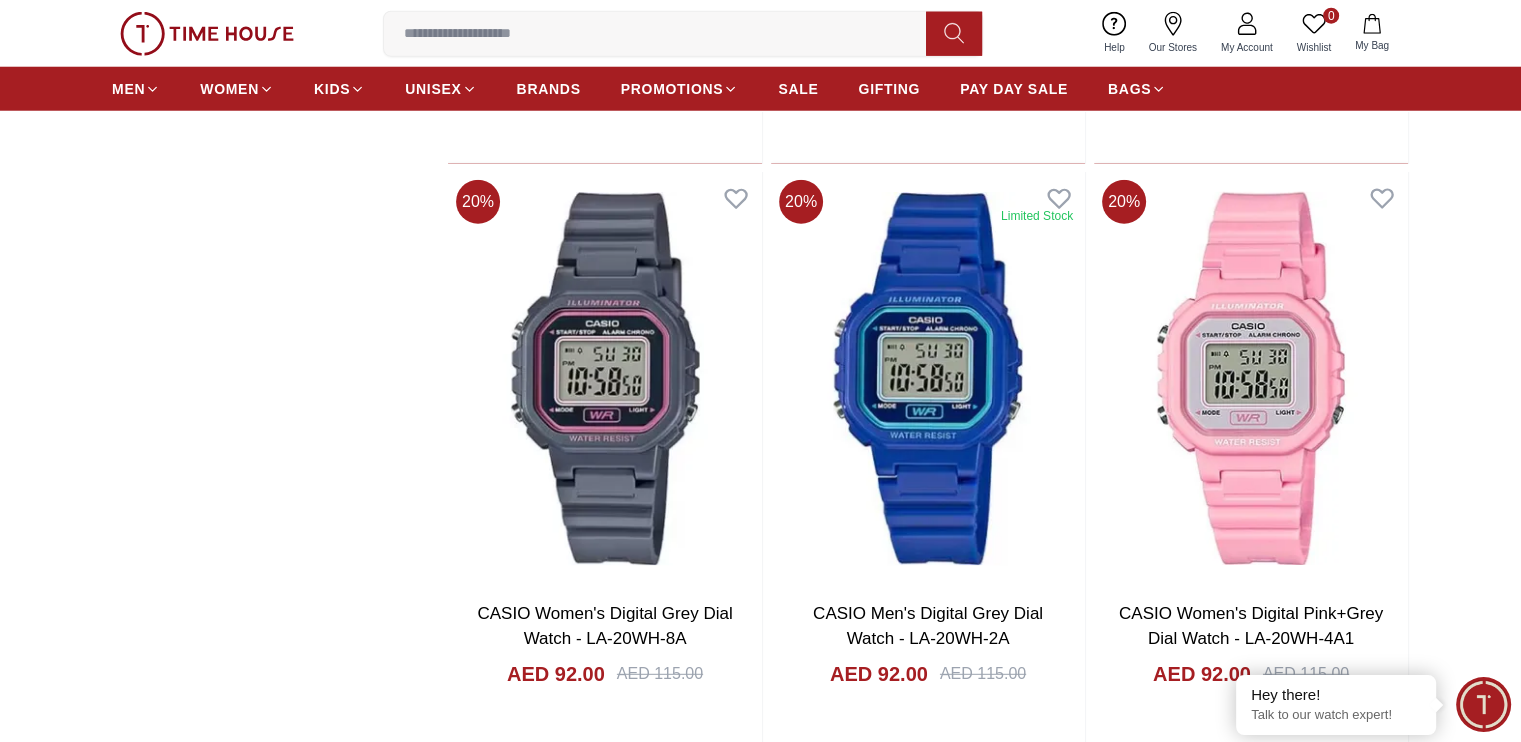click on "Filter By Clear Brands Lee Cooper Slazenger Kenneth Scott Astro CASIO Lee Cooper Accessories Color Black Green Blue Red Dark Blue Silver Silver / Black Orange Rose Gold Grey White Mop White White / Rose Gold Silver / Silver Dark Blue / Silver Silver / Gold Silver / Rose Gold Black / Black Black / Silver Black / Rose Gold Gold Yellow Dark Green Brown White / Silver Light Blue Black /Rose Gold Black /Grey Black /Red Black /Black Black / Rose Gold / Black Rose Gold / Black Rose Gold / Black / Black White Mop / Silver Blue / Rose Gold Pink Green /Silver Purple Silver Silver Silver / Blue Black  / Rose Gold Green / Green Blue / Black Blue / Blue Titanum Navy Blue Military Green Blue / Silver Champagne White / Gold White / Gold  Black  Ivory O.Green Peach Green / Silver MOP Light blue Blue  Dark green Light green Rose gold Army Green Camouflage Silver / White / Rose Gold Black / Blue Black / Pink Beige Green Sunray  Rose Gold Sunray  Blue MOP Rose Gold MOP MOP / Rose Gold Green MOP Champagne MOP Pink MOP Size 10" at bounding box center [760, 741] 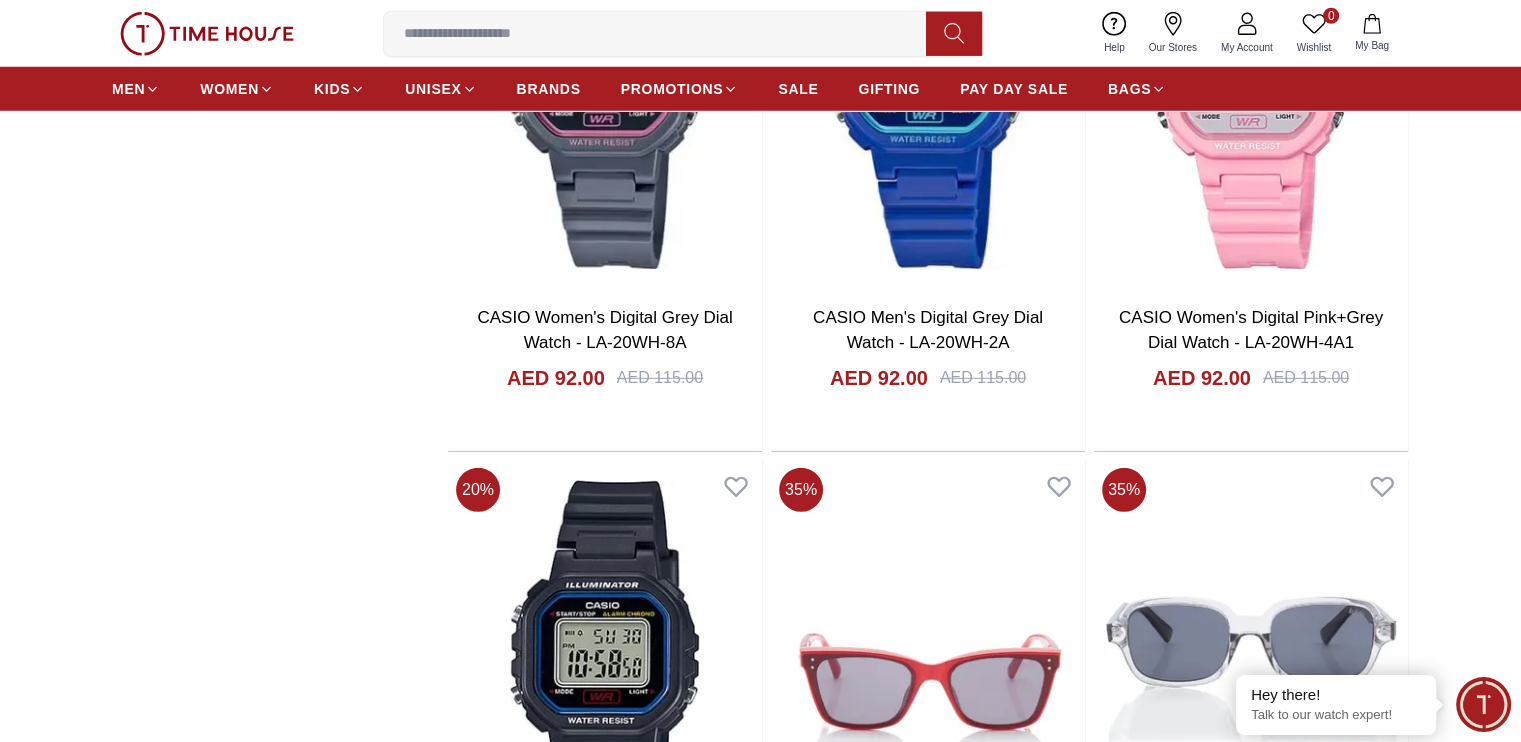 scroll, scrollTop: 5700, scrollLeft: 0, axis: vertical 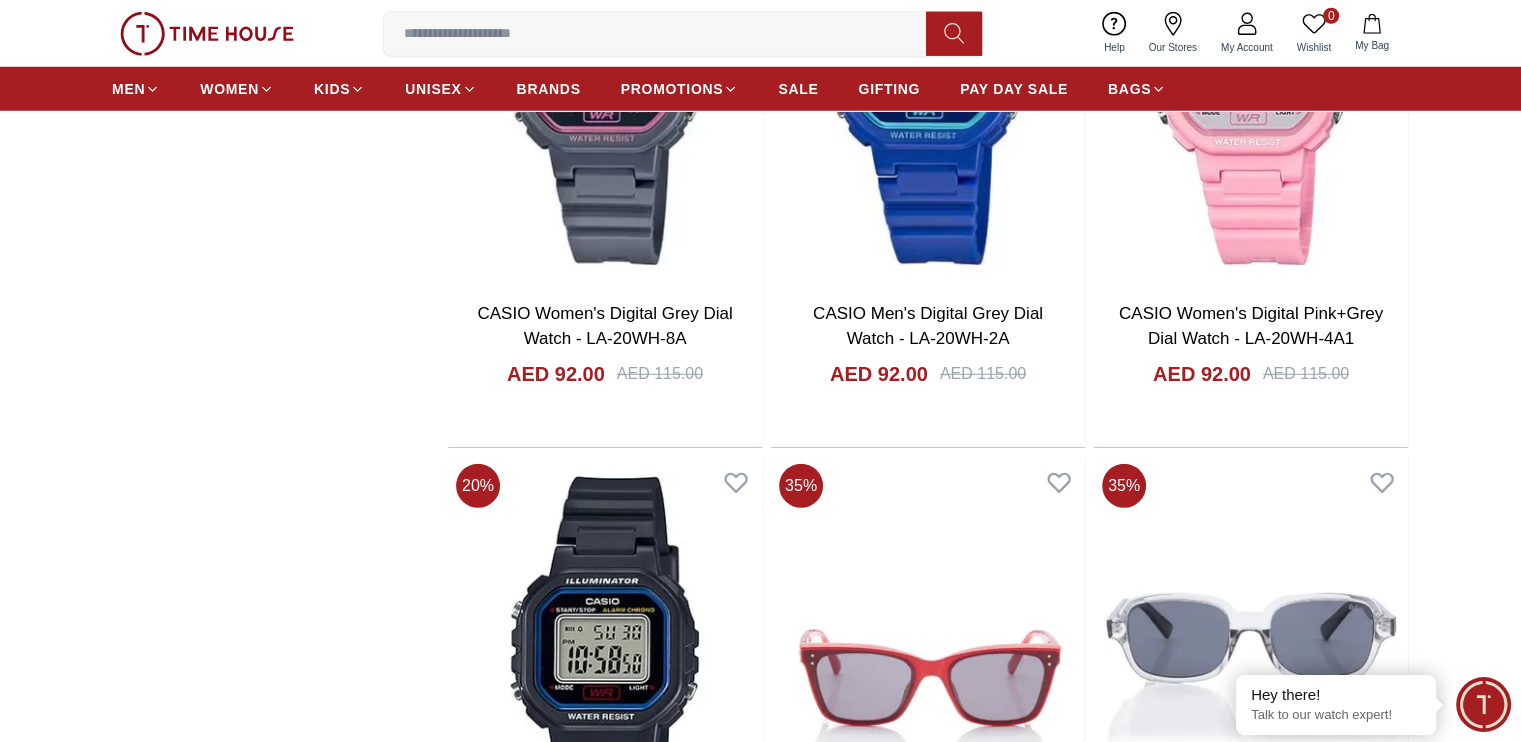 click on "Filter By Clear Brands Lee Cooper Slazenger Kenneth Scott Astro CASIO Lee Cooper Accessories Color Black Green Blue Red Dark Blue Silver Silver / Black Orange Rose Gold Grey White Mop White White / Rose Gold Silver / Silver Dark Blue / Silver Silver / Gold Silver / Rose Gold Black / Black Black / Silver Black / Rose Gold Gold Yellow Dark Green Brown White / Silver Light Blue Black /Rose Gold Black /Grey Black /Red Black /Black Black / Rose Gold / Black Rose Gold / Black Rose Gold / Black / Black White Mop / Silver Blue / Rose Gold Pink Green /Silver Purple Silver Silver Silver / Blue Black  / Rose Gold Green / Green Blue / Black Blue / Blue Titanum Navy Blue Military Green Blue / Silver Champagne White / Gold White / Gold  Black  Ivory O.Green Peach Green / Silver MOP Light blue Blue  Dark green Light green Rose gold Army Green Camouflage Silver / White / Rose Gold Black / Blue Black / Pink Beige Green Sunray  Rose Gold Sunray  Blue MOP Rose Gold MOP MOP / Rose Gold Green MOP Champagne MOP Pink MOP Size 10" at bounding box center (760, 441) 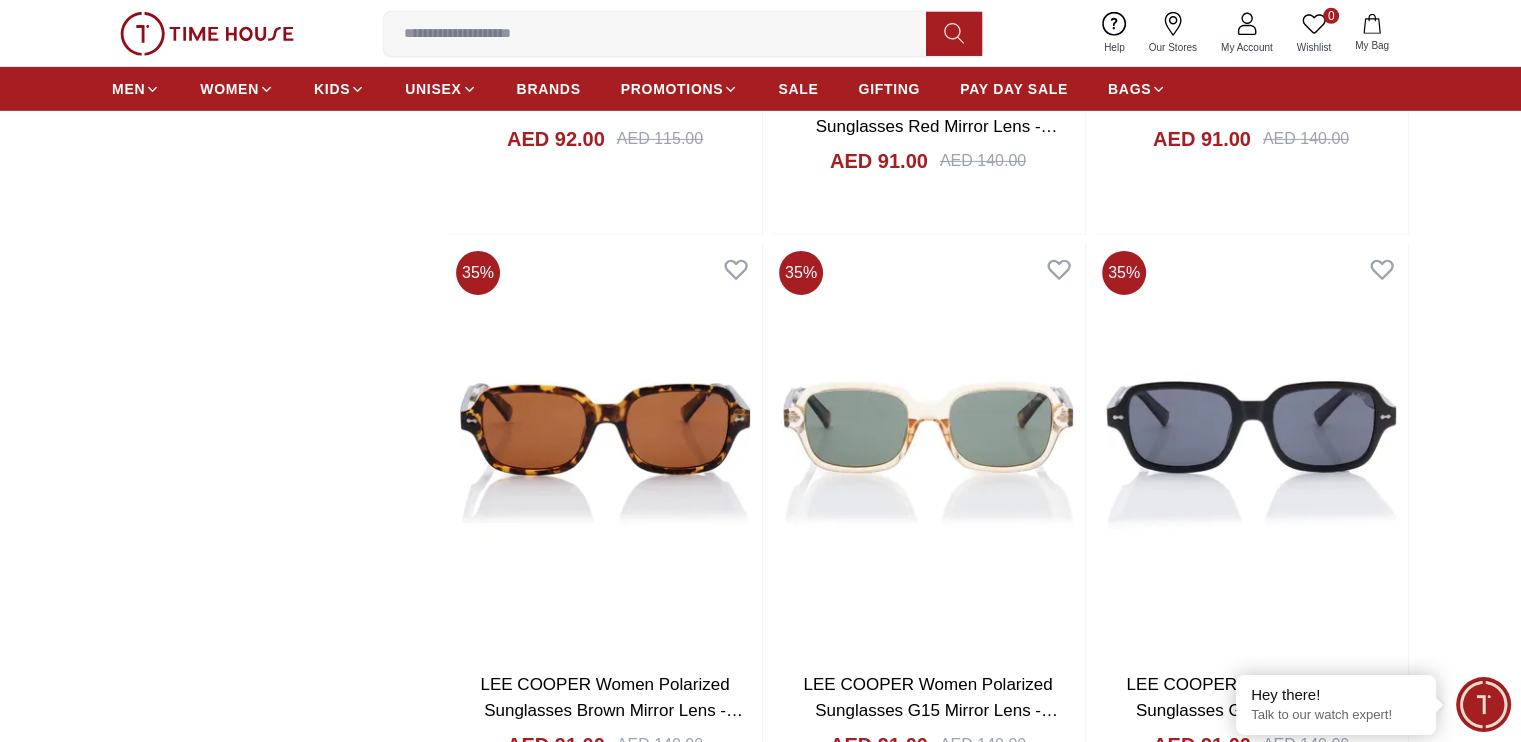 scroll, scrollTop: 6800, scrollLeft: 0, axis: vertical 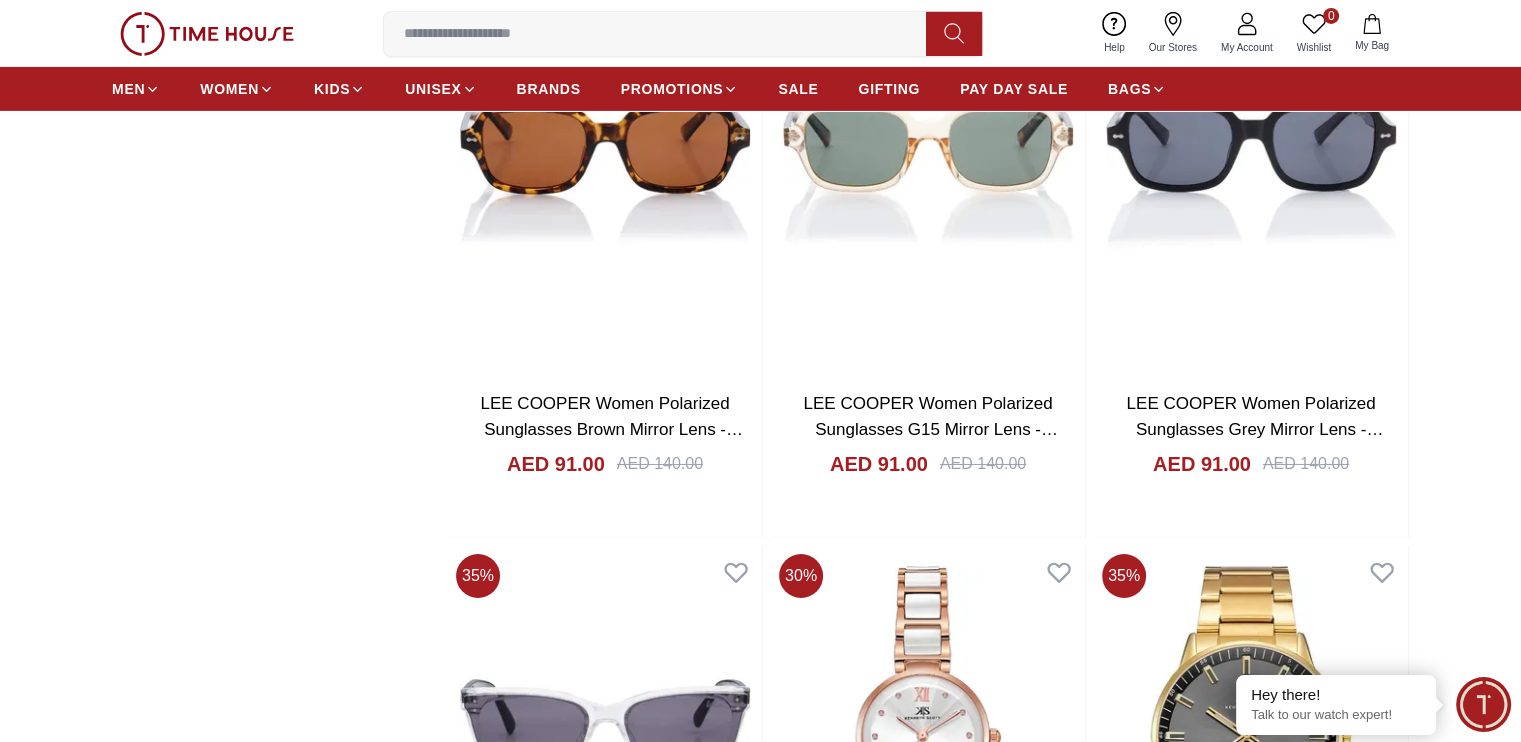 click on "Filter By Clear Brands Lee Cooper Slazenger Kenneth Scott Astro CASIO Lee Cooper Accessories Color Black Green Blue Red Dark Blue Silver Silver / Black Orange Rose Gold Grey White Mop White White / Rose Gold Silver / Silver Dark Blue / Silver Silver / Gold Silver / Rose Gold Black / Black Black / Silver Black / Rose Gold Gold Yellow Dark Green Brown White / Silver Light Blue Black /Rose Gold Black /Grey Black /Red Black /Black Black / Rose Gold / Black Rose Gold / Black Rose Gold / Black / Black White Mop / Silver Blue / Rose Gold Pink Green /Silver Purple Silver Silver Silver / Blue Black  / Rose Gold Green / Green Blue / Black Blue / Blue Titanum Navy Blue Military Green Blue / Silver Champagne White / Gold White / Gold  Black  Ivory O.Green Peach Green / Silver MOP Light blue Blue  Dark green Light green Rose gold Army Green Camouflage Silver / White / Rose Gold Black / Blue Black / Pink Beige Green Sunray  Rose Gold Sunray  Blue MOP Rose Gold MOP MOP / Rose Gold Green MOP Champagne MOP Pink MOP Size 10" at bounding box center [760, -659] 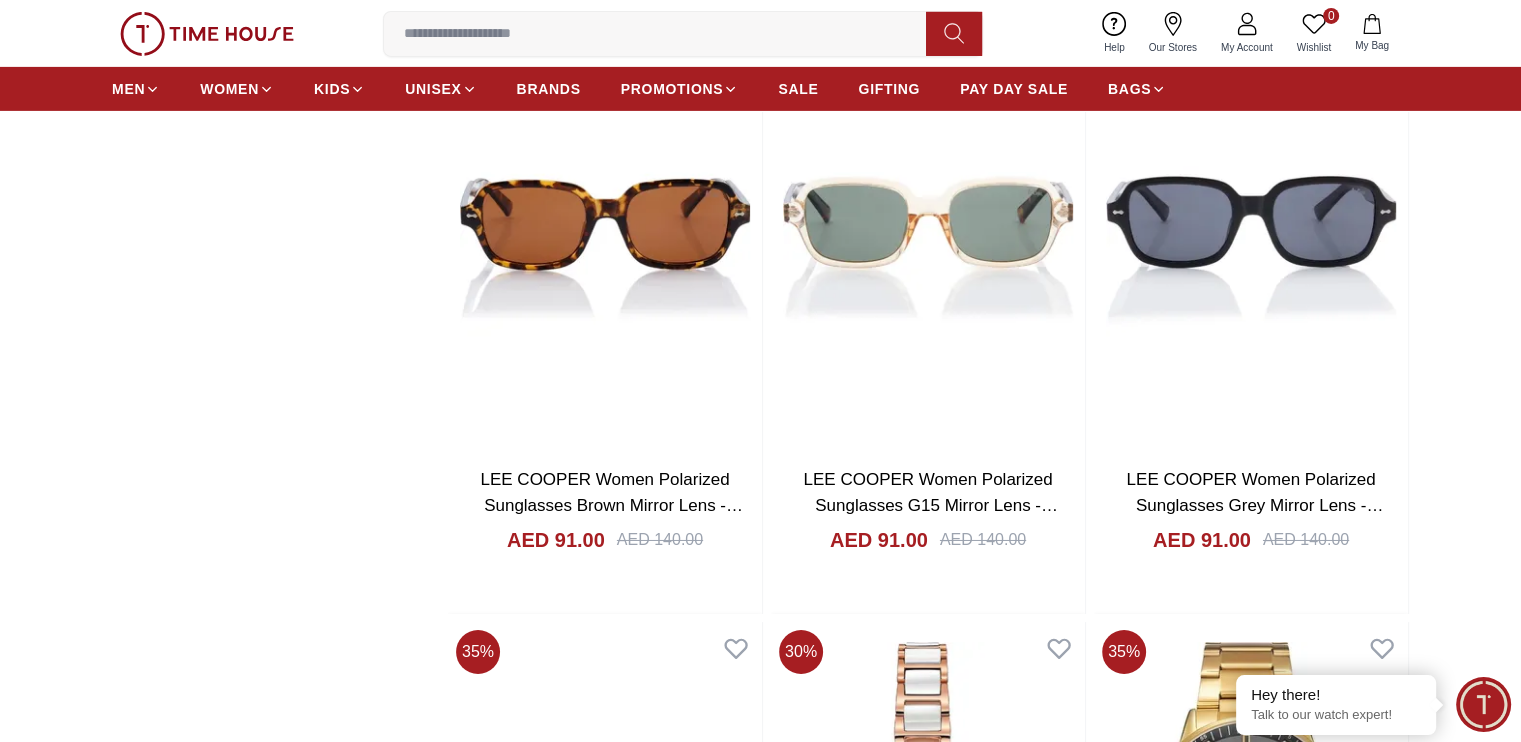 scroll, scrollTop: 6700, scrollLeft: 0, axis: vertical 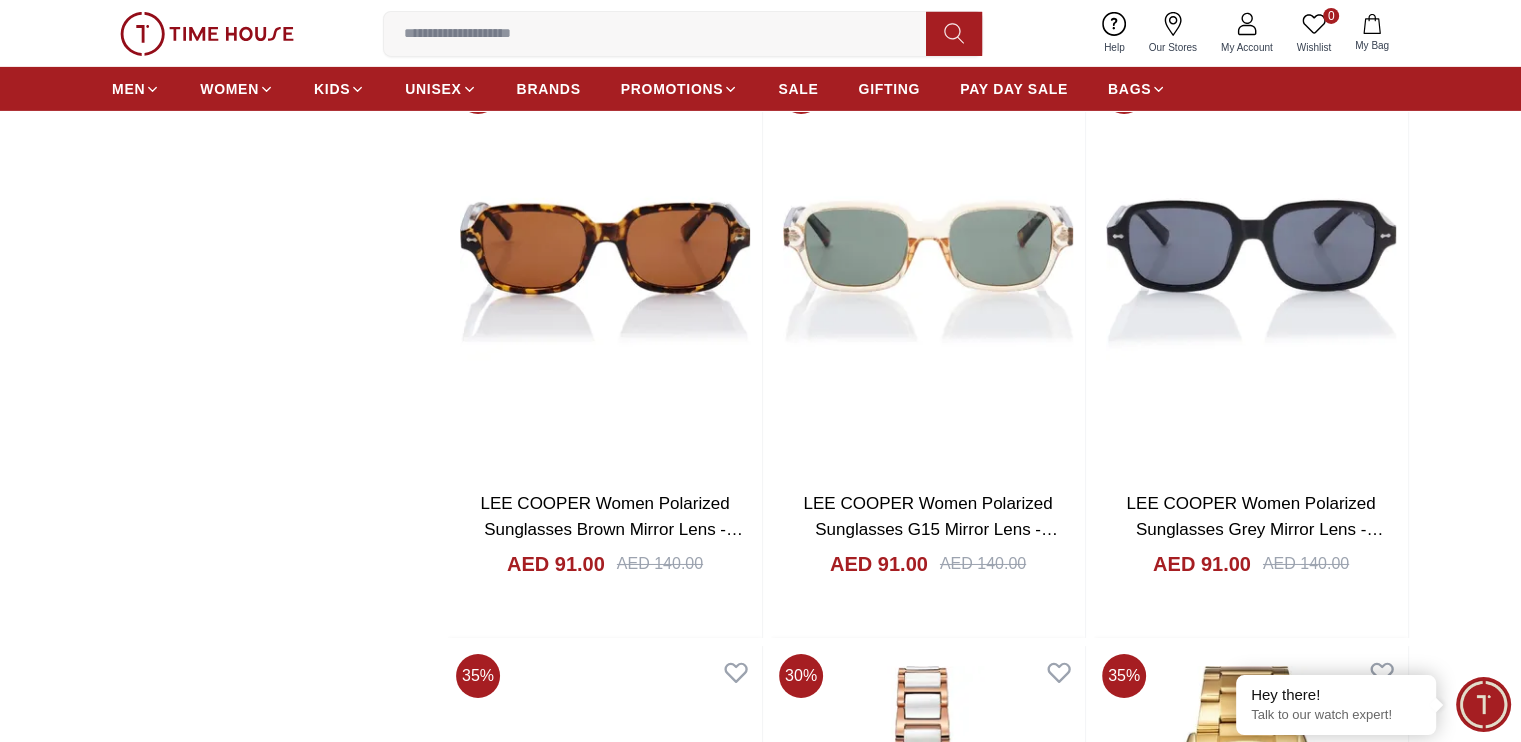 click on "Filter By Clear Brands Lee Cooper Slazenger Kenneth Scott Astro CASIO Lee Cooper Accessories Color Black Green Blue Red Dark Blue Silver Silver / Black Orange Rose Gold Grey White Mop White White / Rose Gold Silver / Silver Dark Blue / Silver Silver / Gold Silver / Rose Gold Black / Black Black / Silver Black / Rose Gold Gold Yellow Dark Green Brown White / Silver Light Blue Black /Rose Gold Black /Grey Black /Red Black /Black Black / Rose Gold / Black Rose Gold / Black Rose Gold / Black / Black White Mop / Silver Blue / Rose Gold Pink Green /Silver Purple Silver Silver Silver / Blue Black  / Rose Gold Green / Green Blue / Black Blue / Blue Titanum Navy Blue Military Green Blue / Silver Champagne White / Gold White / Gold  Black  Ivory O.Green Peach Green / Silver MOP Light blue Blue  Dark green Light green Rose gold Army Green Camouflage Silver / White / Rose Gold Black / Blue Black / Pink Beige Green Sunray  Rose Gold Sunray  Blue MOP Rose Gold MOP MOP / Rose Gold Green MOP Champagne MOP Pink MOP Size 10" at bounding box center [760, -561] 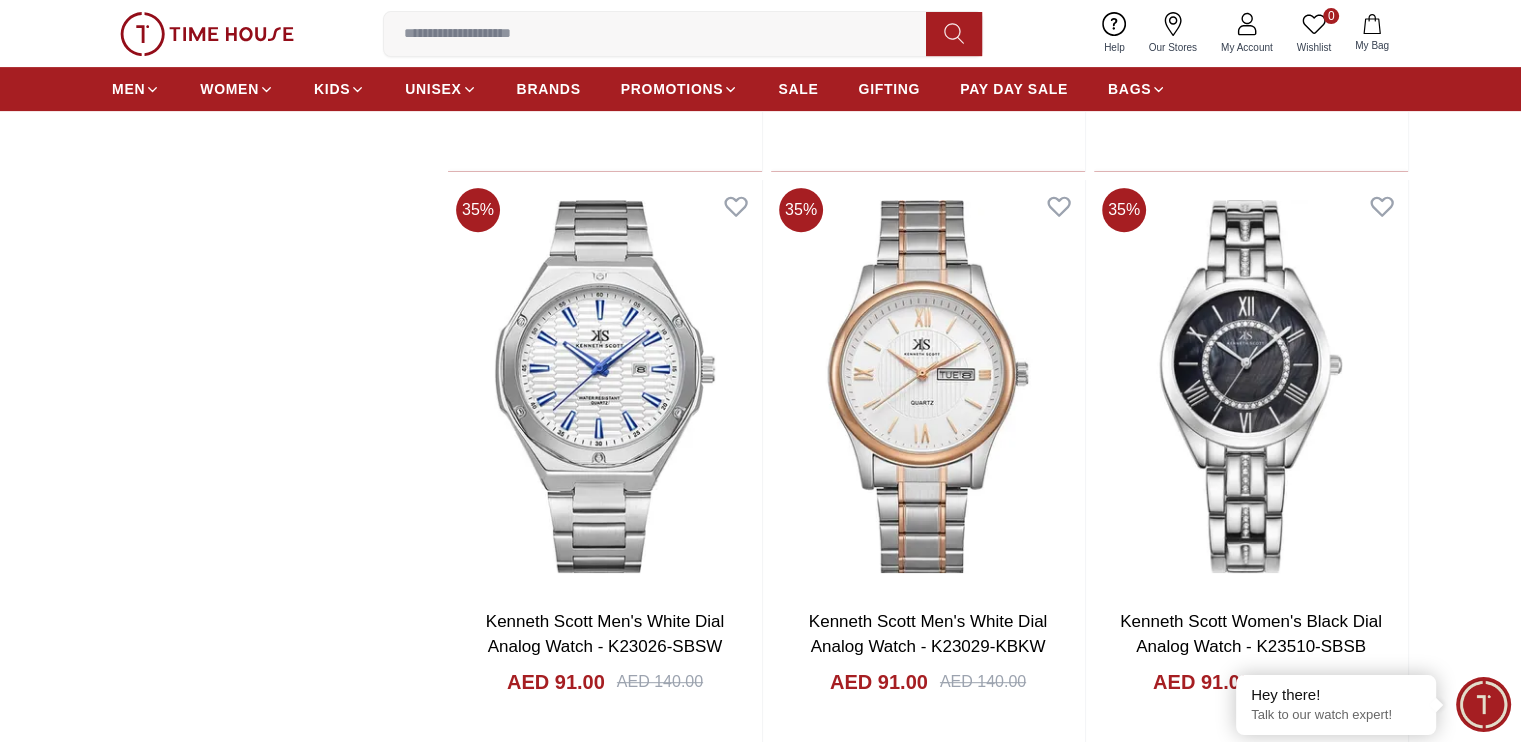scroll, scrollTop: 8300, scrollLeft: 0, axis: vertical 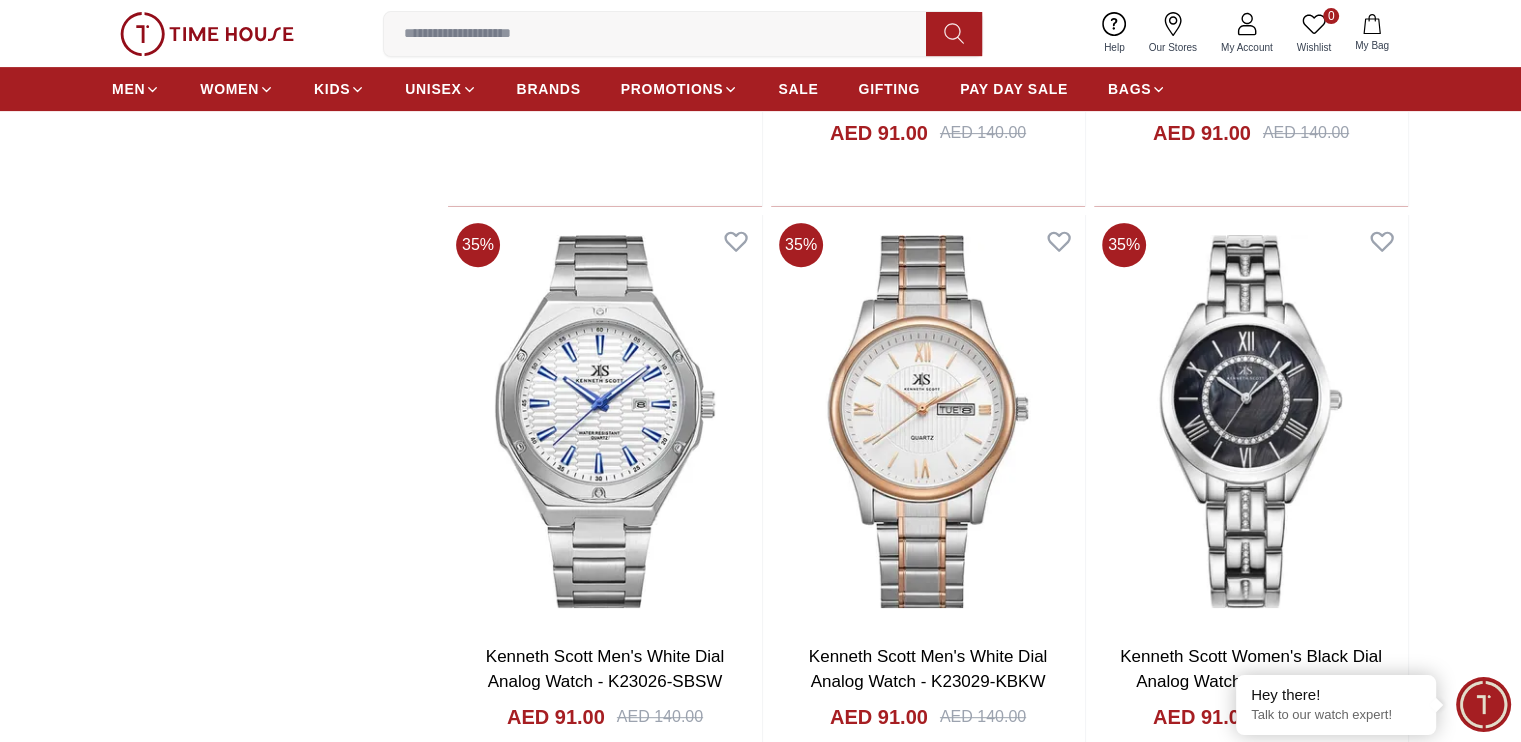 click at bounding box center (928, 4509) 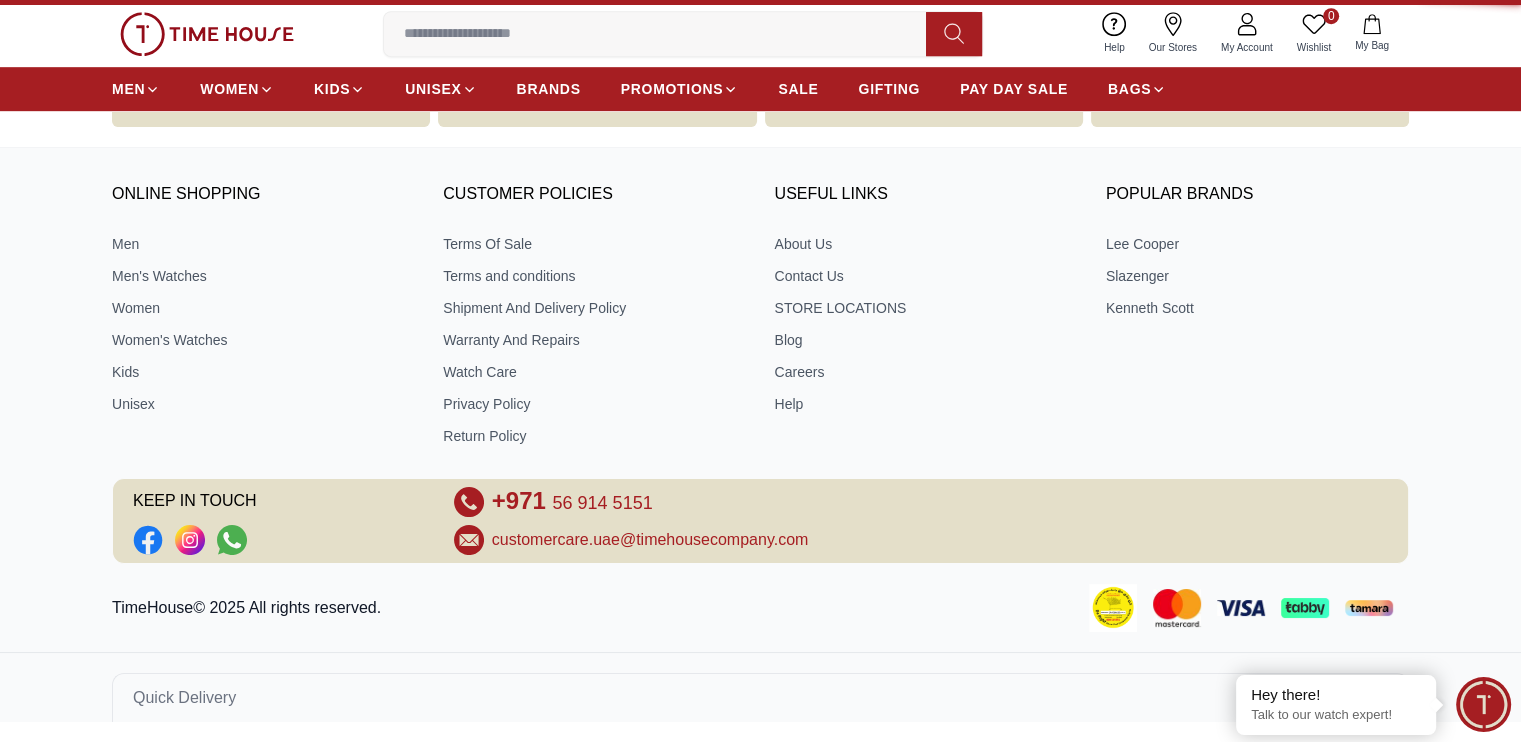 scroll, scrollTop: 0, scrollLeft: 0, axis: both 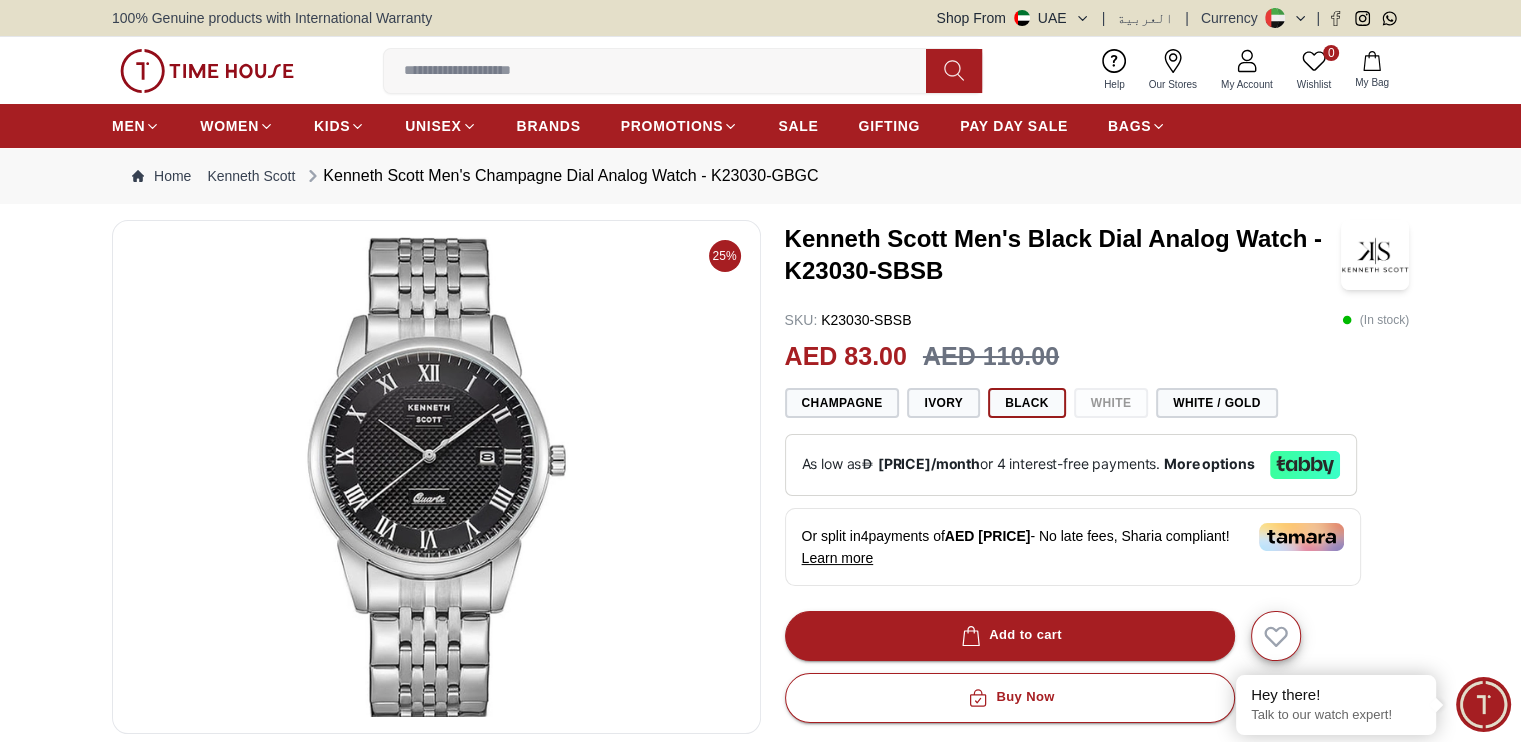 click on "25% [FIRST] [LAST] Men's Black  Dial Analog Watch - K23030-SBSB SKU :   K23030-SBSB ( In stock ) AED [PRICE] AED [PRICE] Champagne Ivory Black  White White / Gold Or split in  4  payments of  AED [PRICE]  - No late fees, Sharia compliant!    Learn more Overview Round Alloy Gold case with Analog display, Champagne dial
40x49mm case diameter, Japanese Quartz movement, 3 ATM water-resistant
Gold Bracelet bracelet with Double Pusher Deployment   Add to cart         Buy Now GIFT WRAPPING INCLUDED TRUSTED SHIPPING CONTACTLESS DELIVERY Share To Friends Product Description Features From Brand Round Alloy Silver case with Analog display, Black  dial
40x49mm case diameter, Japanese Quartz movement, 3 ATM water-resistant
Silver Bracelet bracelet with Double Pusher Deployment" at bounding box center [760, 774] 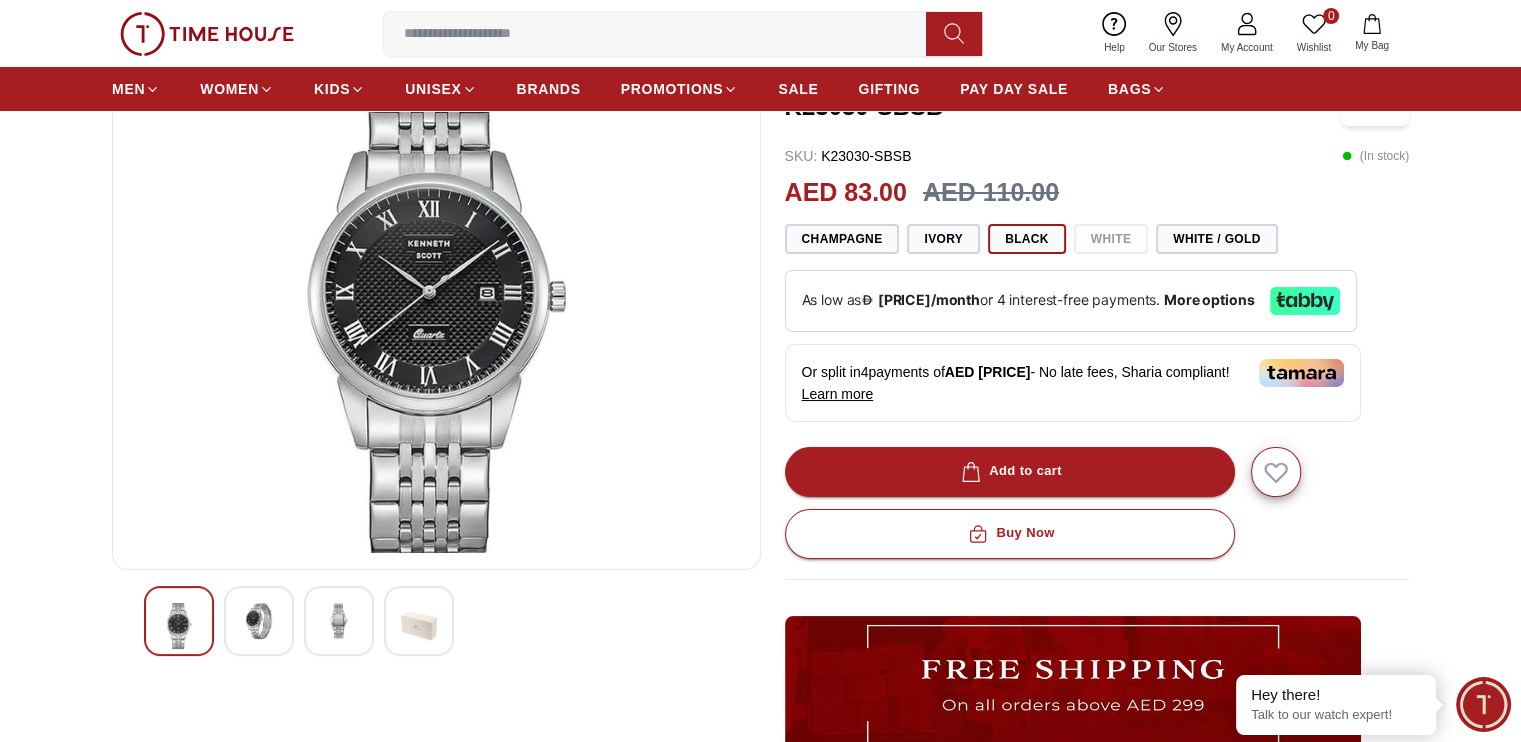 scroll, scrollTop: 200, scrollLeft: 0, axis: vertical 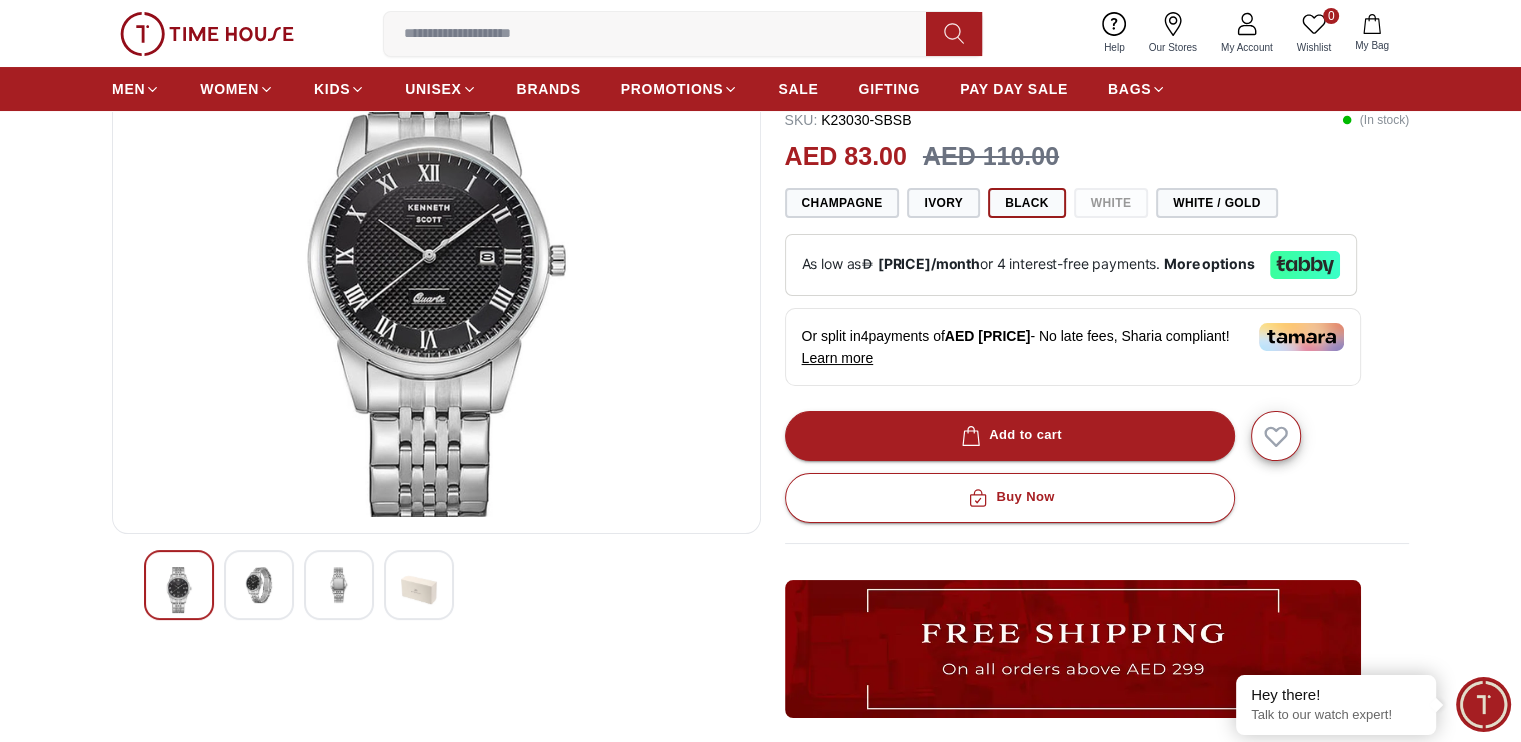 click at bounding box center (259, 585) 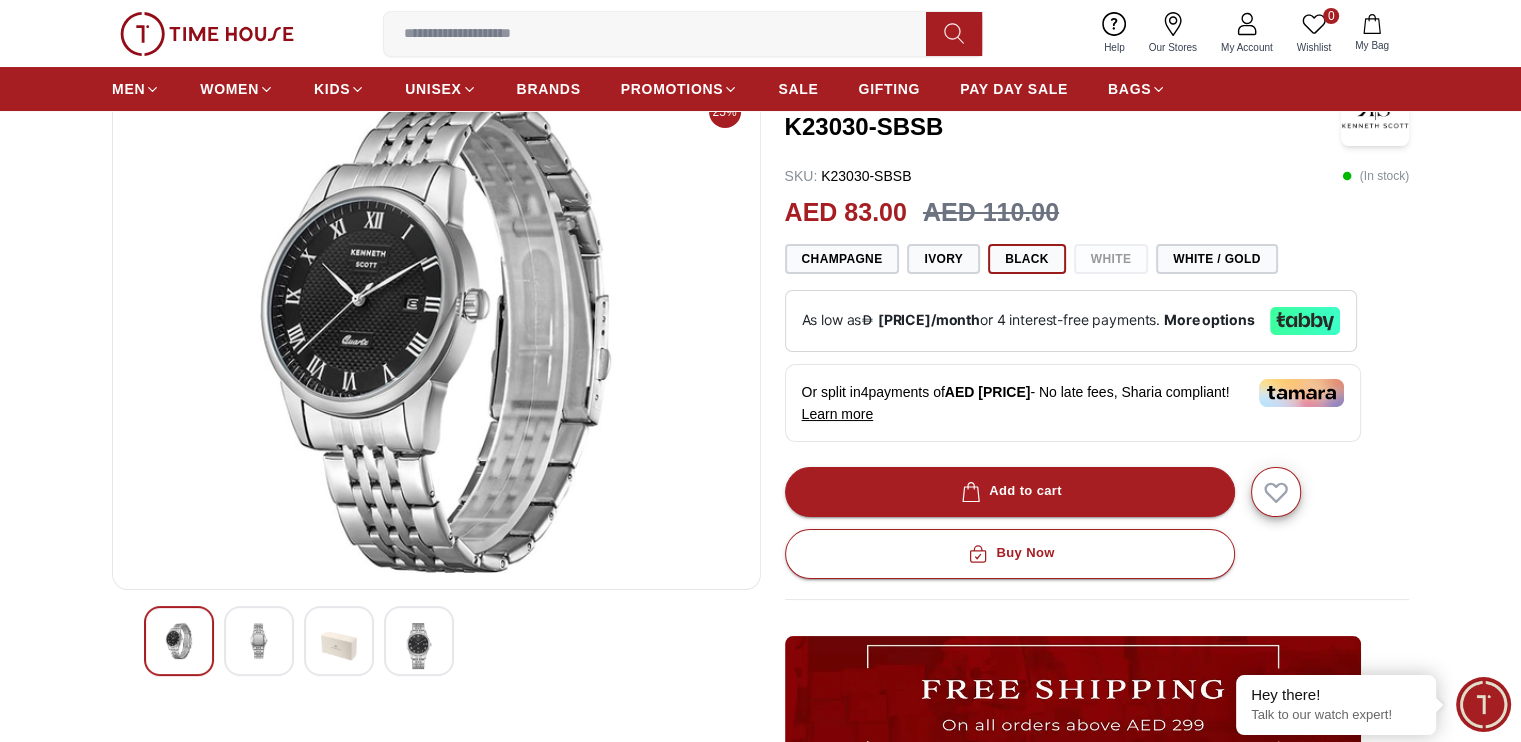 scroll, scrollTop: 100, scrollLeft: 0, axis: vertical 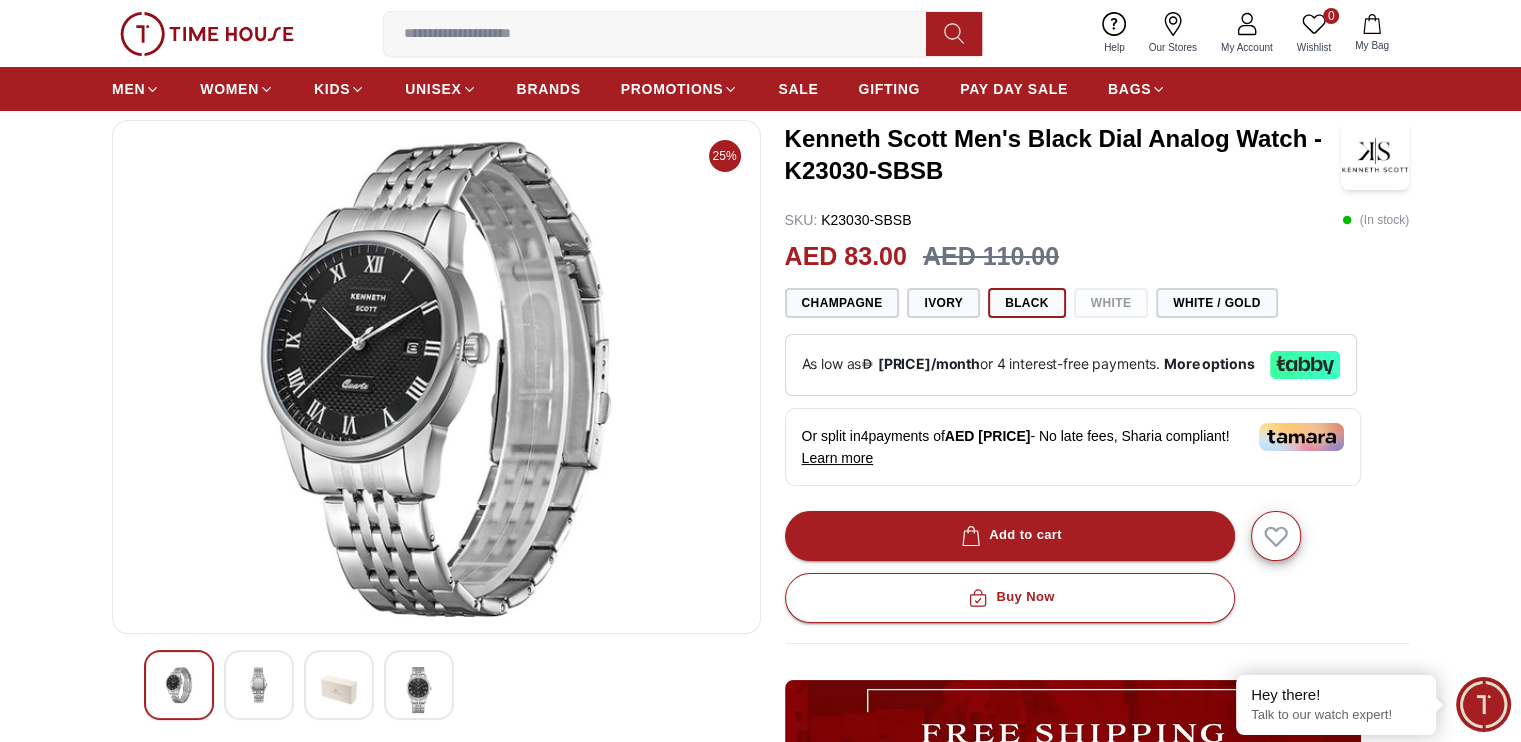 click on "SKU :   K23030-SBSB ( In stock )" at bounding box center (1097, 220) 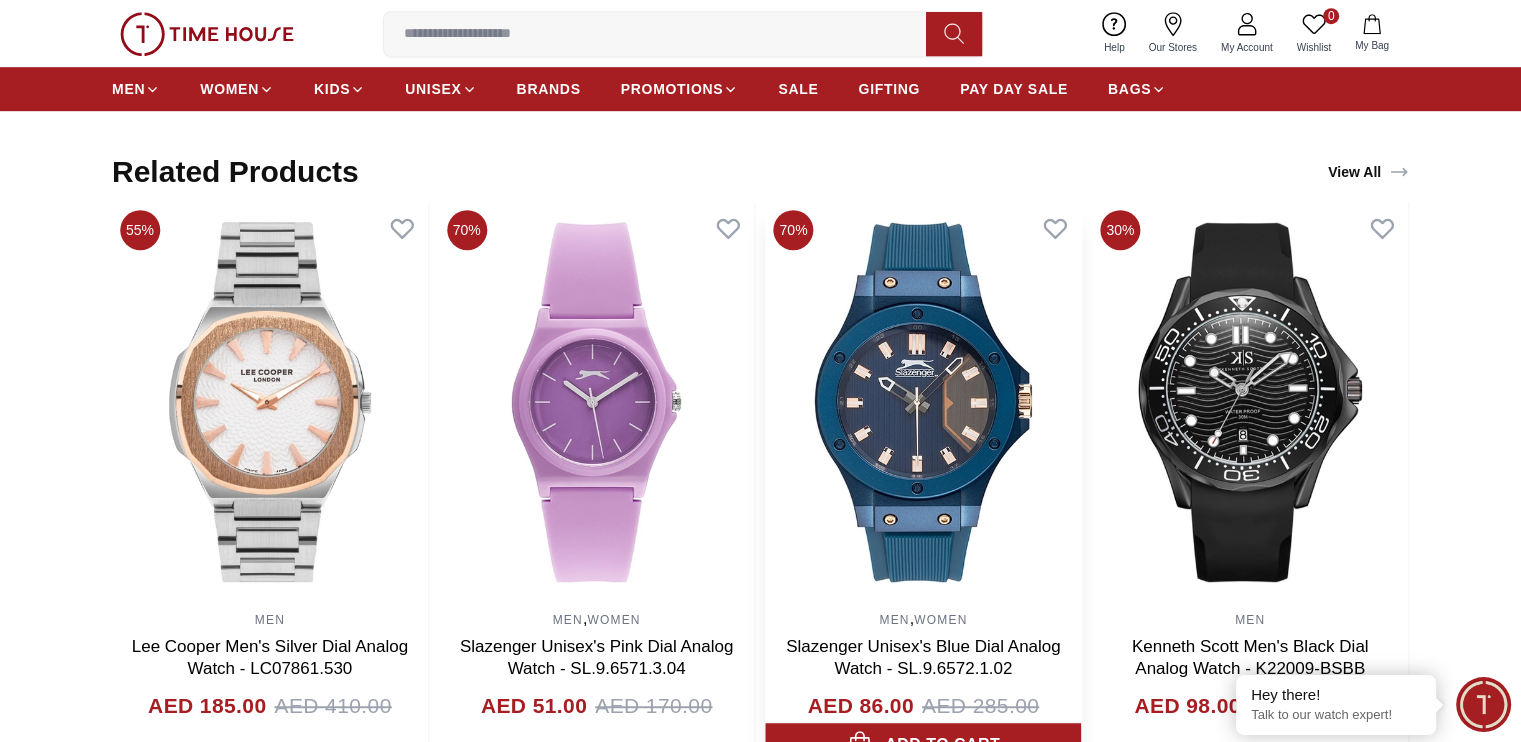 scroll, scrollTop: 1300, scrollLeft: 0, axis: vertical 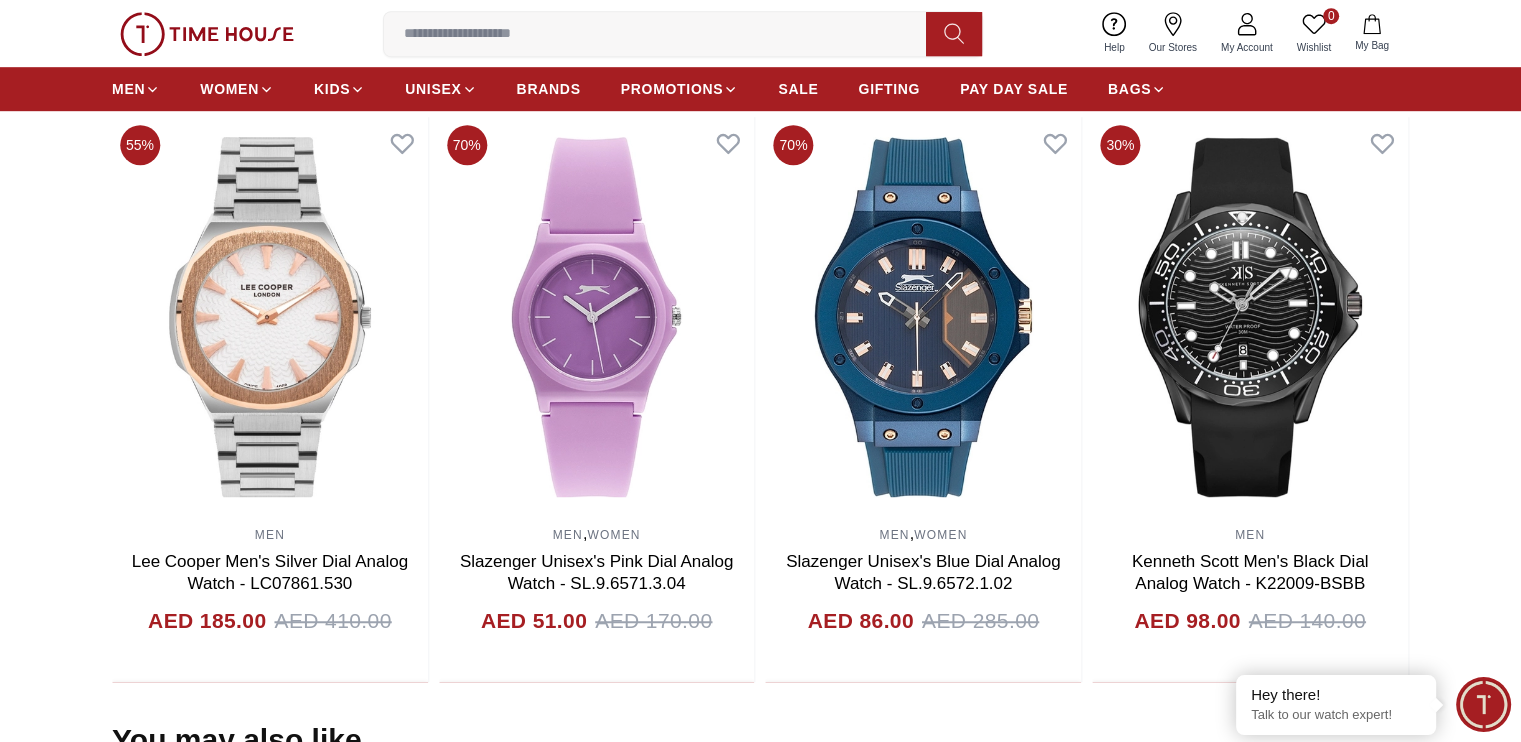 click on "Related Products View All 40% MEN QUANTUM Men's Chronograph Black Dial Watch - HNG1080.050 AED [PRICE] AED [PRICE] Add to cart 55% MEN Lee Cooper Men's Silver Dial Analog Watch - LC07861.530 AED [PRICE] AED [PRICE] Add to cart 70% MEN ,  WOMEN Slazenger Unisex's Pink Dial Analog Watch - SL.9.6571.3.04 AED [PRICE] AED [PRICE] Add to cart 70% MEN ,  WOMEN Slazenger Unisex's Blue Dial Analog Watch - SL.9.6572.1.02 AED [PRICE] AED [PRICE] Add to cart 30% [FIRST] [LAST] Men's Black Dial Analog Watch - K22009-BSBB AED [PRICE] AED [PRICE] Add to cart 30% [FIRST] [LAST] Men's Black Dial Analog Watch - K22010-BBBB AED [PRICE] AED [PRICE] Add to cart 35% [FIRST] [LAST] Men's White Dial Analog Watch - K22036-TBTW AED [PRICE] AED [PRICE] Add to cart 25% [FIRST] [LAST] Men's Champagne Dial Analog Watch - K23022-GBGC AED [PRICE] AED [PRICE] Add to cart 25% [FIRST] [LAST] Men's Champagne Dial Analog Watch - K23024-GBGCB AED [PRICE] AED [PRICE] Add to cart 25% [FIRST] [LAST] Men's White Dial Analog Watch - K23025-GBGW AED [PRICE] AED [PRICE]" at bounding box center (760, 375) 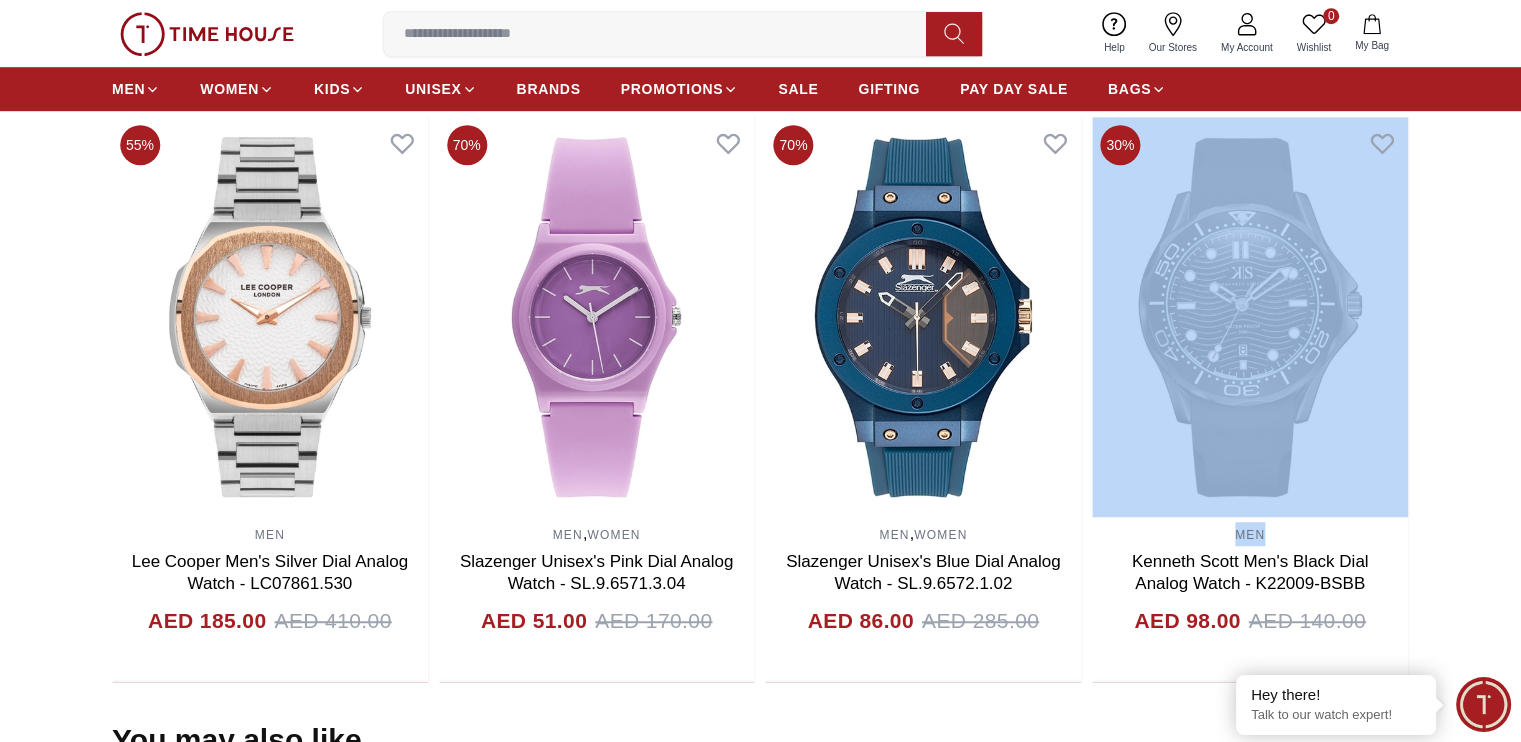 click on "Related Products View All 40% MEN QUANTUM Men's Chronograph Black Dial Watch - HNG1080.050 AED [PRICE] AED [PRICE] Add to cart 55% MEN Lee Cooper Men's Silver Dial Analog Watch - LC07861.530 AED [PRICE] AED [PRICE] Add to cart 70% MEN ,  WOMEN Slazenger Unisex's Pink Dial Analog Watch - SL.9.6571.3.04 AED [PRICE] AED [PRICE] Add to cart 70% MEN ,  WOMEN Slazenger Unisex's Blue Dial Analog Watch - SL.9.6572.1.02 AED [PRICE] AED [PRICE] Add to cart 30% [FIRST] [LAST] Men's Black Dial Analog Watch - K22009-BSBB AED [PRICE] AED [PRICE] Add to cart 30% [FIRST] [LAST] Men's Black Dial Analog Watch - K22010-BBBB AED [PRICE] AED [PRICE] Add to cart 35% [FIRST] [LAST] Men's White Dial Analog Watch - K22036-TBTW AED [PRICE] AED [PRICE] Add to cart 25% [FIRST] [LAST] Men's Champagne Dial Analog Watch - K23022-GBGC AED [PRICE] AED [PRICE] Add to cart 25% [FIRST] [LAST] Men's Champagne Dial Analog Watch - K23024-GBGCB AED [PRICE] AED [PRICE] Add to cart 25% [FIRST] [LAST] Men's White Dial Analog Watch - K23025-GBGW AED [PRICE] AED [PRICE]" at bounding box center (760, 375) 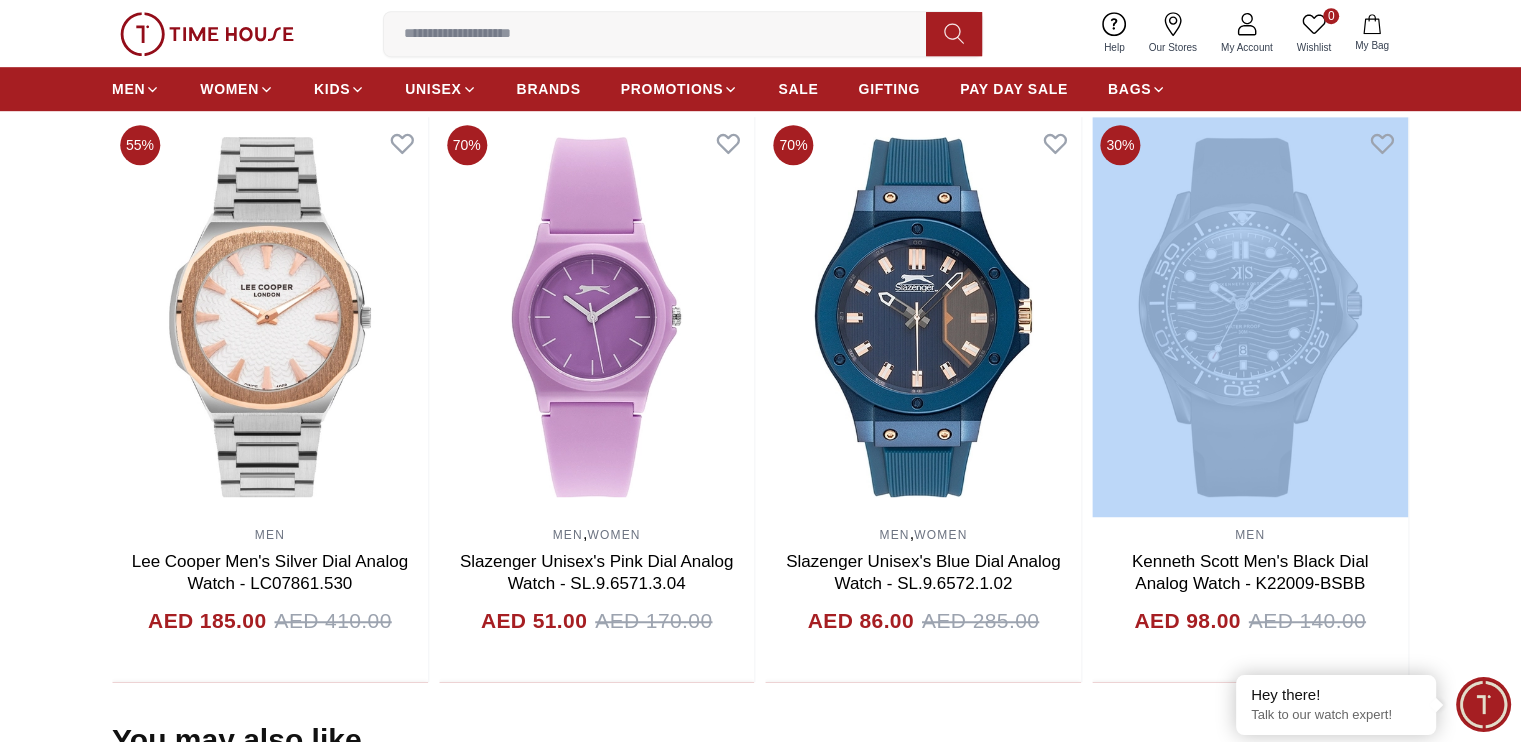 click on "Related Products View All 40% MEN QUANTUM Men's Chronograph Black Dial Watch - HNG1080.050 AED [PRICE] AED [PRICE] Add to cart 55% MEN Lee Cooper Men's Silver Dial Analog Watch - LC07861.530 AED [PRICE] AED [PRICE] Add to cart 70% MEN ,  WOMEN Slazenger Unisex's Pink Dial Analog Watch - SL.9.6571.3.04 AED [PRICE] AED [PRICE] Add to cart 70% MEN ,  WOMEN Slazenger Unisex's Blue Dial Analog Watch - SL.9.6572.1.02 AED [PRICE] AED [PRICE] Add to cart 30% [FIRST] [LAST] Men's Black Dial Analog Watch - K22009-BSBB AED [PRICE] AED [PRICE] Add to cart 30% [FIRST] [LAST] Men's Black Dial Analog Watch - K22010-BBBB AED [PRICE] AED [PRICE] Add to cart 35% [FIRST] [LAST] Men's White Dial Analog Watch - K22036-TBTW AED [PRICE] AED [PRICE] Add to cart 25% [FIRST] [LAST] Men's Champagne Dial Analog Watch - K23022-GBGC AED [PRICE] AED [PRICE] Add to cart 25% [FIRST] [LAST] Men's Champagne Dial Analog Watch - K23024-GBGCB AED [PRICE] AED [PRICE] Add to cart 25% [FIRST] [LAST] Men's White Dial Analog Watch - K23025-GBGW AED [PRICE] AED [PRICE]" at bounding box center (760, 375) 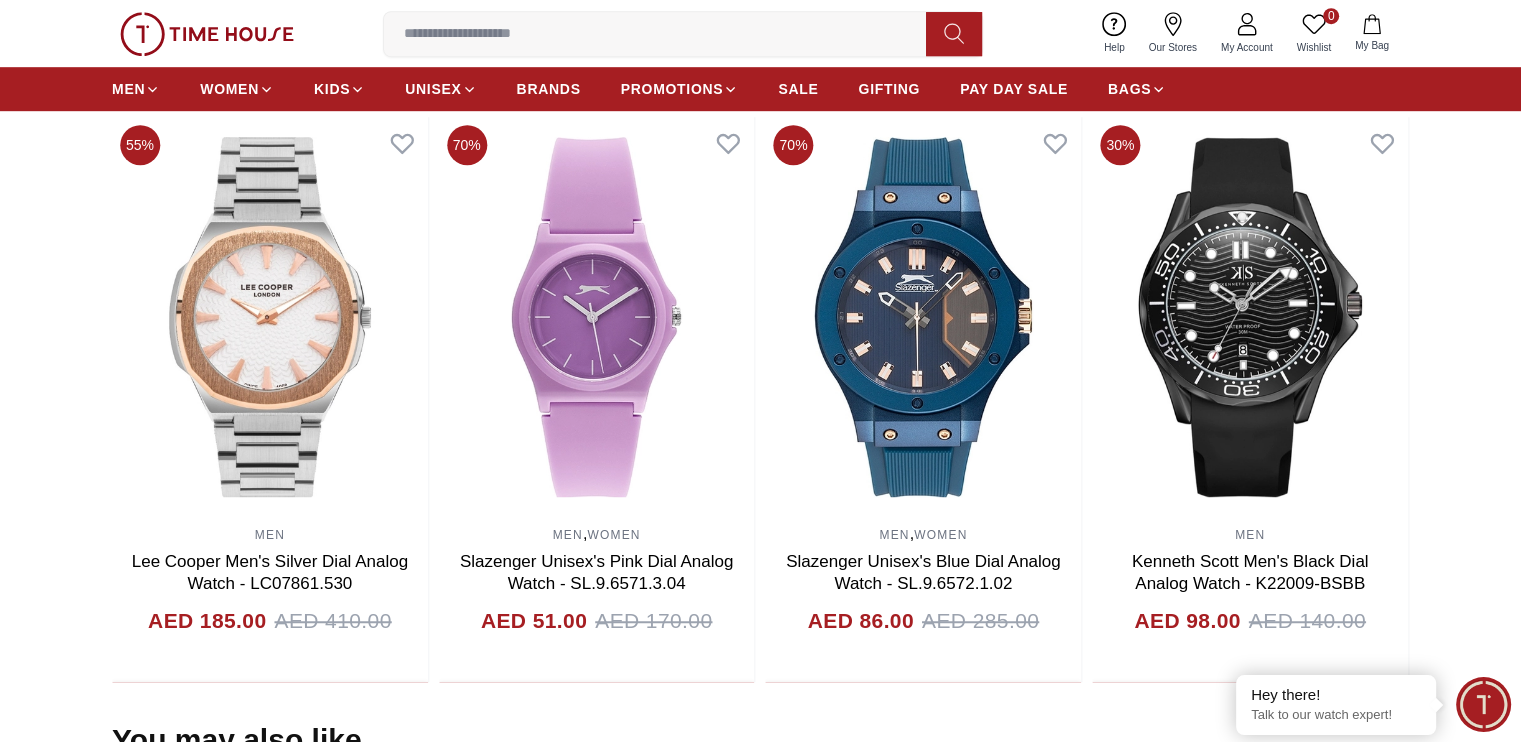 click on "Related Products View All 40% MEN QUANTUM Men's Chronograph Black Dial Watch - HNG1080.050 AED [PRICE] AED [PRICE] Add to cart 55% MEN Lee Cooper Men's Silver Dial Analog Watch - LC07861.530 AED [PRICE] AED [PRICE] Add to cart 70% MEN ,  WOMEN Slazenger Unisex's Pink Dial Analog Watch - SL.9.6571.3.04 AED [PRICE] AED [PRICE] Add to cart 70% MEN ,  WOMEN Slazenger Unisex's Blue Dial Analog Watch - SL.9.6572.1.02 AED [PRICE] AED [PRICE] Add to cart 30% [FIRST] [LAST] Men's Black Dial Analog Watch - K22009-BSBB AED [PRICE] AED [PRICE] Add to cart 30% [FIRST] [LAST] Men's Black Dial Analog Watch - K22010-BBBB AED [PRICE] AED [PRICE] Add to cart 35% [FIRST] [LAST] Men's White Dial Analog Watch - K22036-TBTW AED [PRICE] AED [PRICE] Add to cart 25% [FIRST] [LAST] Men's Champagne Dial Analog Watch - K23022-GBGC AED [PRICE] AED [PRICE] Add to cart 25% [FIRST] [LAST] Men's Champagne Dial Analog Watch - K23024-GBGCB AED [PRICE] AED [PRICE] Add to cart 25% [FIRST] [LAST] Men's White Dial Analog Watch - K23025-GBGW AED [PRICE] AED [PRICE]" at bounding box center (760, 375) 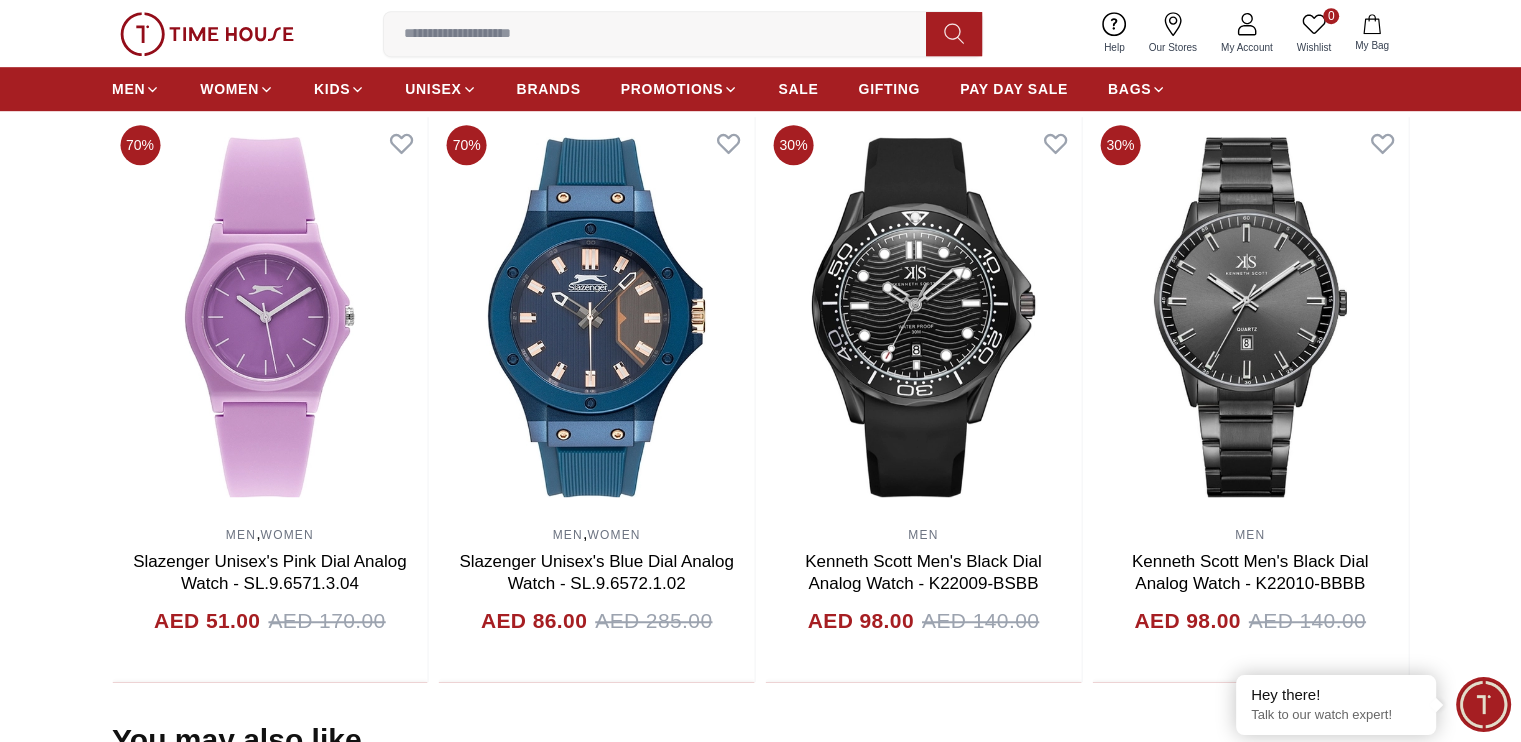 click on "Related Products View All 40% MEN QUANTUM Men's Chronograph Black Dial Watch - HNG1080.050 AED [PRICE] AED [PRICE] Add to cart 55% MEN Lee Cooper Men's Silver Dial Analog Watch - LC07861.530 AED [PRICE] AED [PRICE] Add to cart 70% MEN ,  WOMEN Slazenger Unisex's Pink Dial Analog Watch - SL.9.6571.3.04 AED [PRICE] AED [PRICE] Add to cart 70% MEN ,  WOMEN Slazenger Unisex's Blue Dial Analog Watch - SL.9.6572.1.02 AED [PRICE] AED [PRICE] Add to cart 30% [FIRST] [LAST] Men's Black Dial Analog Watch - K22009-BSBB AED [PRICE] AED [PRICE] Add to cart 30% [FIRST] [LAST] Men's Black Dial Analog Watch - K22010-BBBB AED [PRICE] AED [PRICE] Add to cart 35% [FIRST] [LAST] Men's White Dial Analog Watch - K22036-TBTW AED [PRICE] AED [PRICE] Add to cart 25% [FIRST] [LAST] Men's Champagne Dial Analog Watch - K23022-GBGC AED [PRICE] AED [PRICE] Add to cart 25% [FIRST] [LAST] Men's Champagne Dial Analog Watch - K23024-GBGCB AED [PRICE] AED [PRICE] Add to cart 25% [FIRST] [LAST] Men's White Dial Analog Watch - K23025-GBGW AED [PRICE] AED [PRICE]" at bounding box center (760, 375) 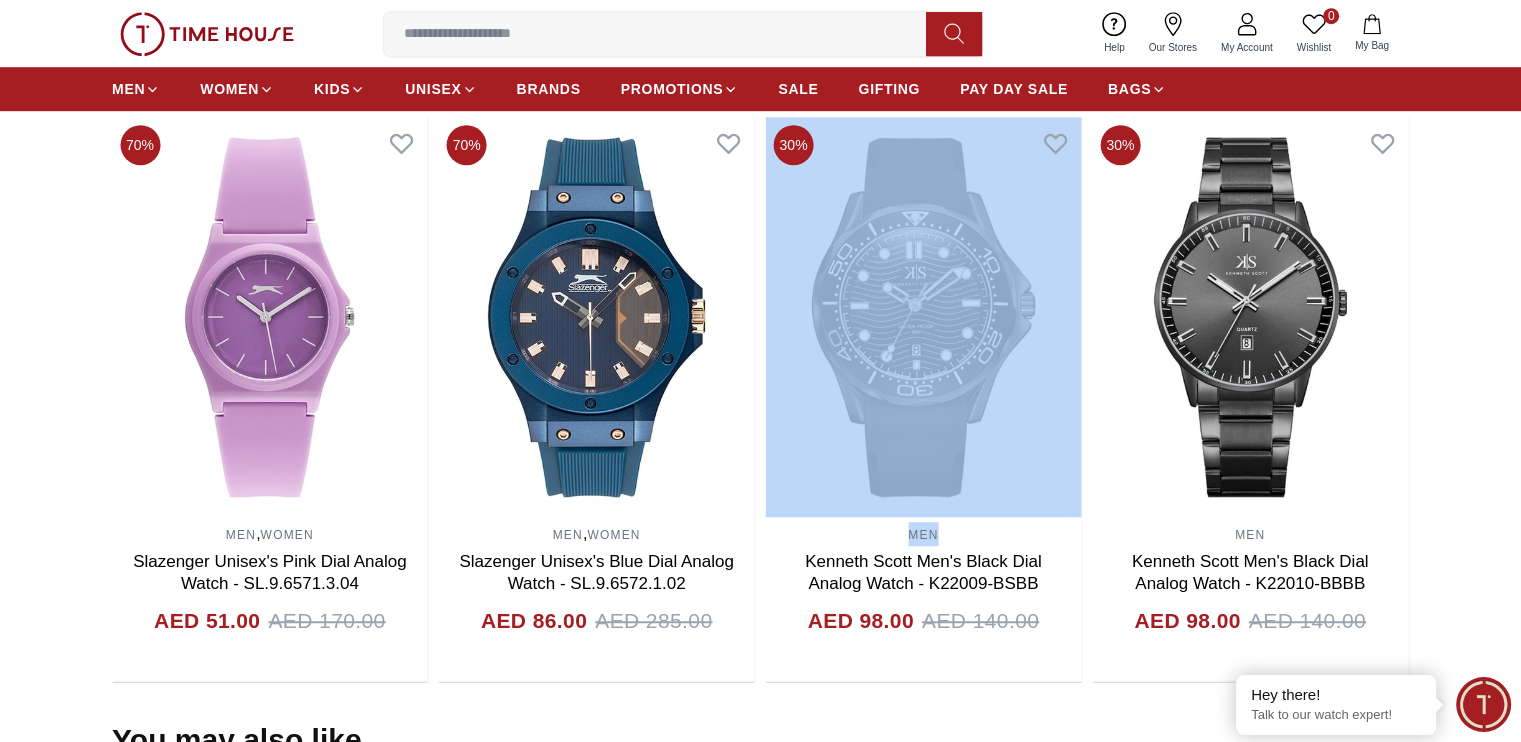 click on "Related Products View All 40% MEN QUANTUM Men's Chronograph Black Dial Watch - HNG1080.050 AED [PRICE] AED [PRICE] Add to cart 55% MEN Lee Cooper Men's Silver Dial Analog Watch - LC07861.530 AED [PRICE] AED [PRICE] Add to cart 70% MEN ,  WOMEN Slazenger Unisex's Pink Dial Analog Watch - SL.9.6571.3.04 AED [PRICE] AED [PRICE] Add to cart 70% MEN ,  WOMEN Slazenger Unisex's Blue Dial Analog Watch - SL.9.6572.1.02 AED [PRICE] AED [PRICE] Add to cart 30% [FIRST] [LAST] Men's Black Dial Analog Watch - K22009-BSBB AED [PRICE] AED [PRICE] Add to cart 30% [FIRST] [LAST] Men's Black Dial Analog Watch - K22010-BBBB AED [PRICE] AED [PRICE] Add to cart 35% [FIRST] [LAST] Men's White Dial Analog Watch - K22036-TBTW AED [PRICE] AED [PRICE] Add to cart 25% [FIRST] [LAST] Men's Champagne Dial Analog Watch - K23022-GBGC AED [PRICE] AED [PRICE] Add to cart 25% [FIRST] [LAST] Men's Champagne Dial Analog Watch - K23024-GBGCB AED [PRICE] AED [PRICE] Add to cart 25% [FIRST] [LAST] Men's White Dial Analog Watch - K23025-GBGW AED [PRICE] AED [PRICE]" at bounding box center [760, 375] 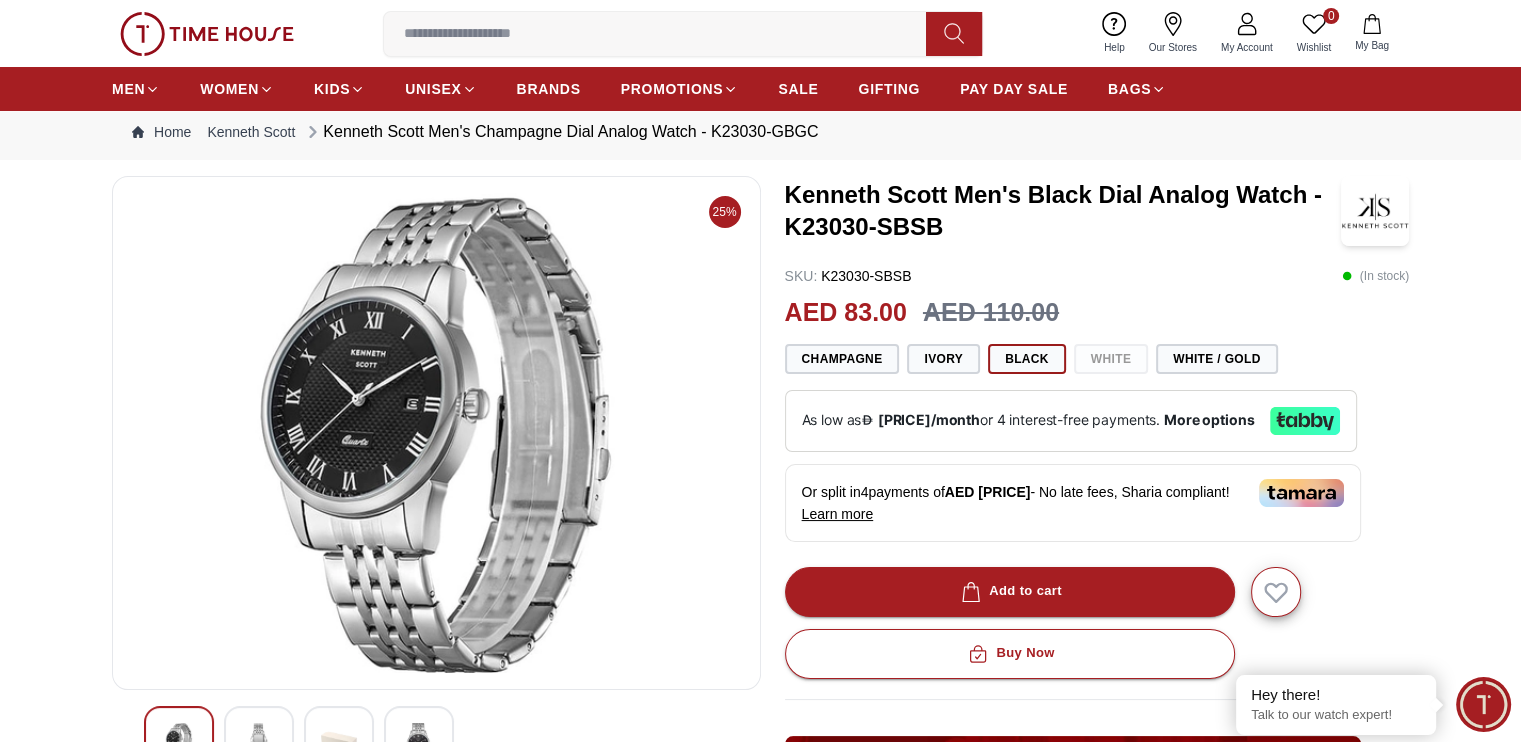 scroll, scrollTop: 0, scrollLeft: 0, axis: both 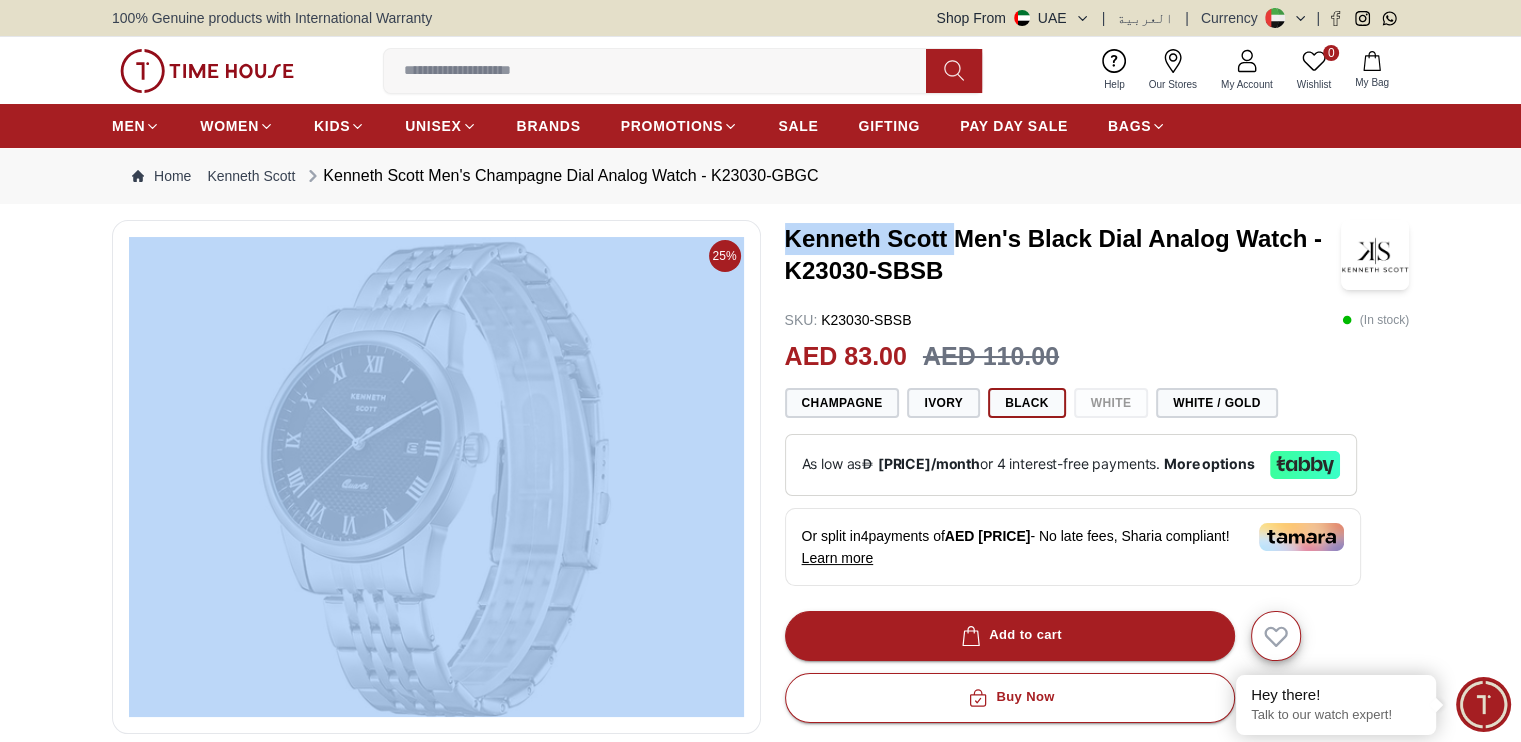drag, startPoint x: 764, startPoint y: 240, endPoint x: 953, endPoint y: 238, distance: 189.01057 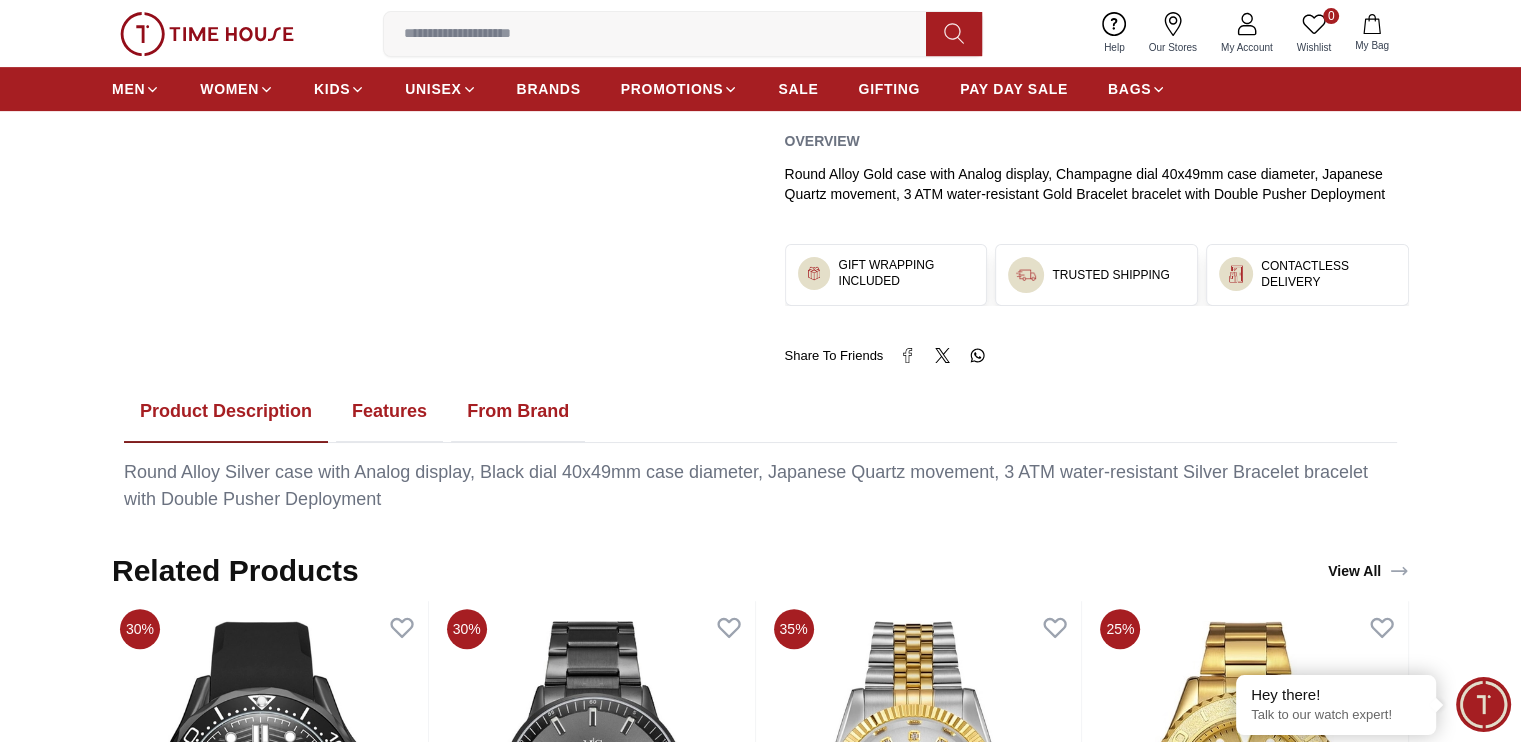 scroll, scrollTop: 1300, scrollLeft: 0, axis: vertical 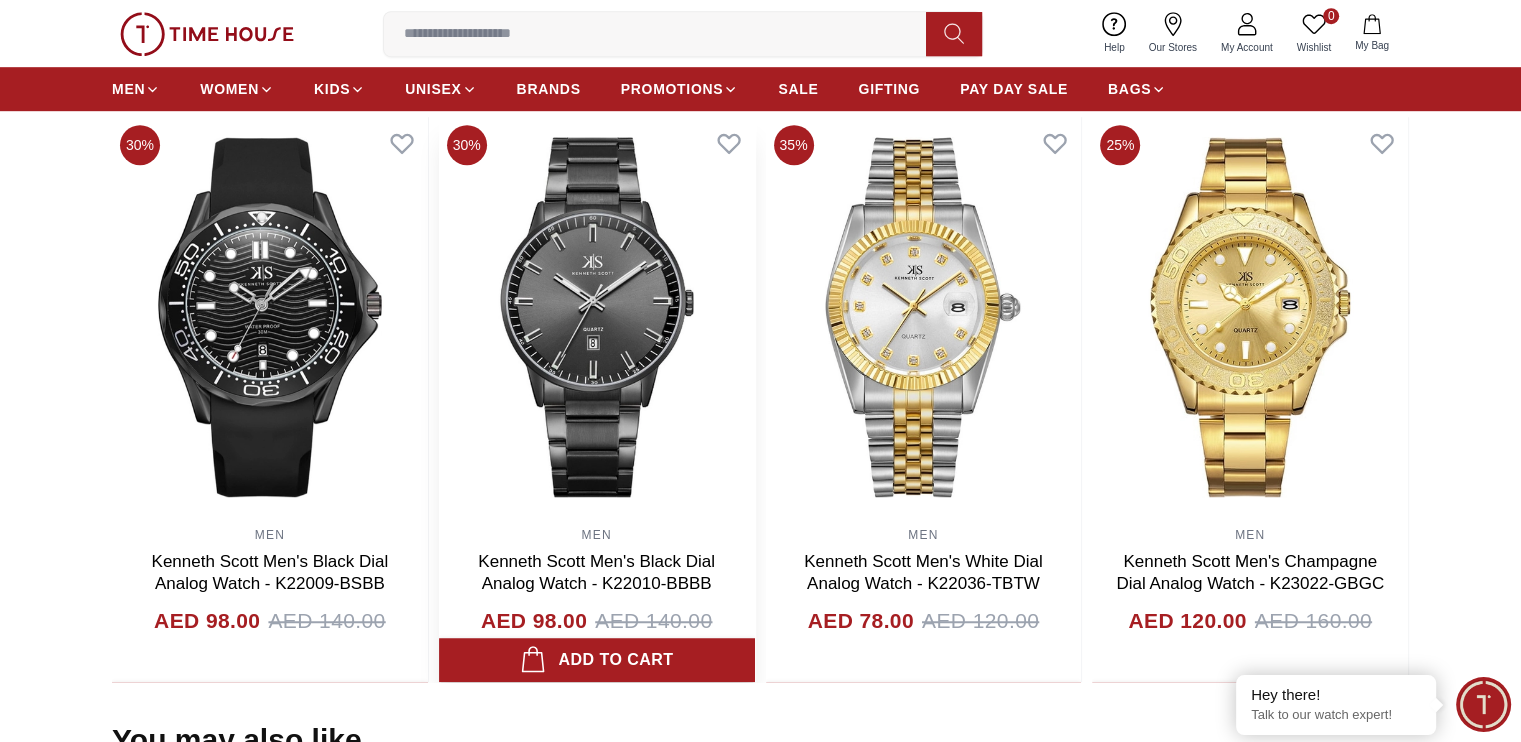 click at bounding box center (597, 317) 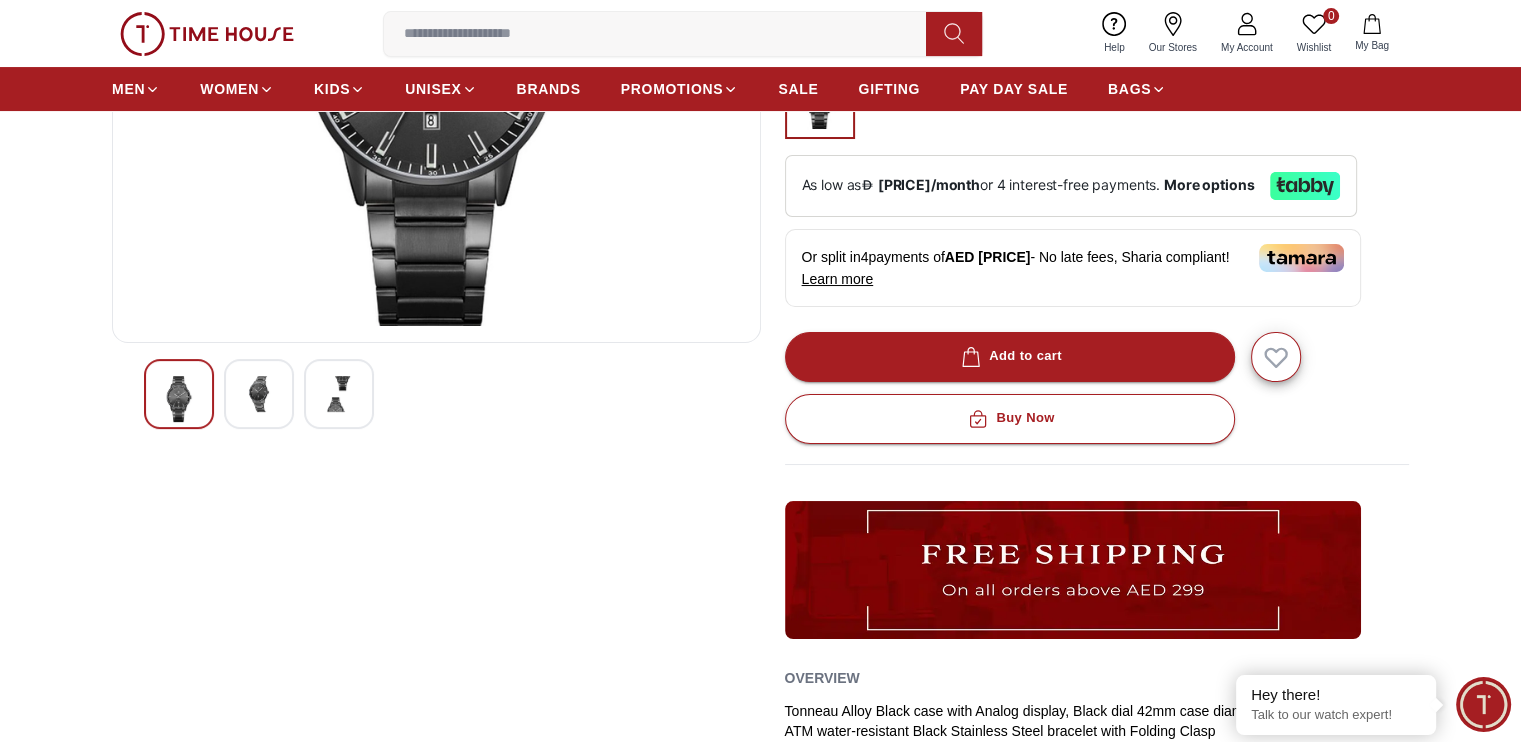 scroll, scrollTop: 400, scrollLeft: 0, axis: vertical 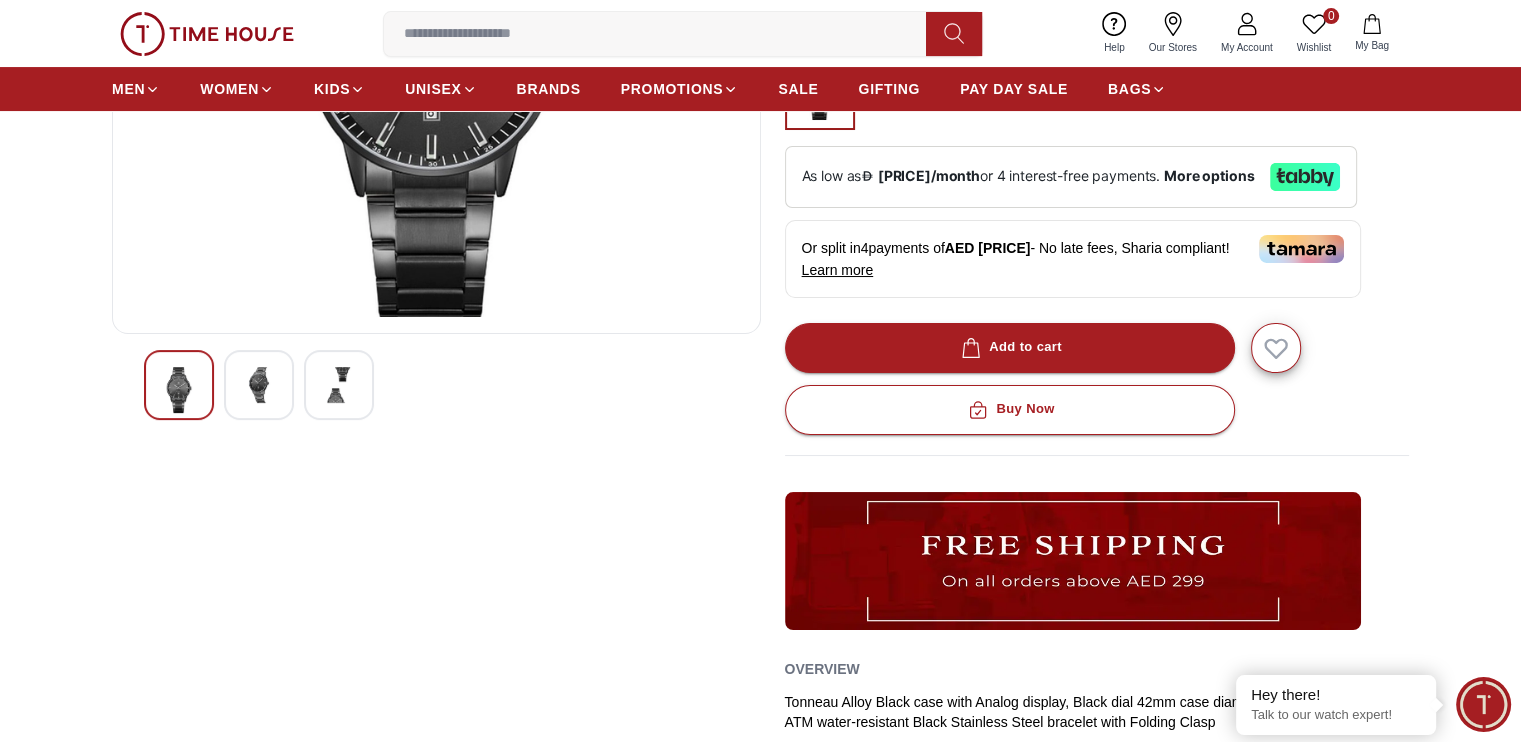 click at bounding box center (259, 385) 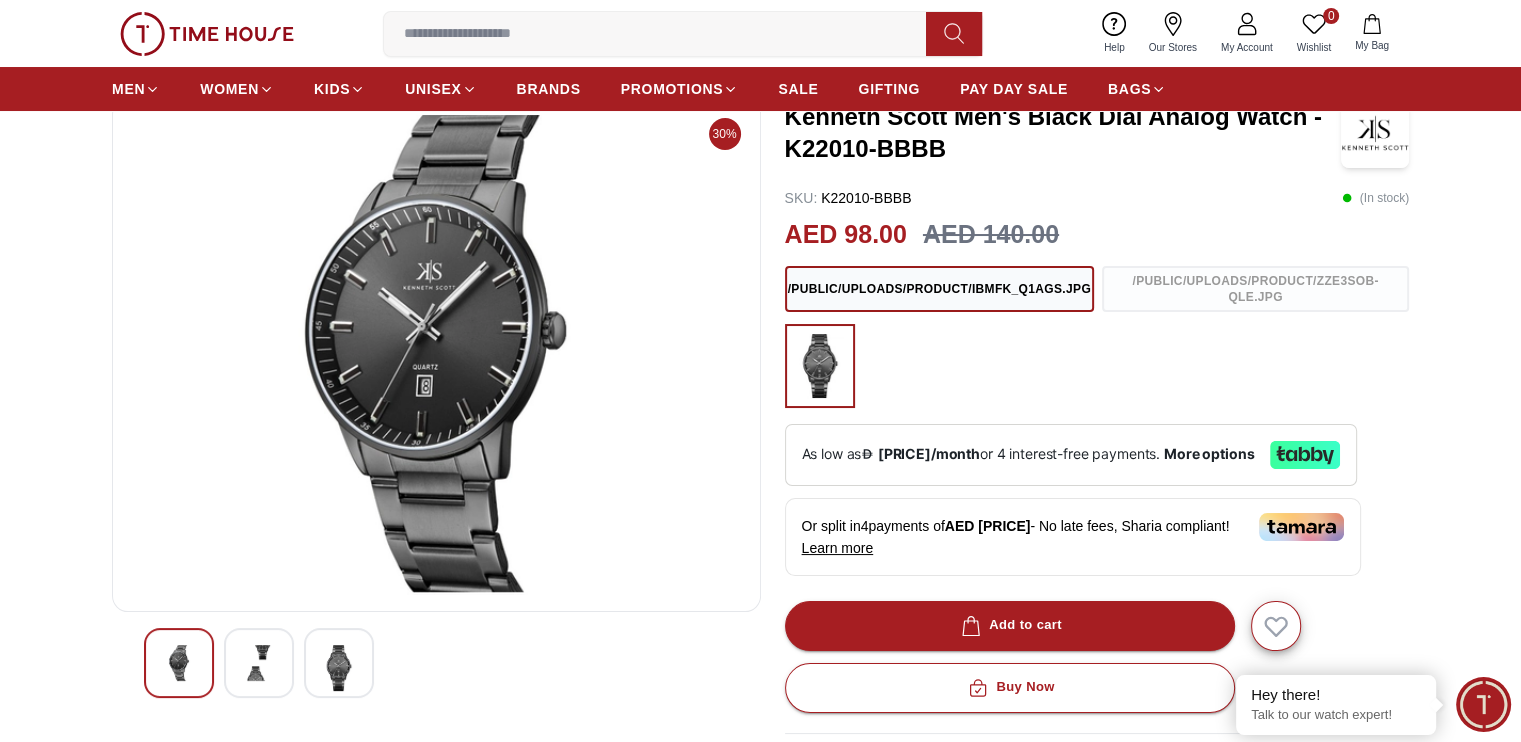 scroll, scrollTop: 100, scrollLeft: 0, axis: vertical 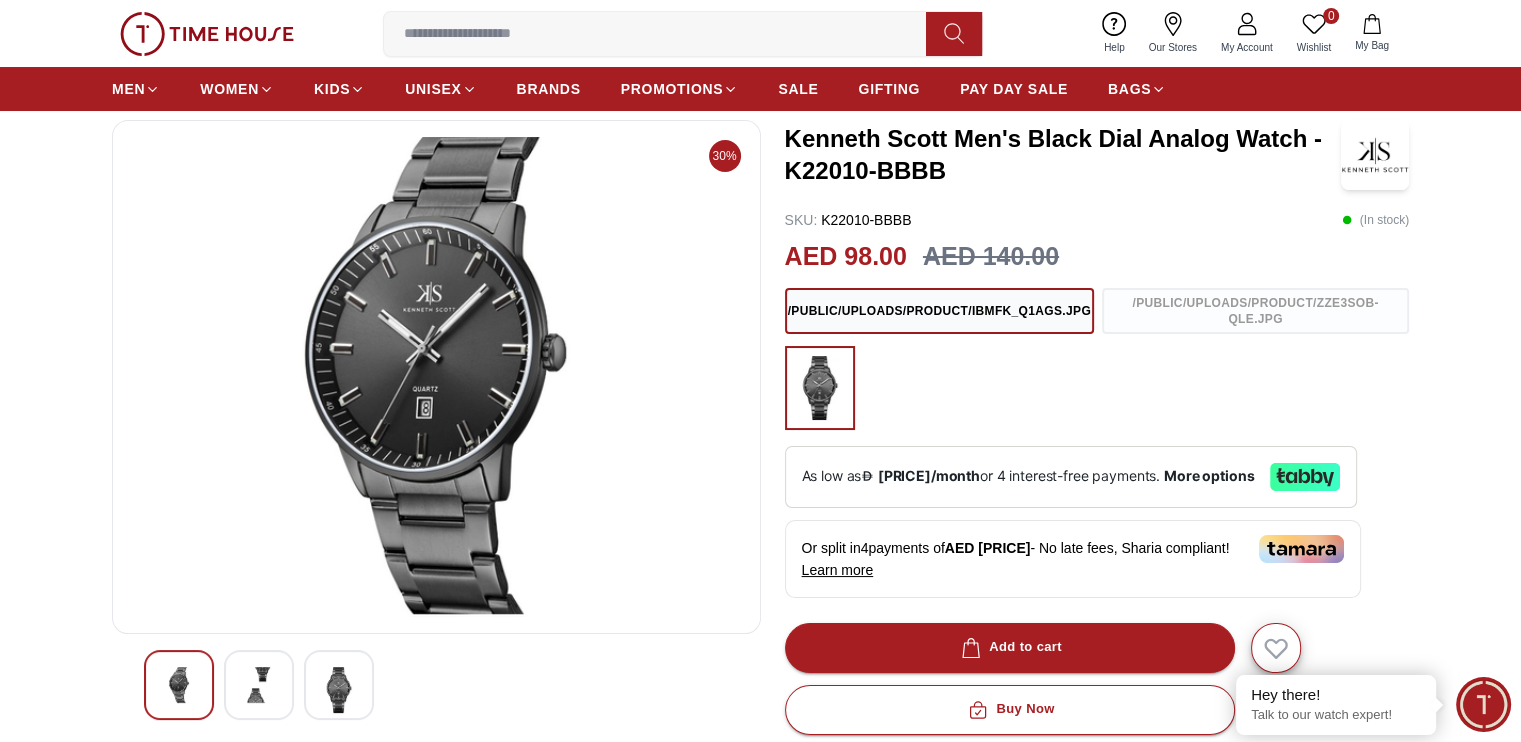 click at bounding box center (339, 690) 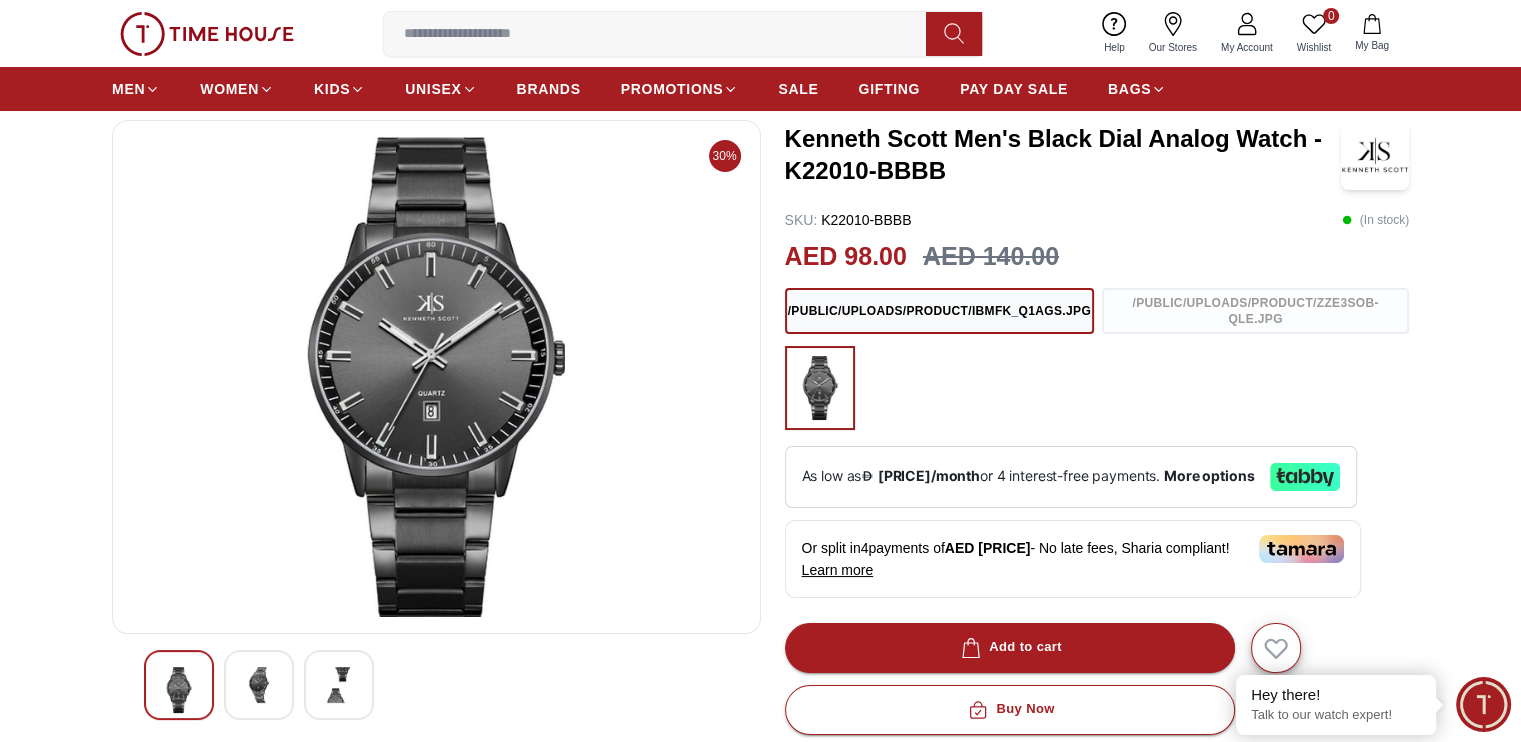 click at bounding box center (259, 685) 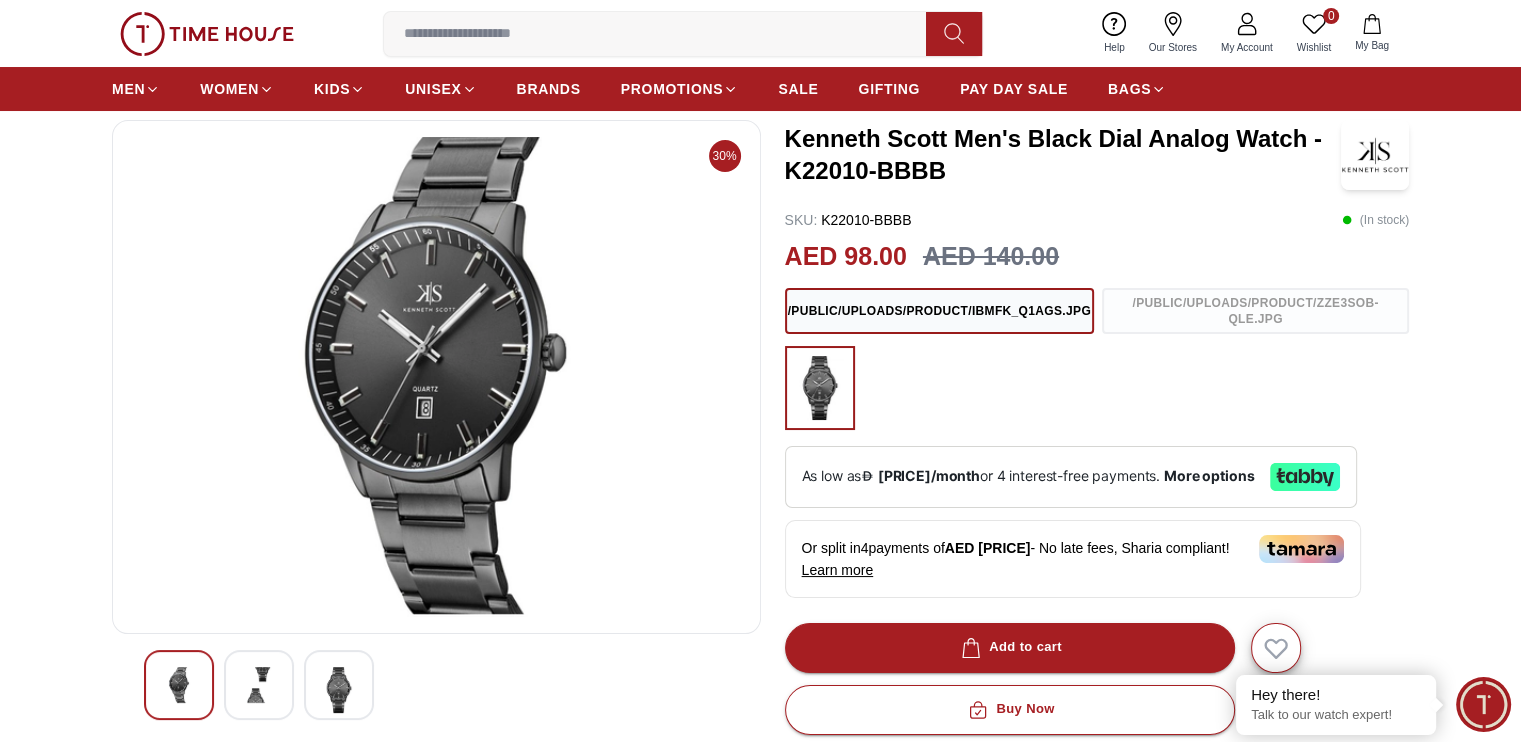 click at bounding box center [179, 685] 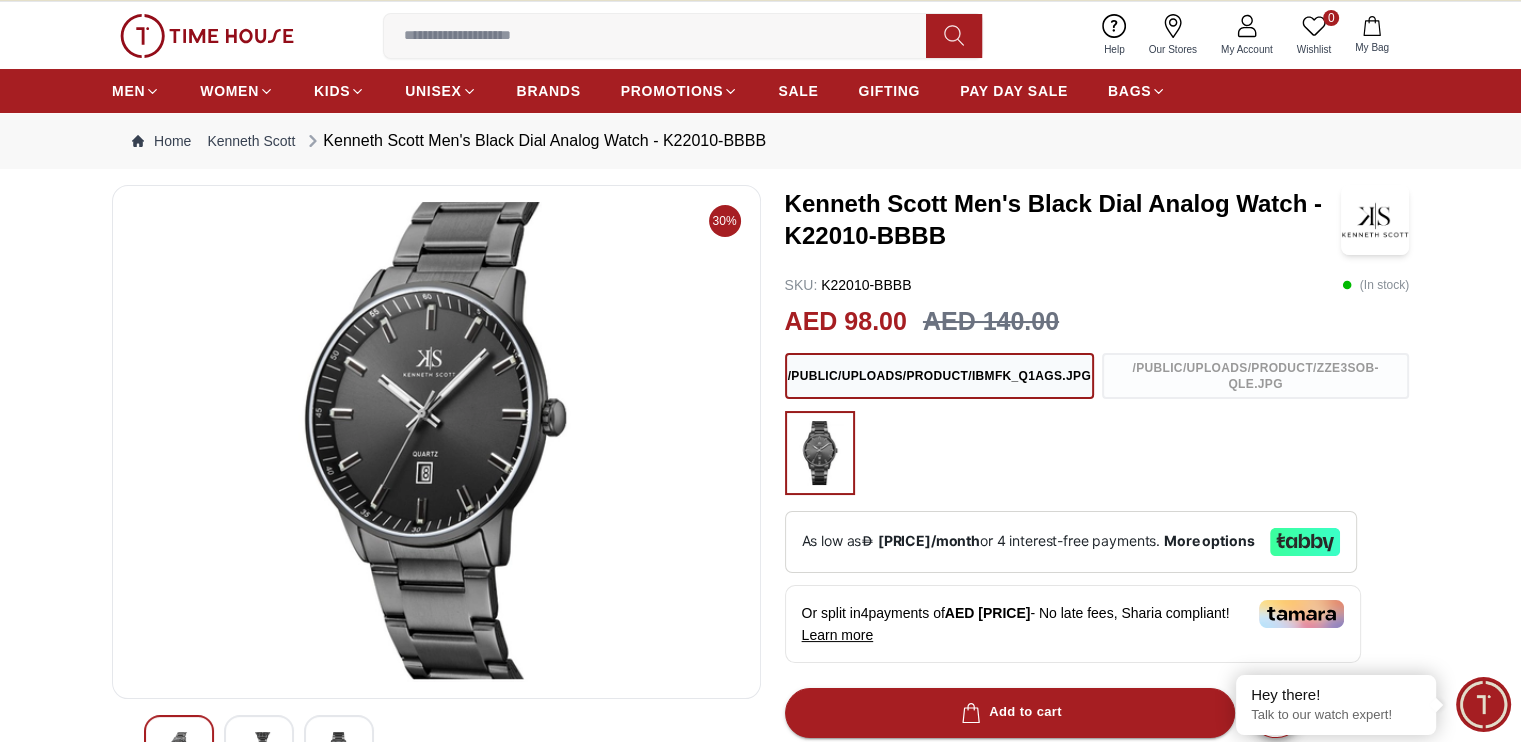 scroll, scrollTop: 0, scrollLeft: 0, axis: both 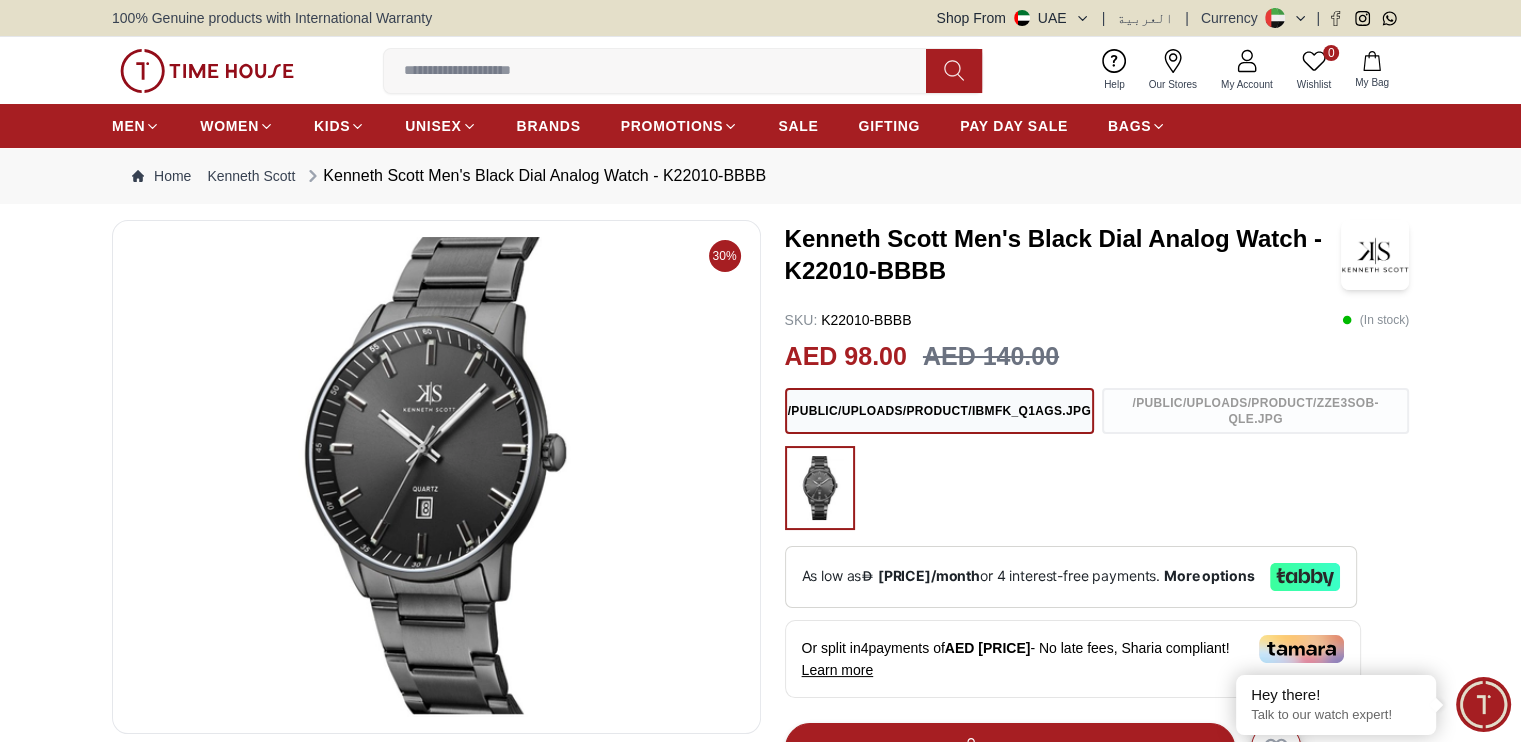 click on "30% [FIRST] [LAST] Men's Black Dial Analog Watch - K22010-BBBB SKU :   K22010-BBBB ( In stock ) AED [PRICE] AED [PRICE] /public/uploads/product/IBmFk_Q1AGS.jpg /public/uploads/product/zze3SOb-QLE.jpg Or split in  4  payments of  AED [PRICE]  - No late fees, Sharia compliant!    Learn more Overview Tonneau Alloy Black case with Analog display, Black dial
42mm case diameter, Quartz movement, 3 ATM water-resistant
Black Stainless Steel bracelet with Folding Clasp   Add to cart         Buy Now GIFT WRAPPING INCLUDED TRUSTED SHIPPING CONTACTLESS DELIVERY Share To Friends Product Description Features From Brand Tonneau Alloy Black case with Analog display, Black dial
42mm case diameter, Quartz movement, 3 ATM water-resistant
Black Stainless Steel bracelet with Folding Clasp" at bounding box center (760, 830) 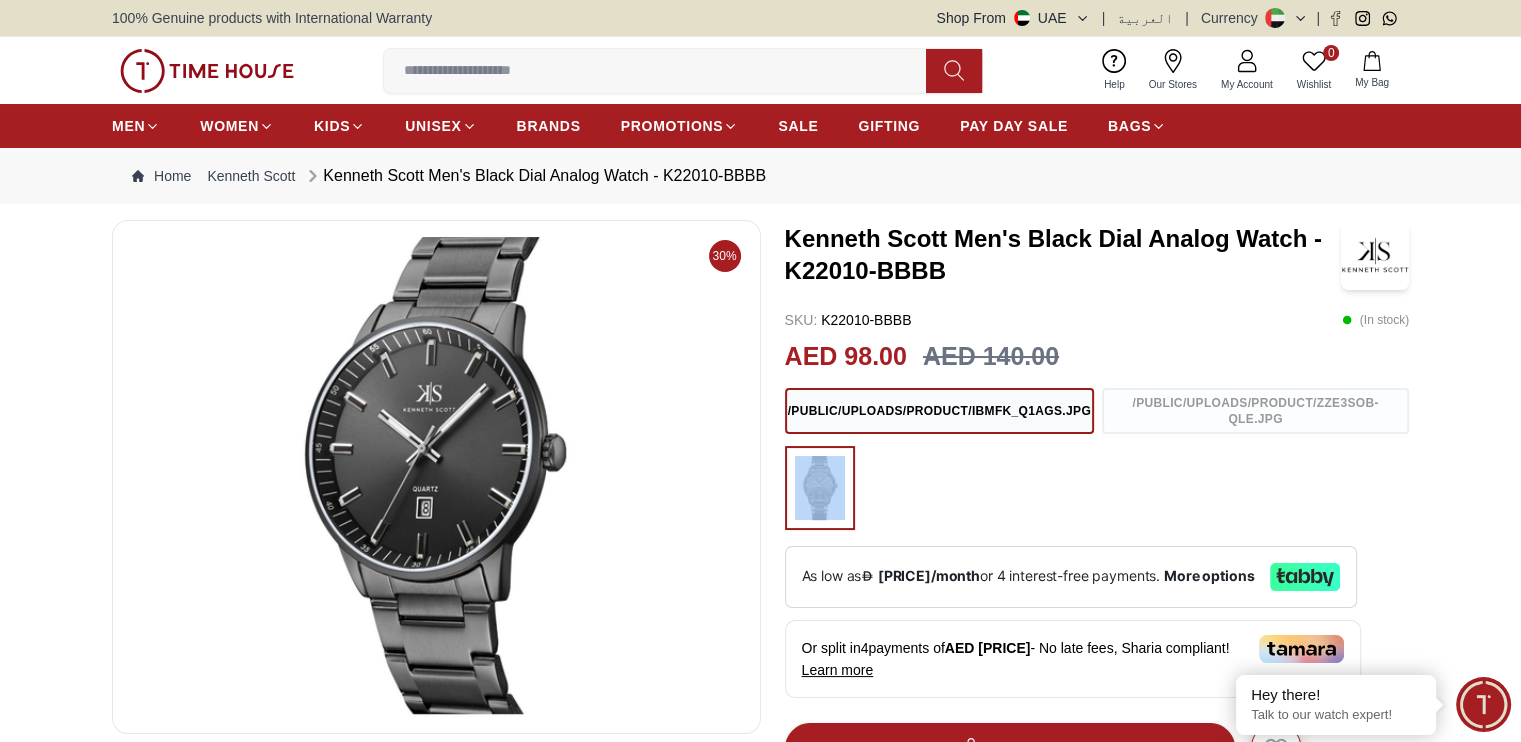 click on "30% [FIRST] [LAST] Men's Black Dial Analog Watch - K22010-BBBB SKU :   K22010-BBBB ( In stock ) AED [PRICE] AED [PRICE] /public/uploads/product/IBmFk_Q1AGS.jpg /public/uploads/product/zze3SOb-QLE.jpg Or split in  4  payments of  AED [PRICE]  - No late fees, Sharia compliant!    Learn more Overview Tonneau Alloy Black case with Analog display, Black dial
42mm case diameter, Quartz movement, 3 ATM water-resistant
Black Stainless Steel bracelet with Folding Clasp   Add to cart         Buy Now GIFT WRAPPING INCLUDED TRUSTED SHIPPING CONTACTLESS DELIVERY Share To Friends Product Description Features From Brand Tonneau Alloy Black case with Analog display, Black dial
42mm case diameter, Quartz movement, 3 ATM water-resistant
Black Stainless Steel bracelet with Folding Clasp" at bounding box center (760, 830) 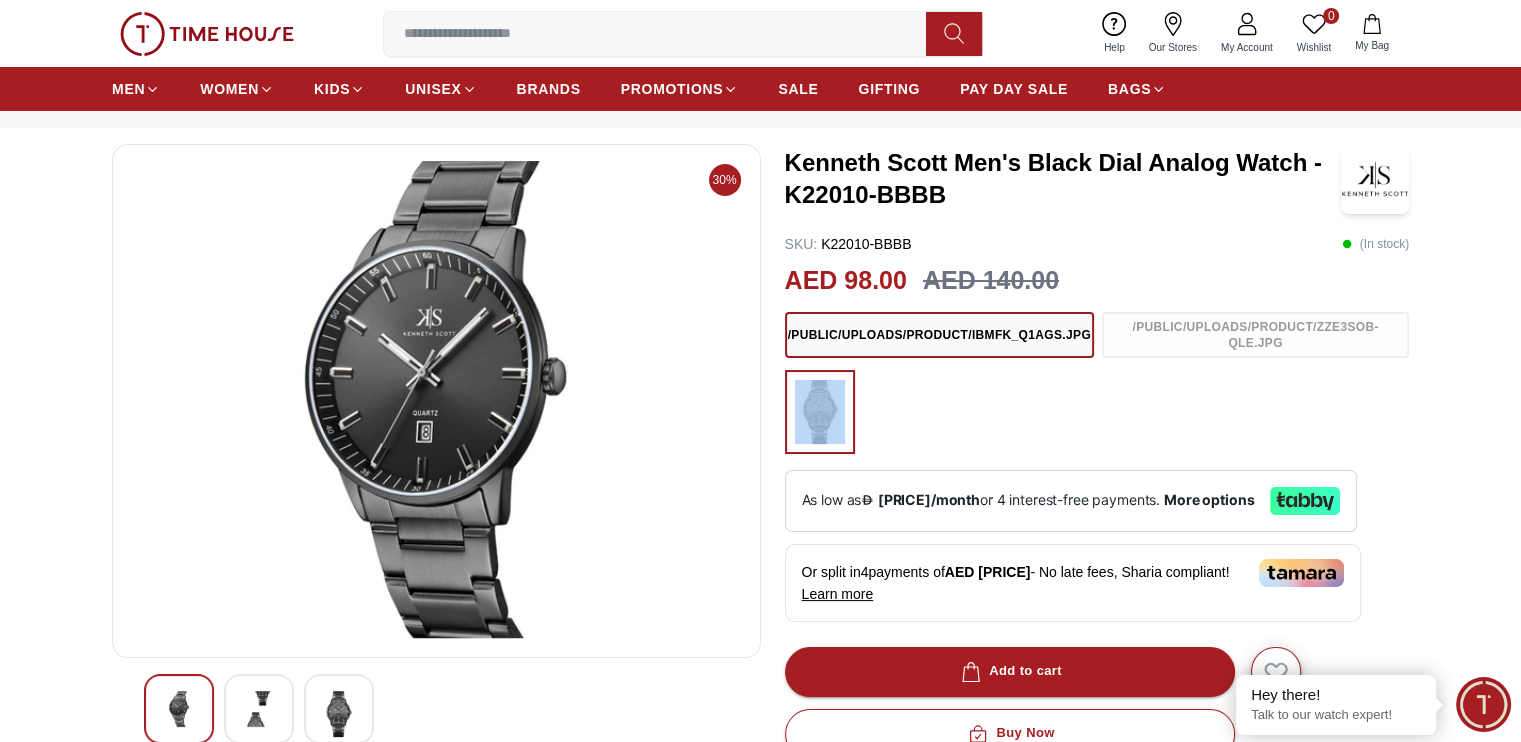 scroll, scrollTop: 0, scrollLeft: 0, axis: both 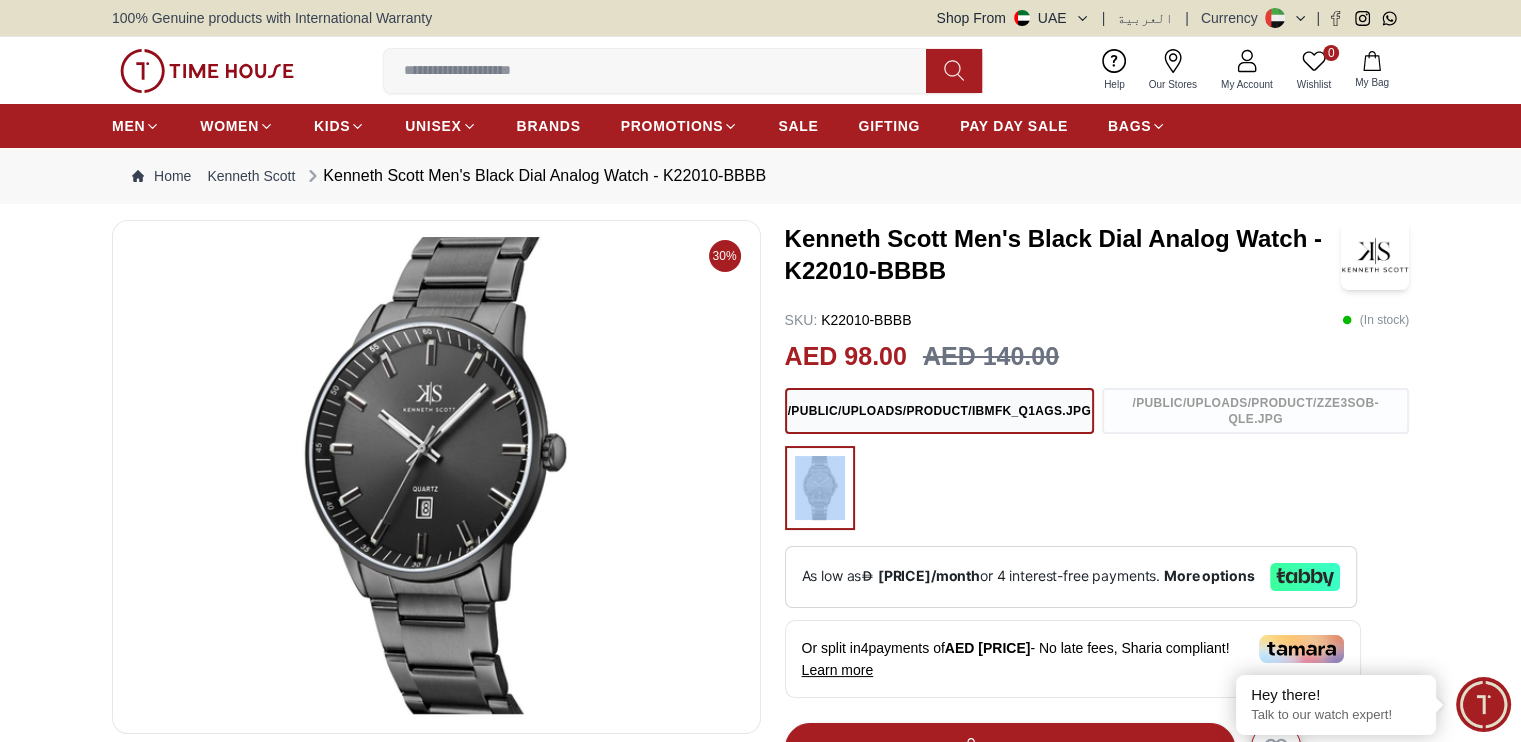 click at bounding box center (436, 477) 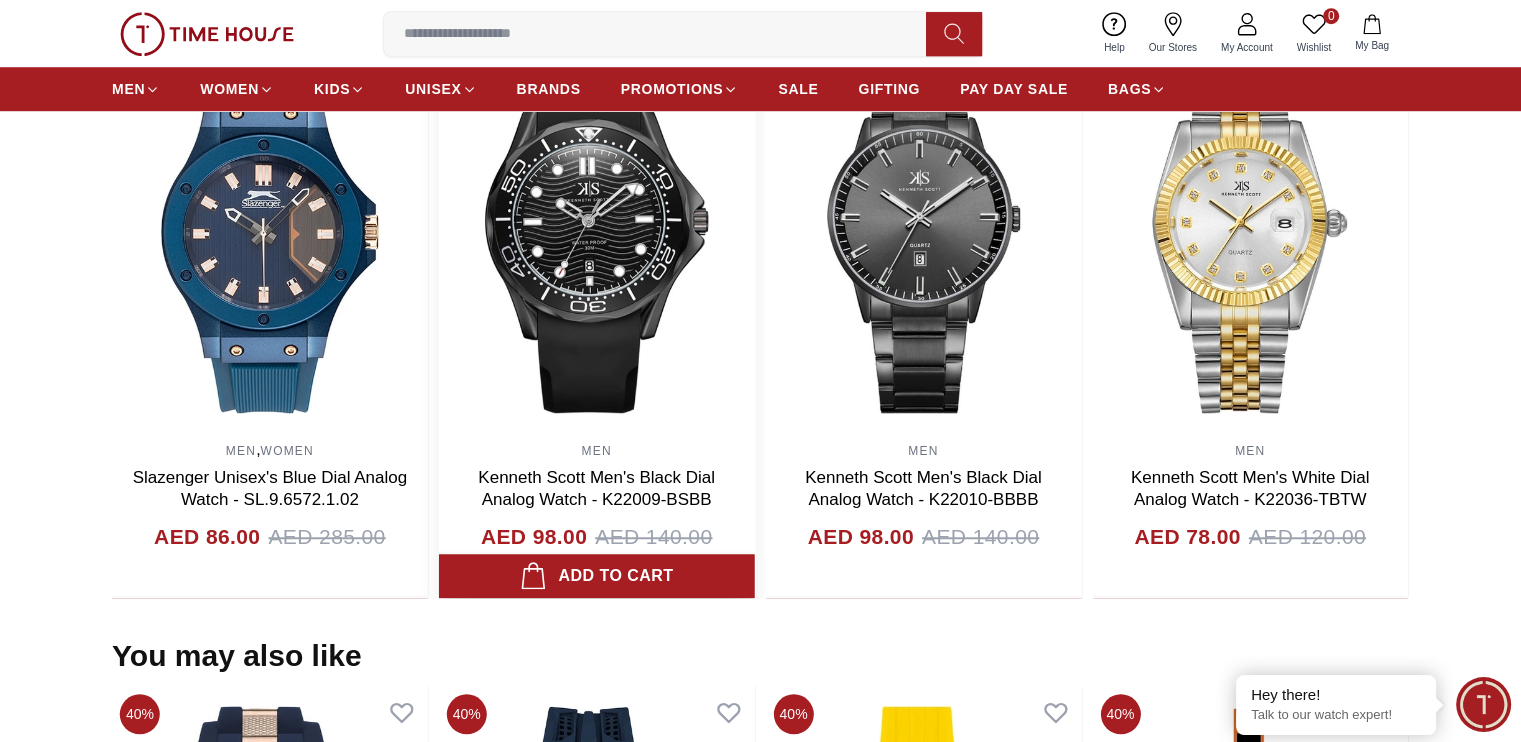 scroll, scrollTop: 1500, scrollLeft: 0, axis: vertical 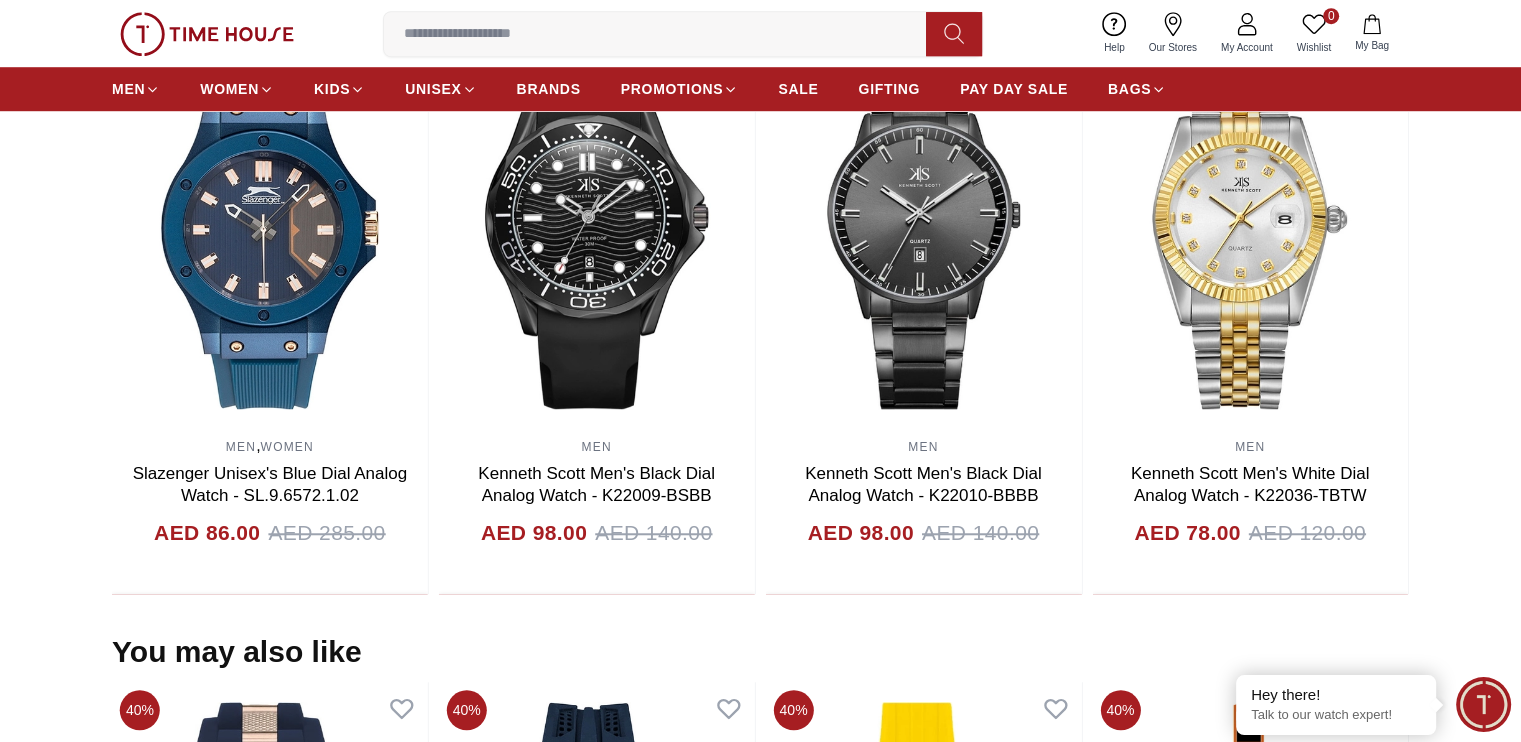 click on "Related Products View All 40% MEN QUANTUM Men's Chronograph Black Dial Watch - HNG1080.050 AED [PRICE] AED [PRICE] Add to cart 55% MEN Lee Cooper Men's Silver Dial Analog Watch - LC07861.530 AED [PRICE] AED [PRICE] Add to cart 70% MEN ,  WOMEN Slazenger Unisex's Pink Dial Analog Watch - SL.9.6571.3.04 AED [PRICE] AED [PRICE] Add to cart 70% MEN ,  WOMEN Slazenger Unisex's Blue Dial Analog Watch - SL.9.6572.1.02 AED [PRICE] AED [PRICE] Add to cart 30% [FIRST] [LAST] Men's Black Dial Analog Watch - K22009-BSBB AED [PRICE] AED [PRICE] Add to cart 30% [FIRST] [LAST] Men's Black Dial Analog Watch - K22010-BBBB AED [PRICE] AED [PRICE] Add to cart 35% [FIRST] [LAST] Men's White Dial Analog Watch - K22036-TBTW AED [PRICE] AED [PRICE] Add to cart 25% [FIRST] [LAST] Men's Champagne Dial Analog Watch - K23022-GBGC AED [PRICE] AED [PRICE] Add to cart 25% [FIRST] [LAST] Men's Champagne Dial Analog Watch - K23024-GBGCB AED [PRICE] AED [PRICE] Add to cart 25% [FIRST] [LAST] Men's White Dial Analog Watch - K23025-GBGW AED [PRICE] AED [PRICE]" at bounding box center (760, 287) 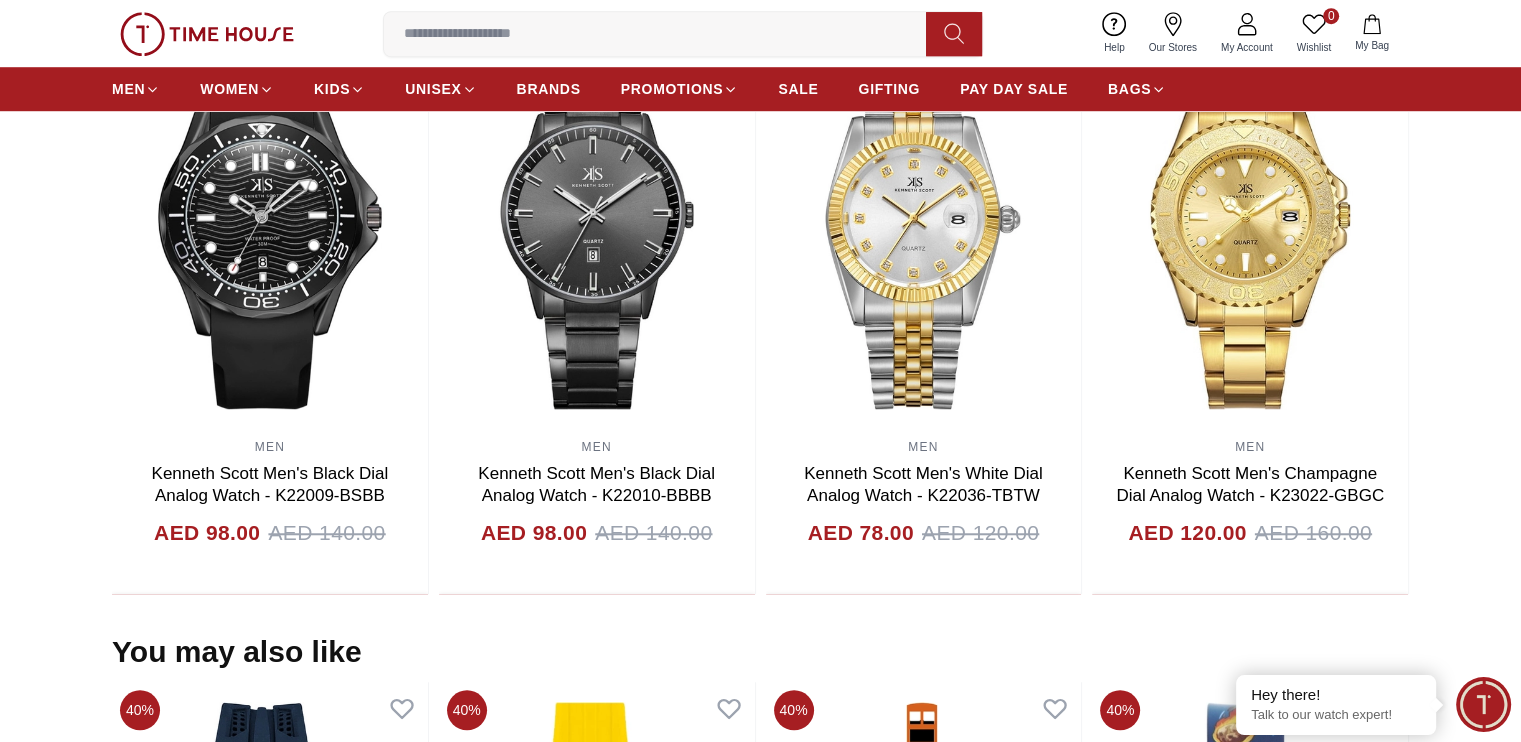 click on "Related Products View All 40% MEN QUANTUM Men's Chronograph Black Dial Watch - HNG1080.050 AED [PRICE] AED [PRICE] Add to cart 55% MEN Lee Cooper Men's Silver Dial Analog Watch - LC07861.530 AED [PRICE] AED [PRICE] Add to cart 70% MEN ,  WOMEN Slazenger Unisex's Pink Dial Analog Watch - SL.9.6571.3.04 AED [PRICE] AED [PRICE] Add to cart 70% MEN ,  WOMEN Slazenger Unisex's Blue Dial Analog Watch - SL.9.6572.1.02 AED [PRICE] AED [PRICE] Add to cart 30% [FIRST] [LAST] Men's Black Dial Analog Watch - K22009-BSBB AED [PRICE] AED [PRICE] Add to cart 30% [FIRST] [LAST] Men's Black Dial Analog Watch - K22010-BBBB AED [PRICE] AED [PRICE] Add to cart 35% [FIRST] [LAST] Men's White Dial Analog Watch - K22036-TBTW AED [PRICE] AED [PRICE] Add to cart 25% [FIRST] [LAST] Men's Champagne Dial Analog Watch - K23022-GBGC AED [PRICE] AED [PRICE] Add to cart 25% [FIRST] [LAST] Men's Champagne Dial Analog Watch - K23024-GBGCB AED [PRICE] AED [PRICE] Add to cart 25% [FIRST] [LAST] Men's White Dial Analog Watch - K23025-GBGW AED [PRICE] AED [PRICE]" at bounding box center (760, 287) 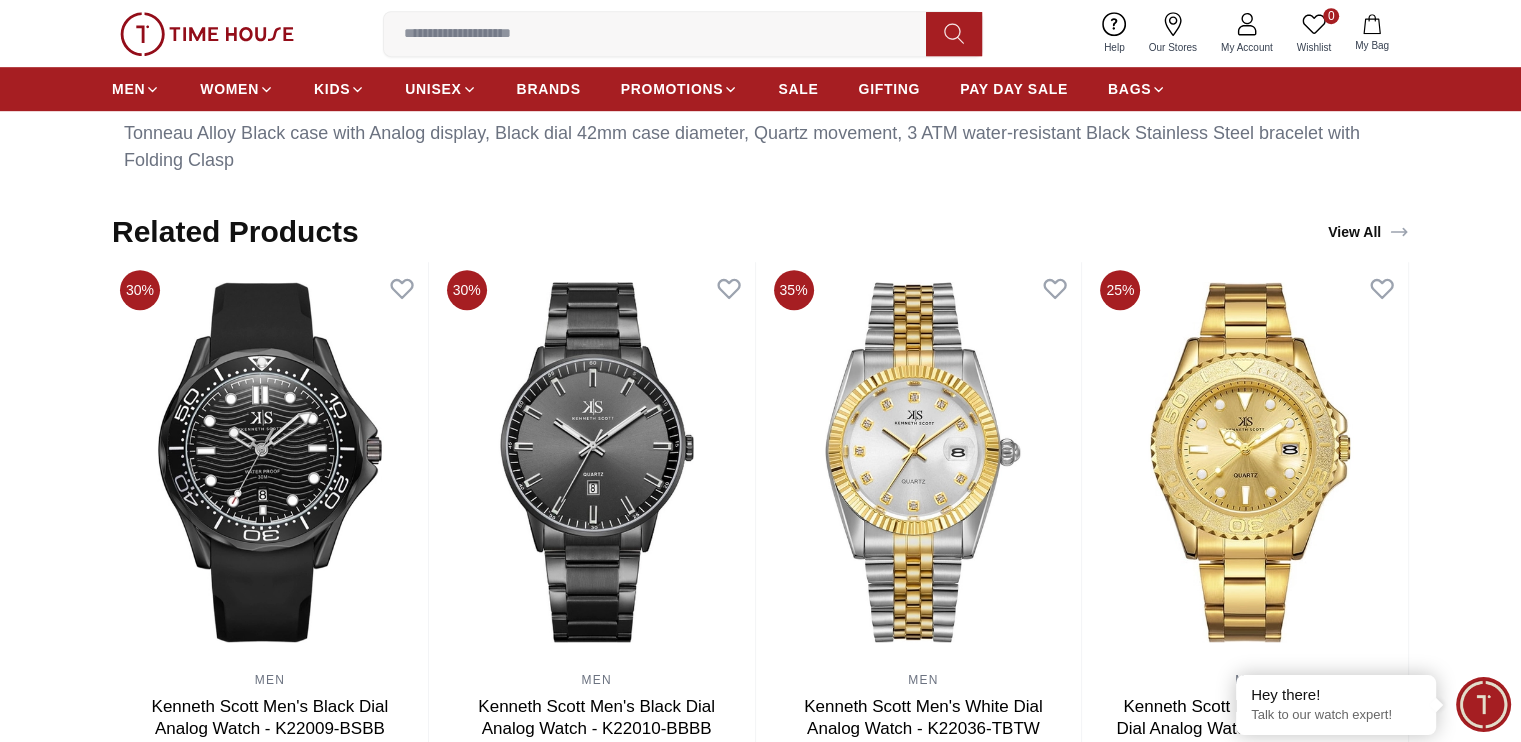 scroll, scrollTop: 1265, scrollLeft: 0, axis: vertical 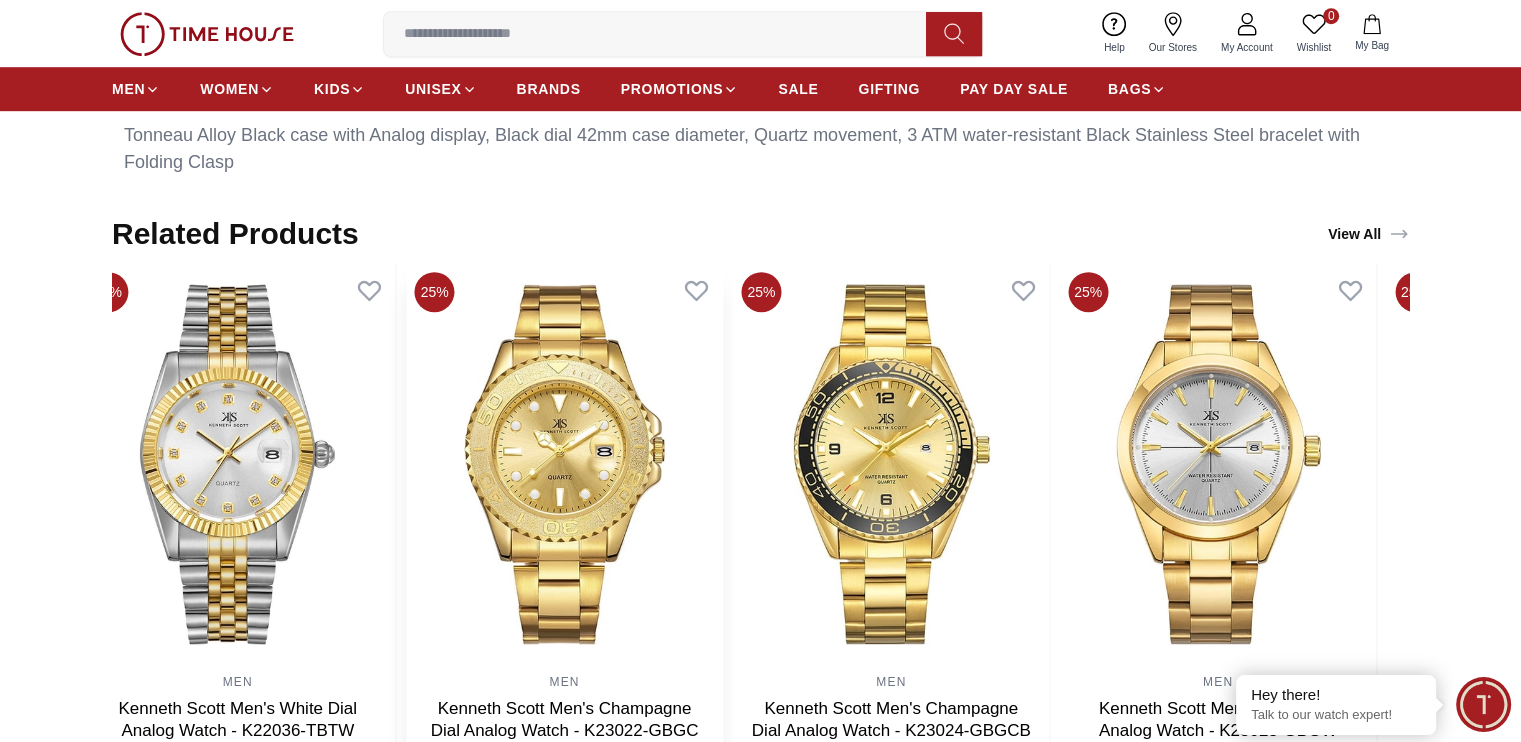 click at bounding box center (565, 464) 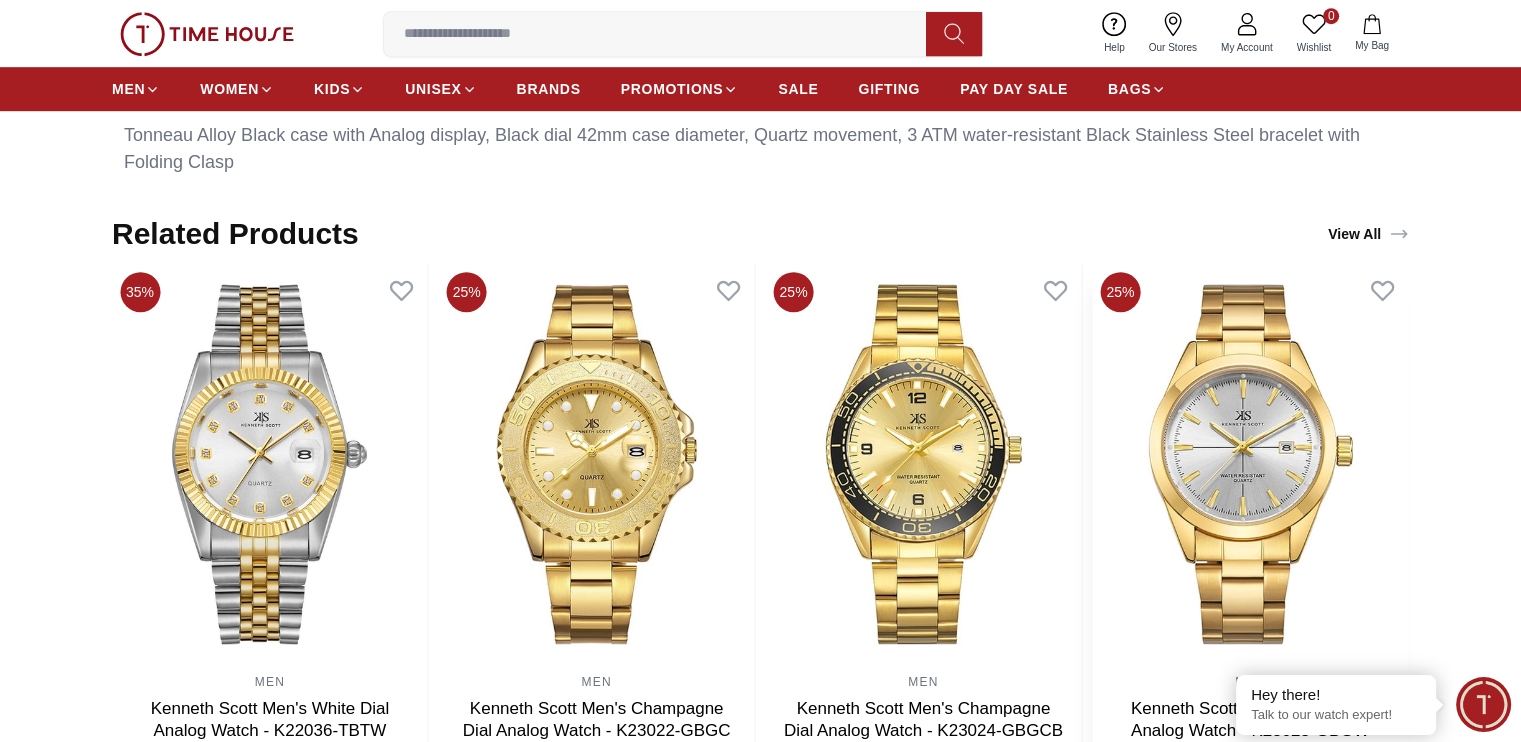 click at bounding box center [1250, 464] 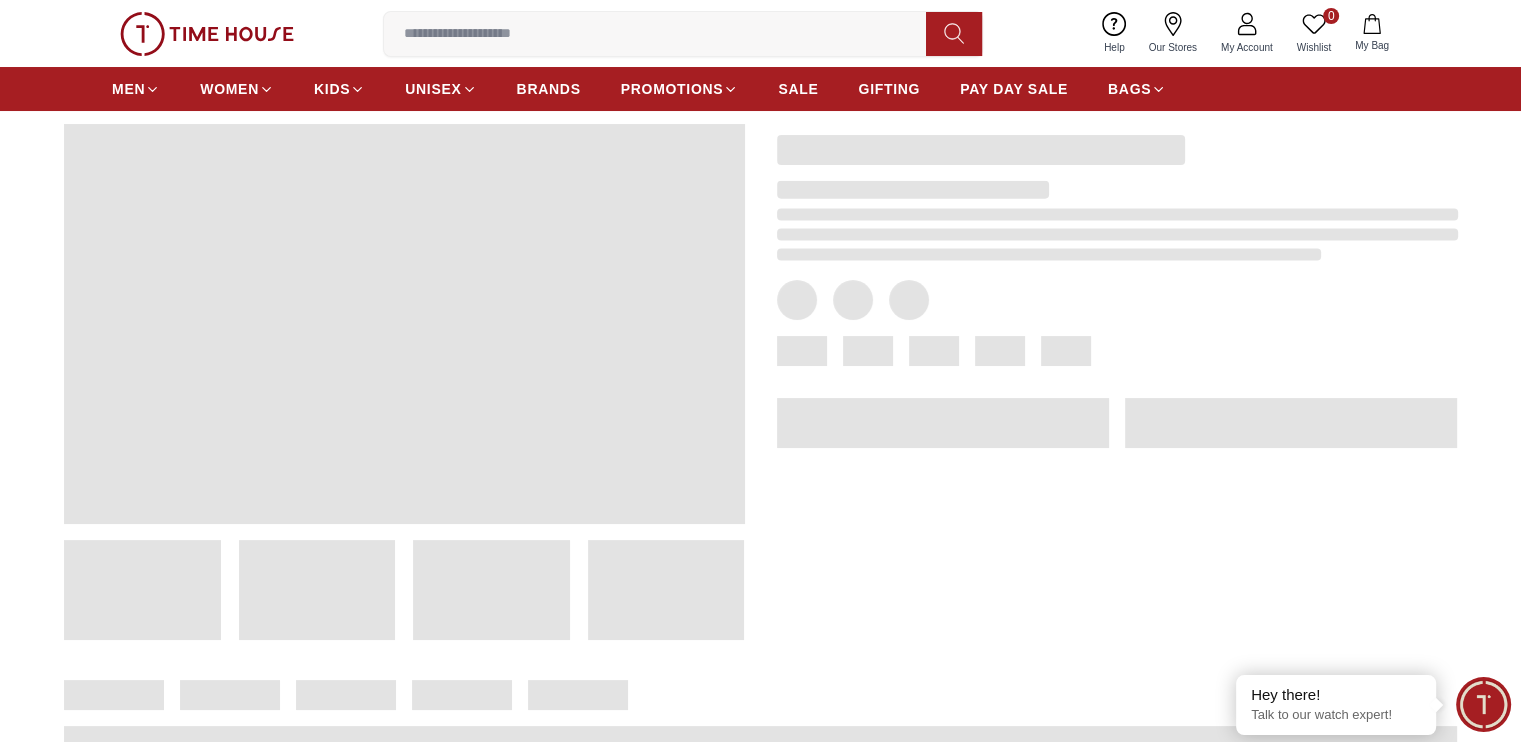 scroll, scrollTop: 100, scrollLeft: 0, axis: vertical 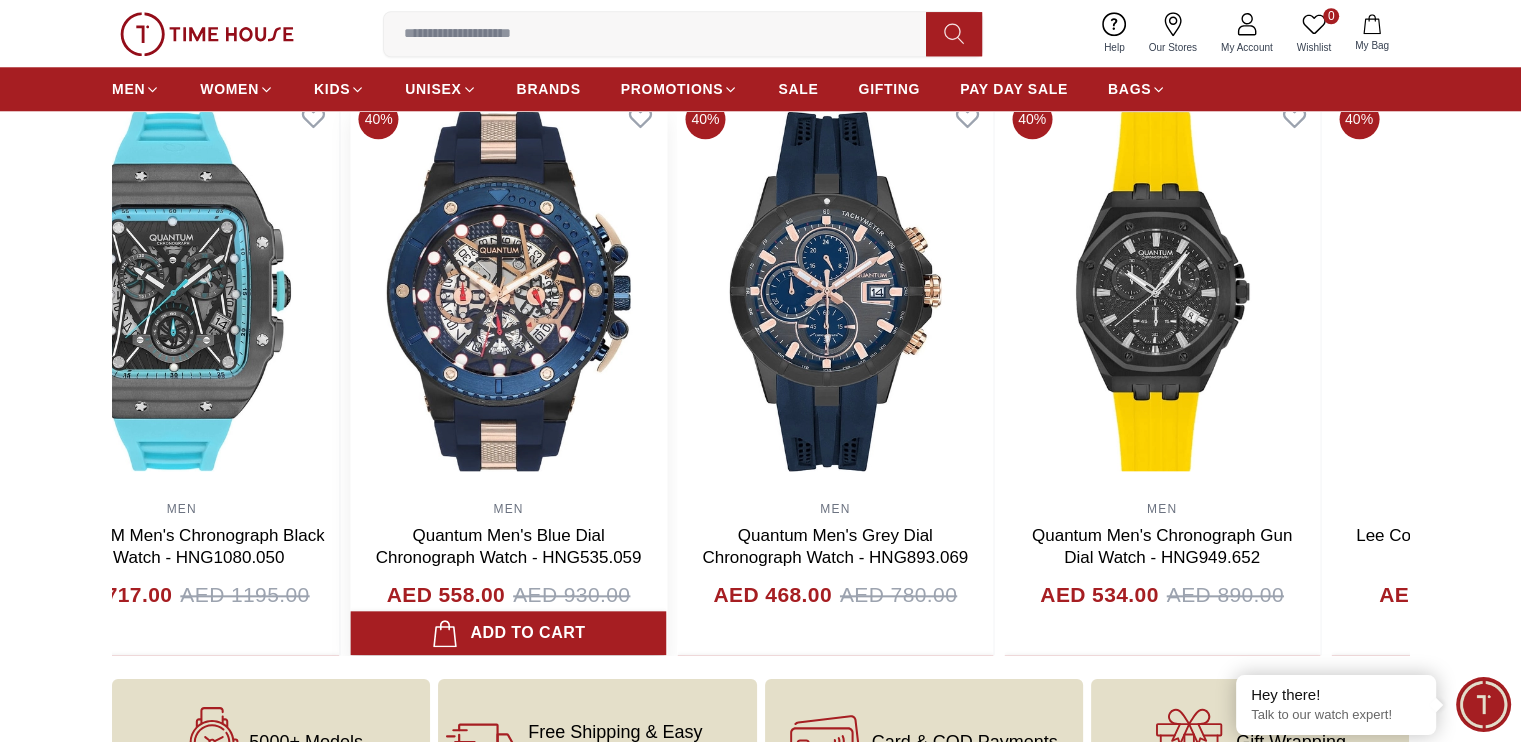 click at bounding box center [509, 291] 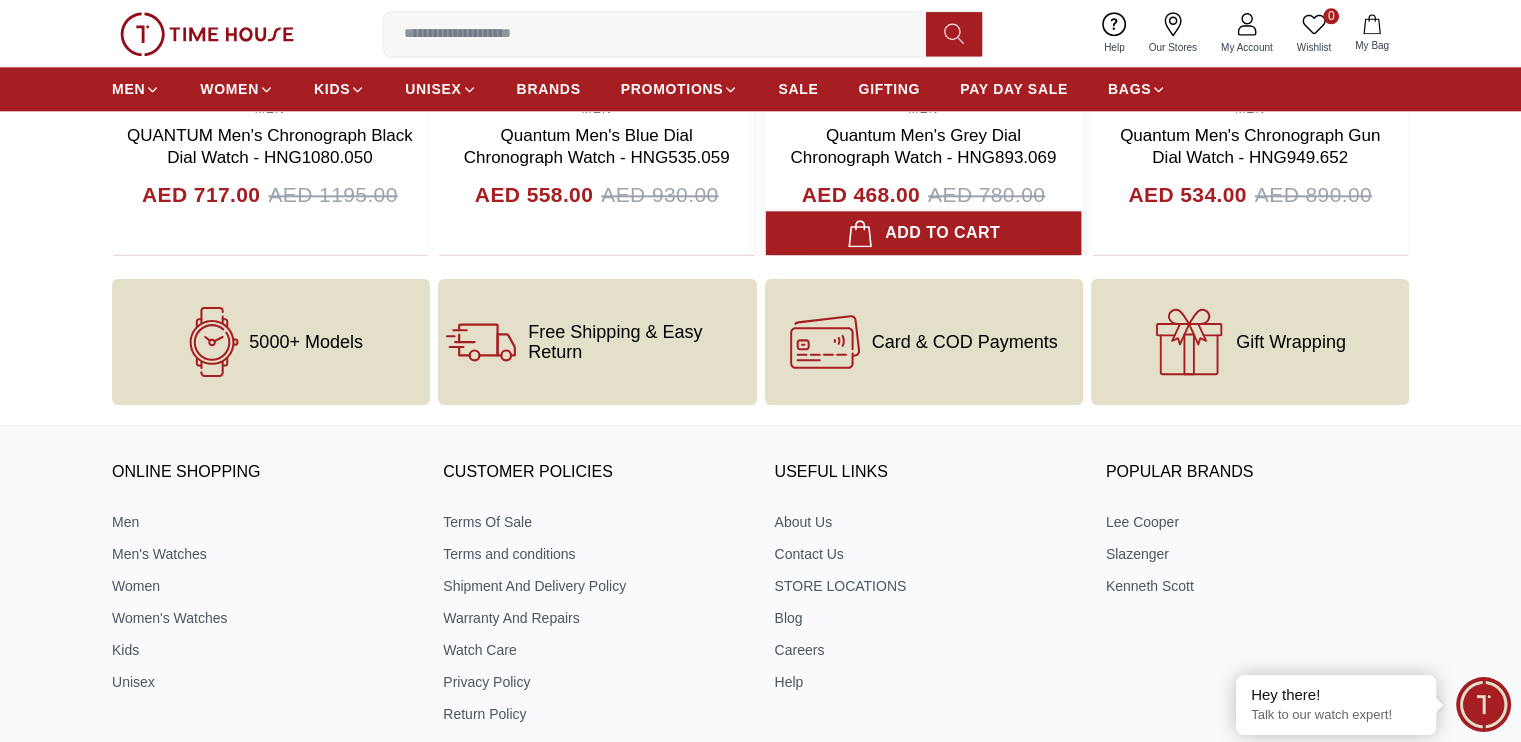 scroll, scrollTop: 2229, scrollLeft: 0, axis: vertical 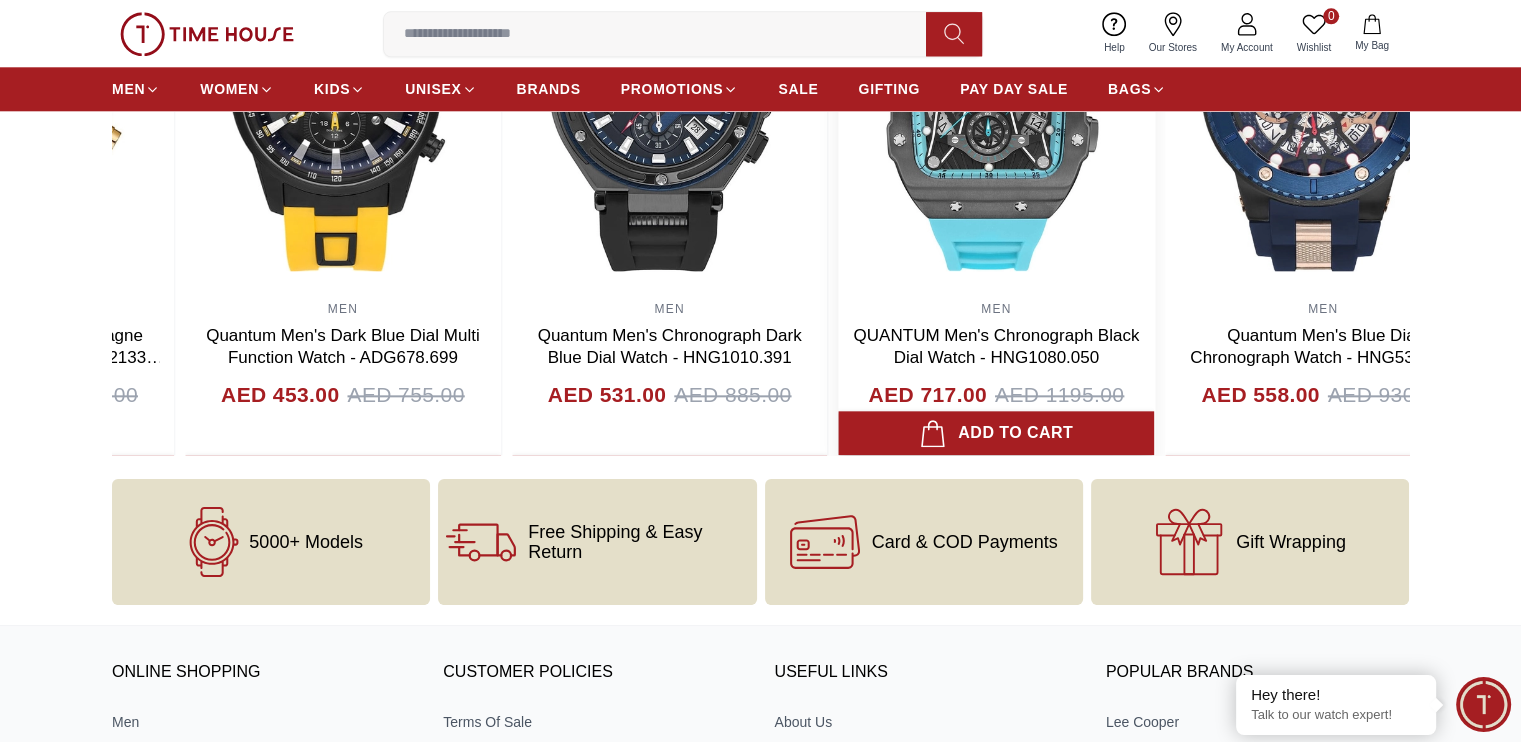 click on "MEN QUANTUM Men's Chronograph Black Dial Watch - HNG1080.050 AED [PRICE] AED [PRICE]" at bounding box center (997, 173) 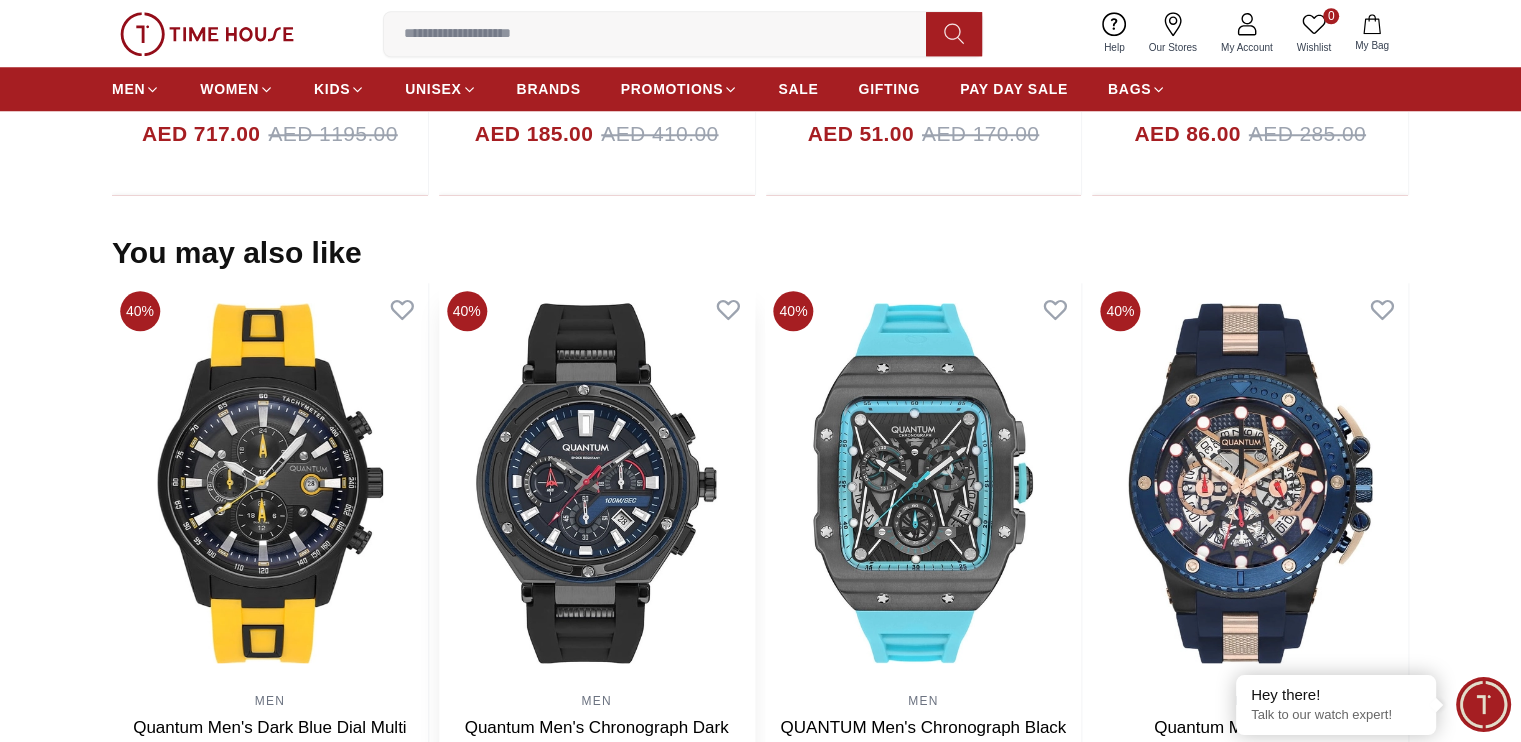 scroll, scrollTop: 1829, scrollLeft: 0, axis: vertical 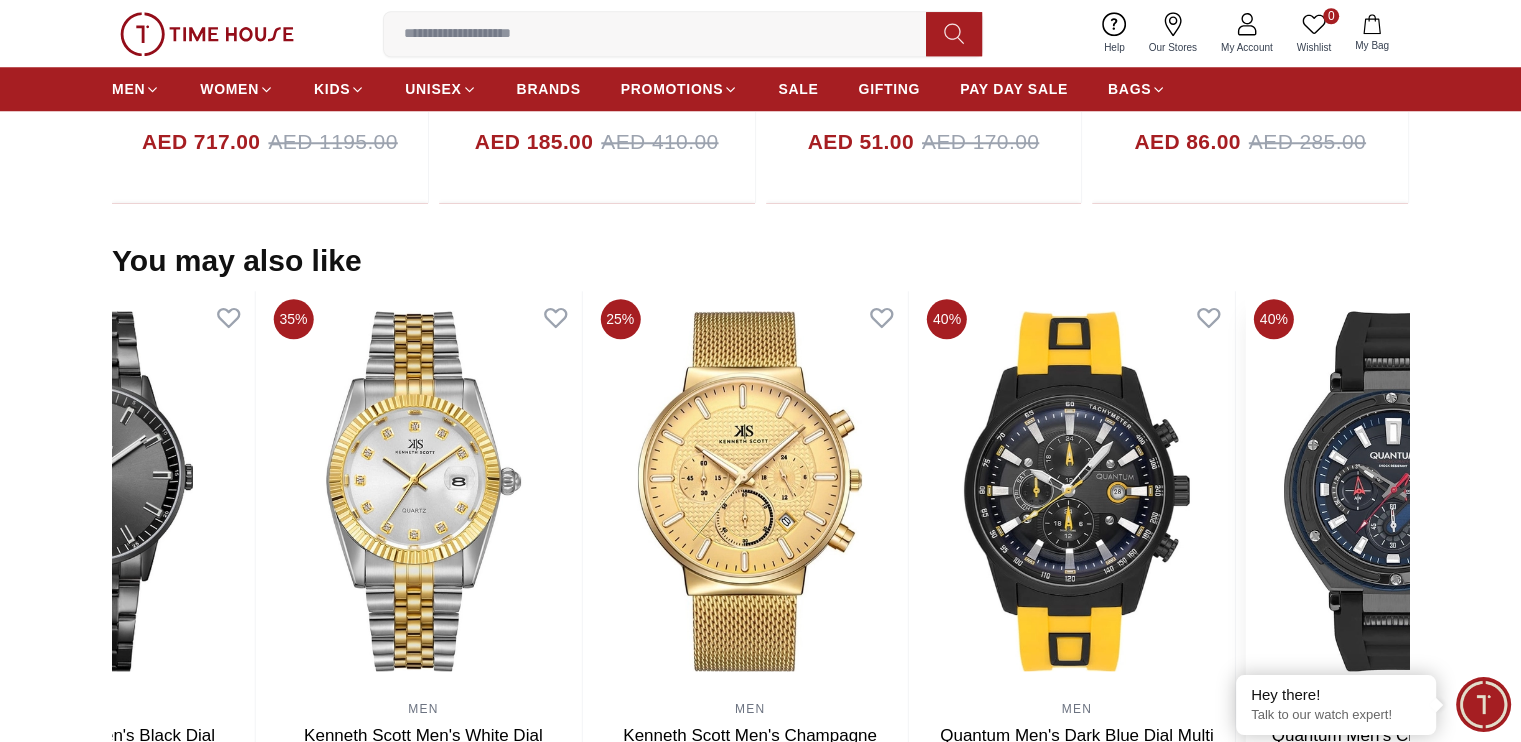 click at bounding box center [1404, 491] 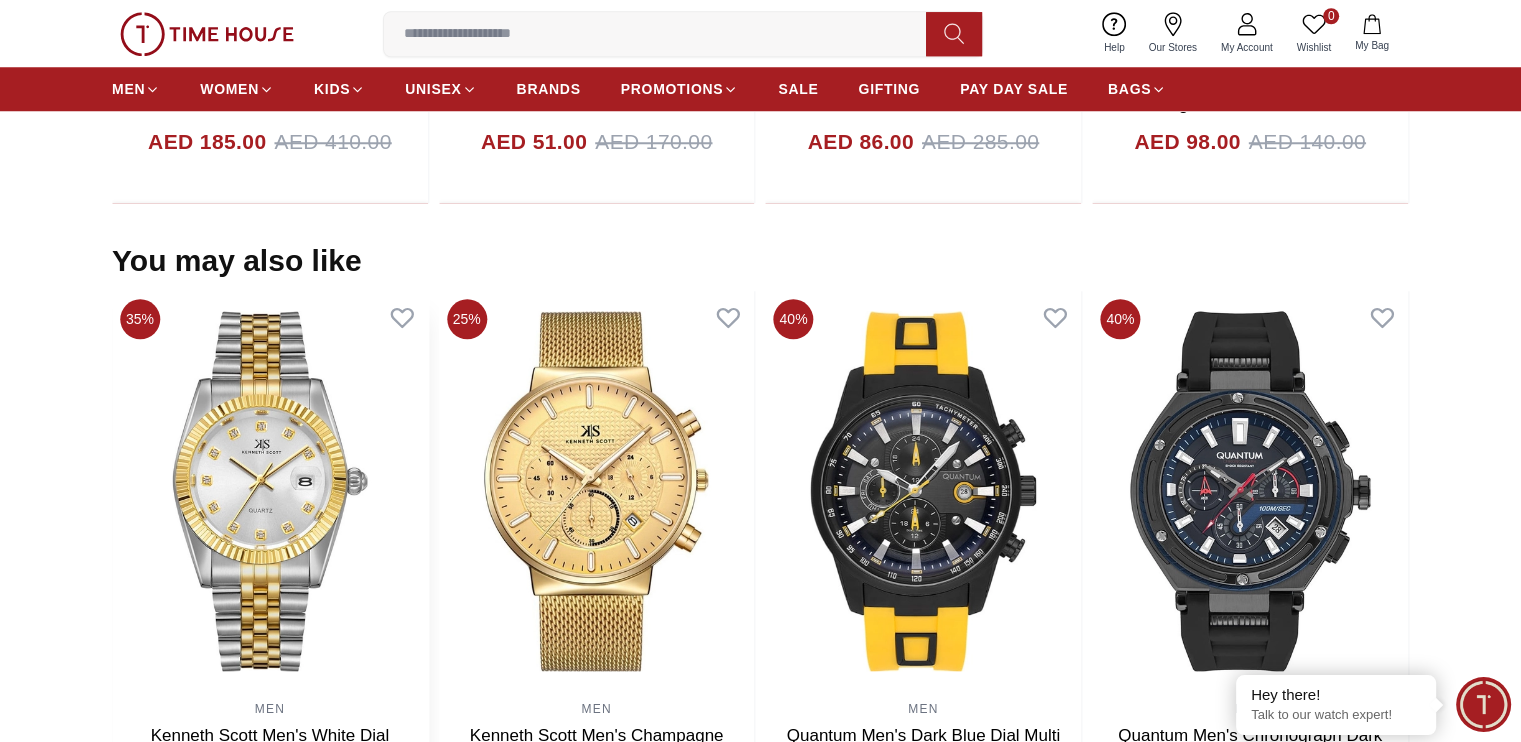 click on "30% MEN [FIRST] [LAST] Men's Black Dial Analog Watch - K22010-BBBB AED [PRICE] AED [PRICE] Add to cart 35% MEN [FIRST] [LAST] Men's White Dial Analog Watch - K22036-TBTW AED [PRICE] AED [PRICE] Add to cart 25% MEN [FIRST] [LAST] Men's Champagne Dial Multi Function Watch - K22133-GMGC AED [PRICE] AED [PRICE] Add to cart 40% MEN Quantum Men's Dark Blue Dial Multi Function Watch - ADG678.699 AED [PRICE] AED [PRICE] Add to cart 40% MEN Quantum Men's Chronograph Dark Blue Dial Watch - HNG1010.391 AED [PRICE] AED [PRICE] Add to cart 40% MEN QUANTUM Men's Chronograph Black Dial Watch - HNG1080.050 AED [PRICE] AED [PRICE] Add to cart 40% MEN Quantum Men's Blue Dial Chronograph Watch - HNG535.059 AED [PRICE] AED [PRICE] Add to cart 40% MEN Quantum Men's Grey Dial Chronograph Watch - HNG893.069 AED [PRICE] AED [PRICE] Add to cart 40% MEN Quantum Men's Chronograph Gun Dial Watch - HNG949.652 AED [PRICE] AED [PRICE] Add to cart 40% KIDS Lee Cooper Kids Analog White Dial Watch - LC.K.2.831 AED [PRICE] AED [PRICE] Add to cart 40% MEN ,  WOMEN 40%" at bounding box center (433, 573) 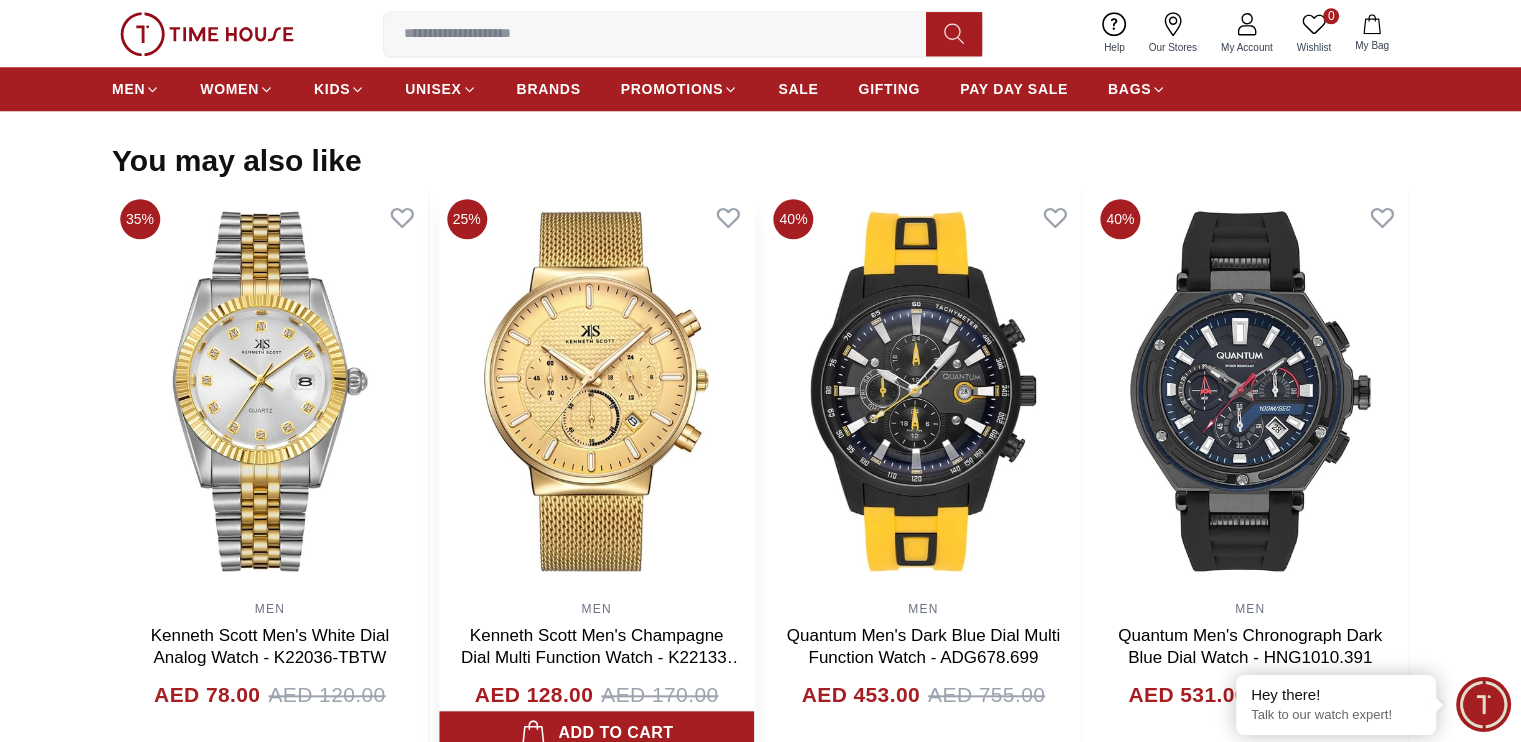 scroll, scrollTop: 2029, scrollLeft: 0, axis: vertical 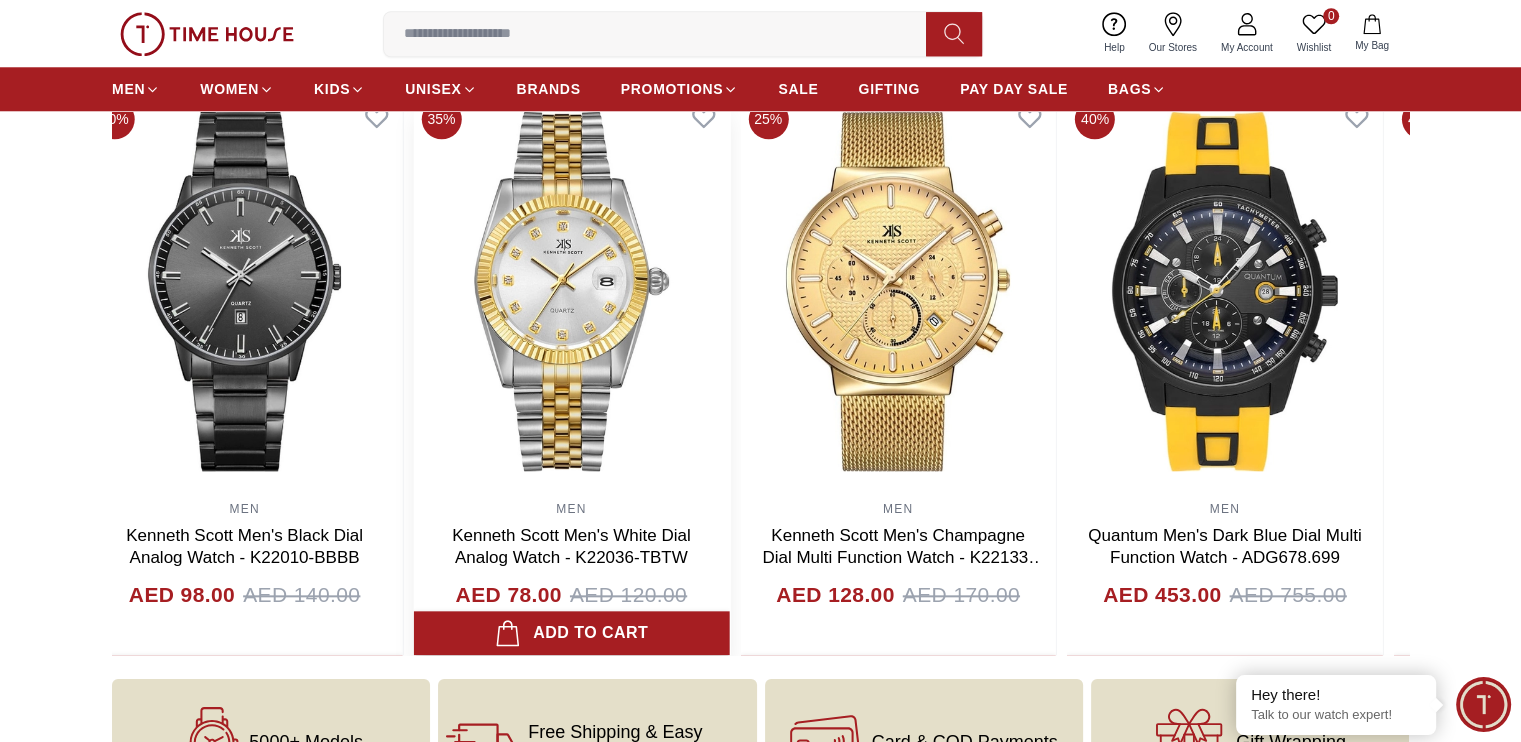 click at bounding box center [571, 291] 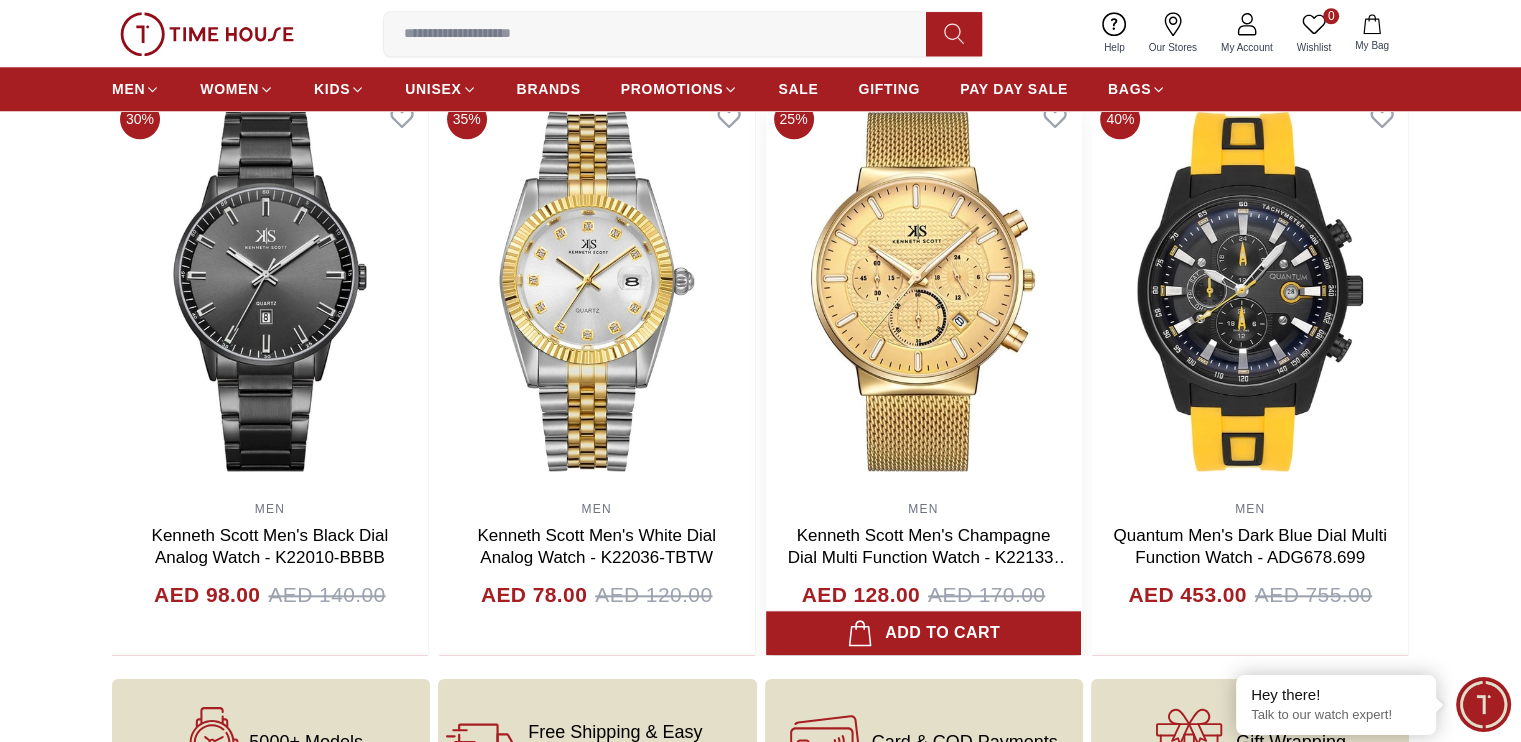 scroll, scrollTop: 1929, scrollLeft: 0, axis: vertical 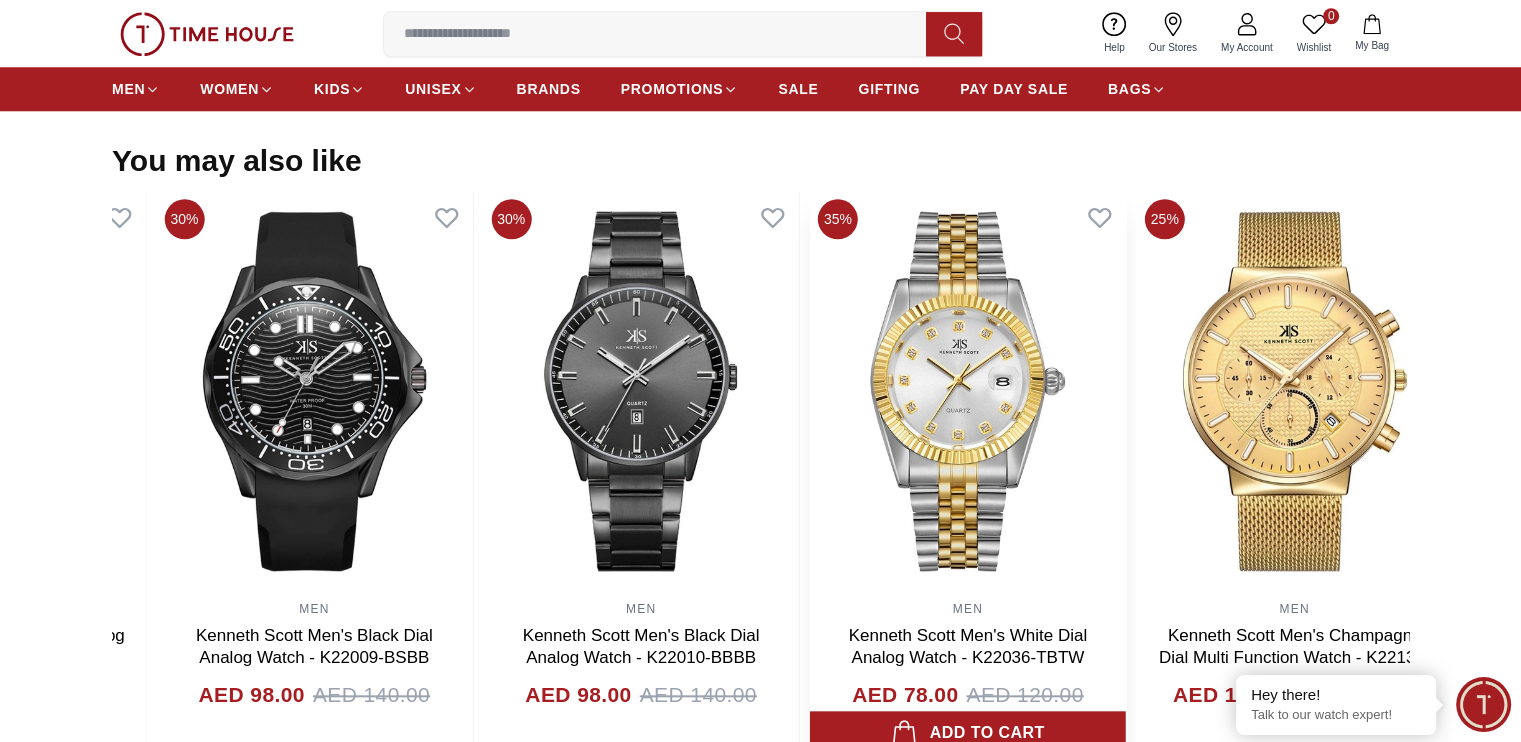 click at bounding box center (968, 391) 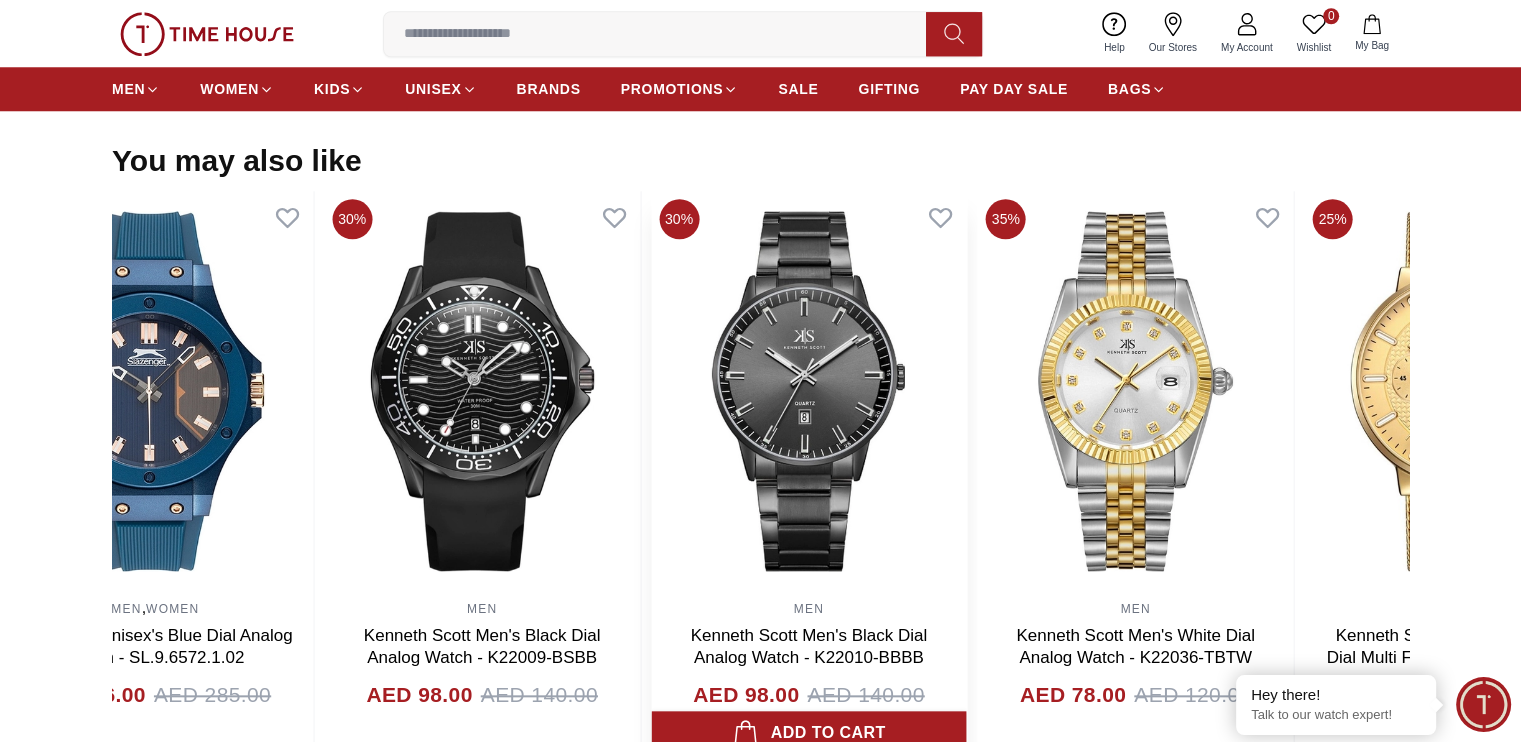 click at bounding box center (809, 391) 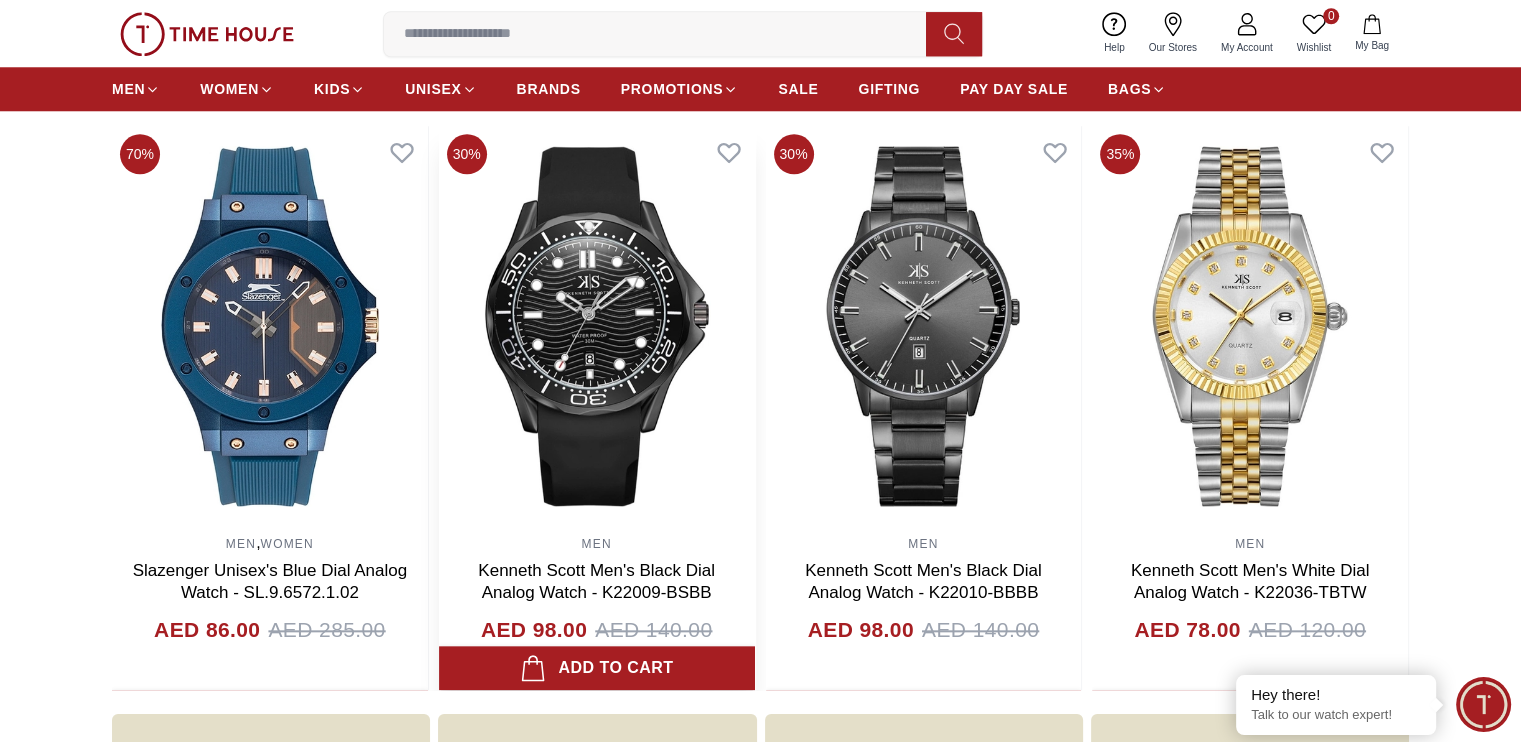 scroll, scrollTop: 2029, scrollLeft: 0, axis: vertical 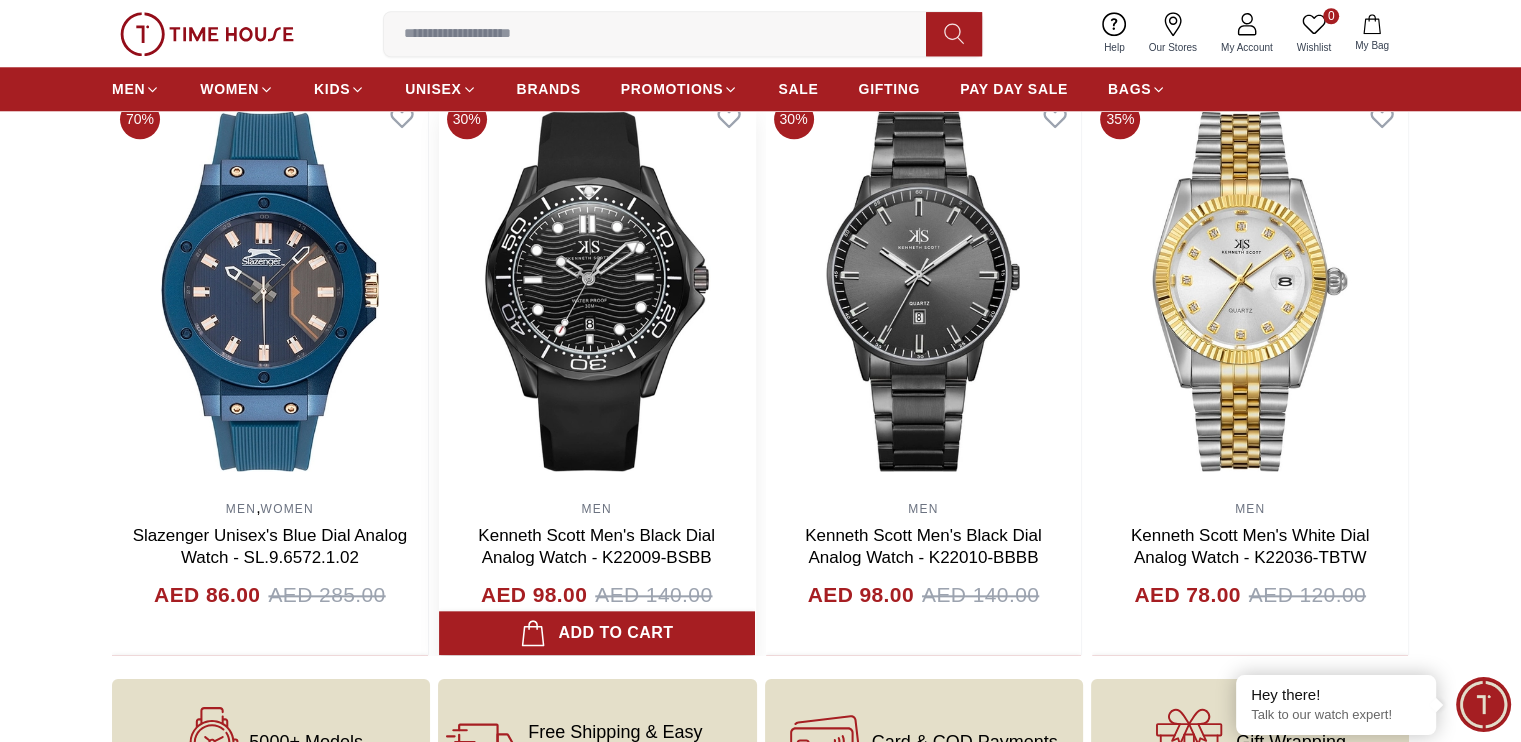 click at bounding box center (597, 291) 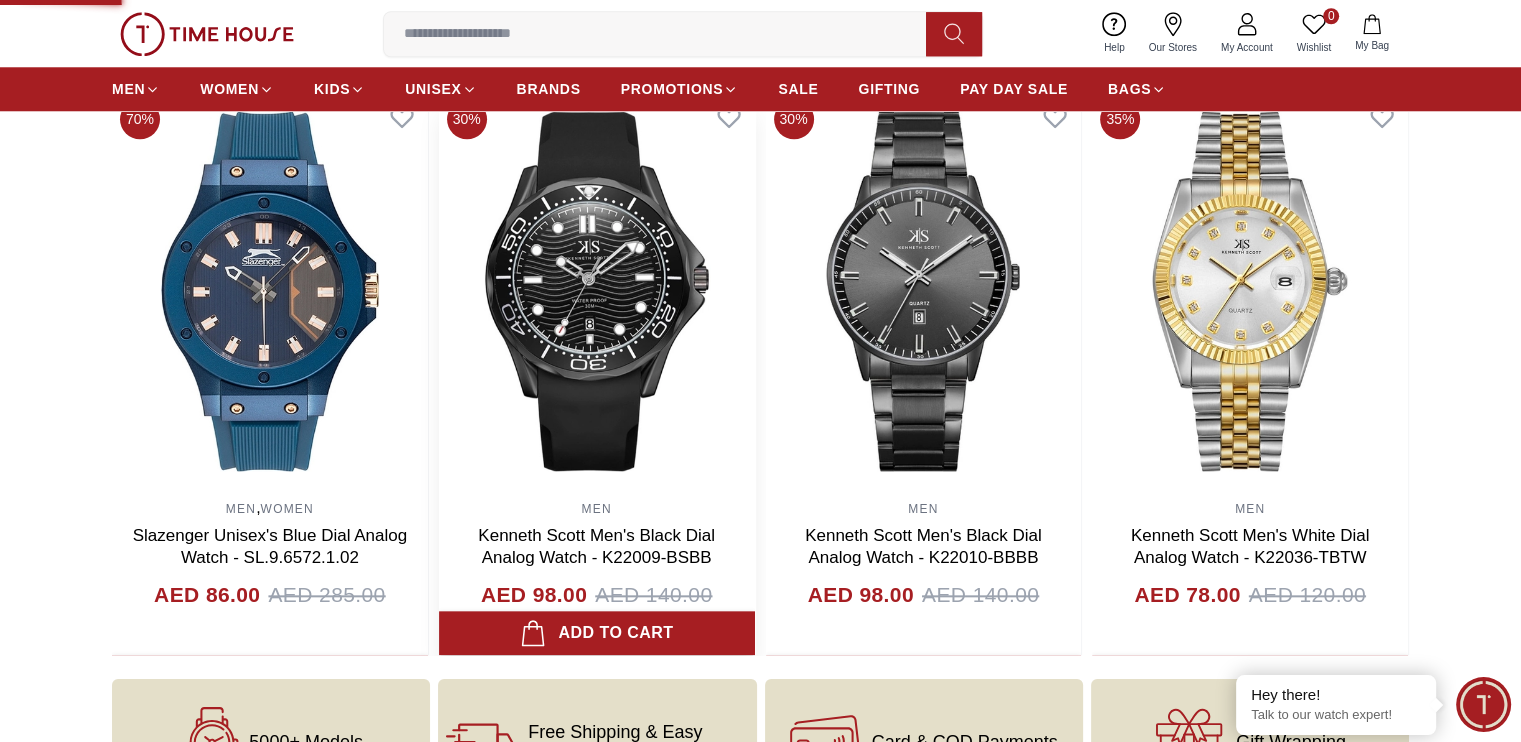 scroll, scrollTop: 0, scrollLeft: 0, axis: both 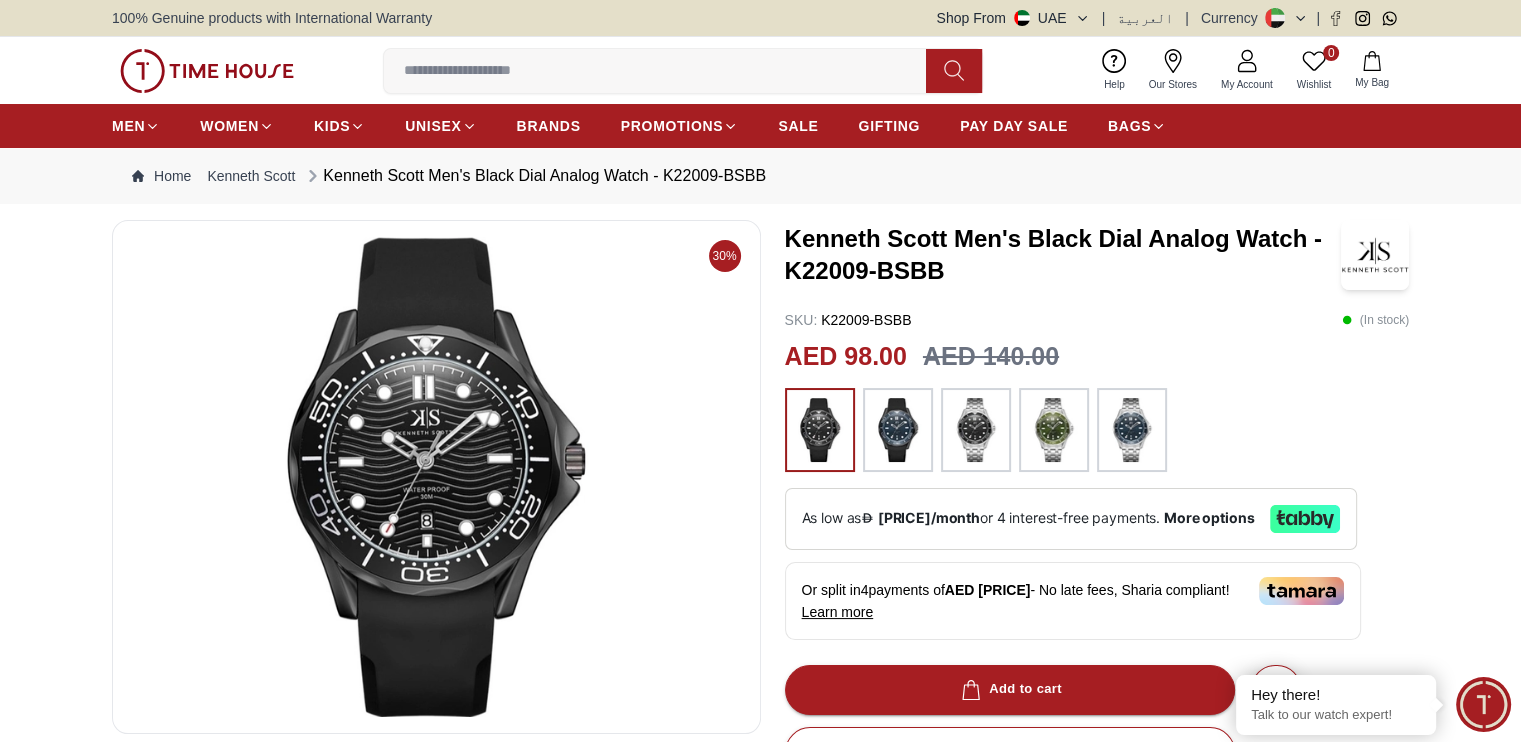 click on "30% [FIRST] [LAST] Men's Black Dial Analog Watch - K22009-BSBB SKU :   K22009-BSBB ( In stock ) AED [PRICE] AED [PRICE] Or split in  4  payments of  AED [PRICE]  - No late fees, Sharia compliant!    Learn more Overview Tonneau Alloy Black case with Analog display, Black dial
48mm case diameter, Quartz movement, 3 ATM water-resistant
Black Silicon bracelet with Tang Buckle   Add to cart         Buy Now GIFT WRAPPING INCLUDED TRUSTED SHIPPING CONTACTLESS DELIVERY Share To Friends Product Description Features From Brand Tonneau Alloy Black case with Analog display, Black dial
48mm case diameter, Quartz movement, 3 ATM water-resistant
Black Silicon bracelet with Tang Buckle" at bounding box center (760, 788) 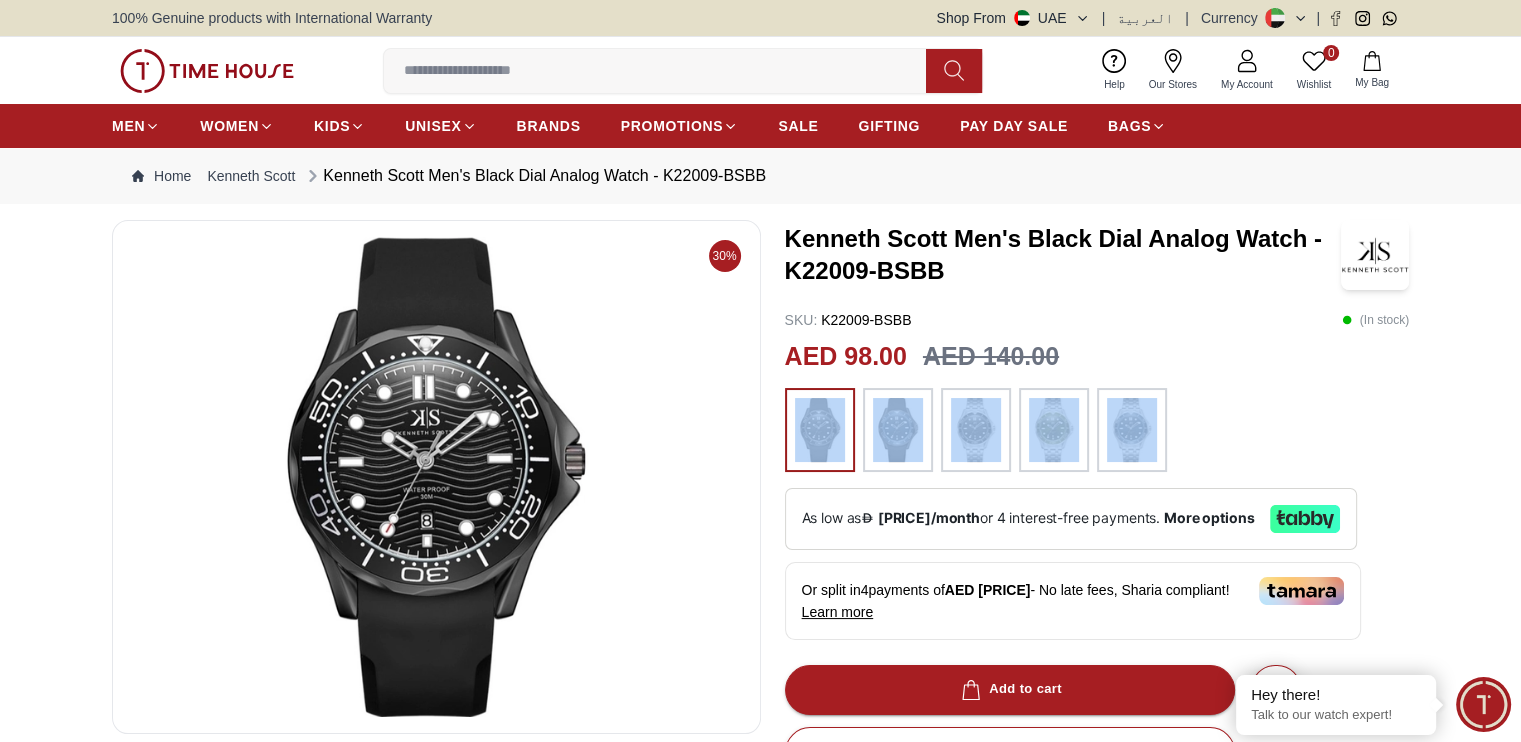 click on "30% [FIRST] [LAST] Men's Black Dial Analog Watch - K22009-BSBB SKU :   K22009-BSBB ( In stock ) AED [PRICE] AED [PRICE] Or split in  4  payments of  AED [PRICE]  - No late fees, Sharia compliant!    Learn more Overview Tonneau Alloy Black case with Analog display, Black dial
48mm case diameter, Quartz movement, 3 ATM water-resistant
Black Silicon bracelet with Tang Buckle   Add to cart         Buy Now GIFT WRAPPING INCLUDED TRUSTED SHIPPING CONTACTLESS DELIVERY Share To Friends Product Description Features From Brand Tonneau Alloy Black case with Analog display, Black dial
48mm case diameter, Quartz movement, 3 ATM water-resistant
Black Silicon bracelet with Tang Buckle" at bounding box center (760, 788) 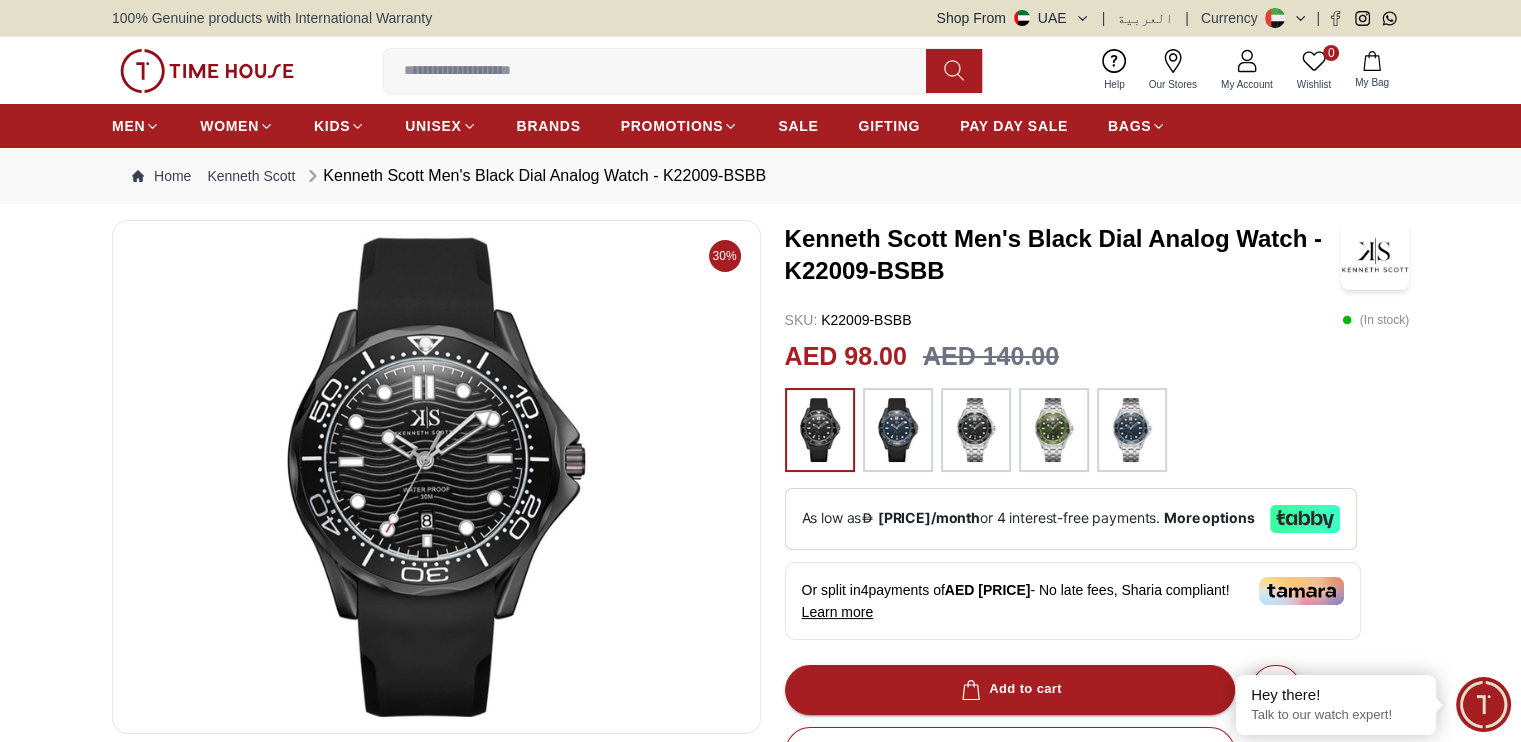 drag, startPoint x: 1452, startPoint y: 436, endPoint x: 1403, endPoint y: 537, distance: 112.25863 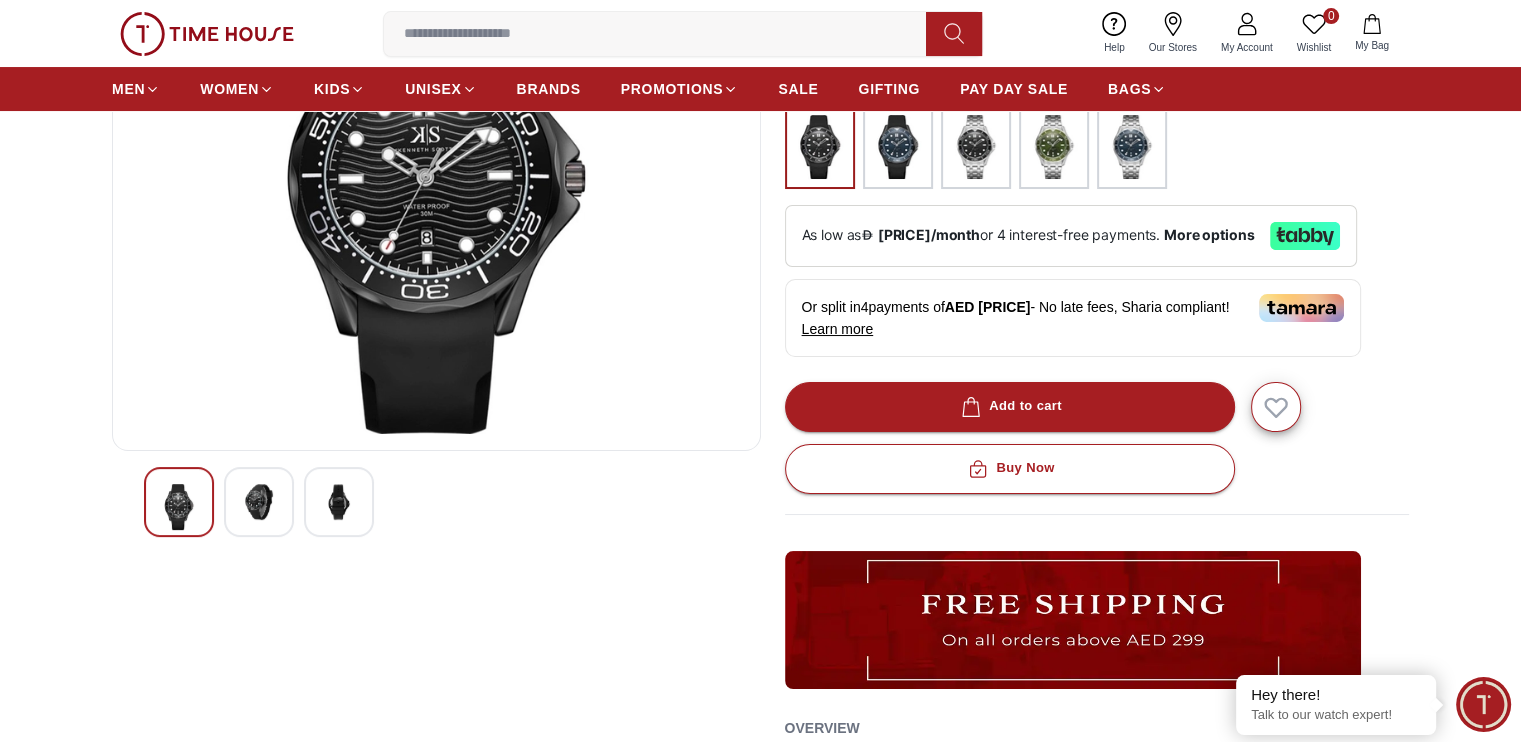 scroll, scrollTop: 300, scrollLeft: 0, axis: vertical 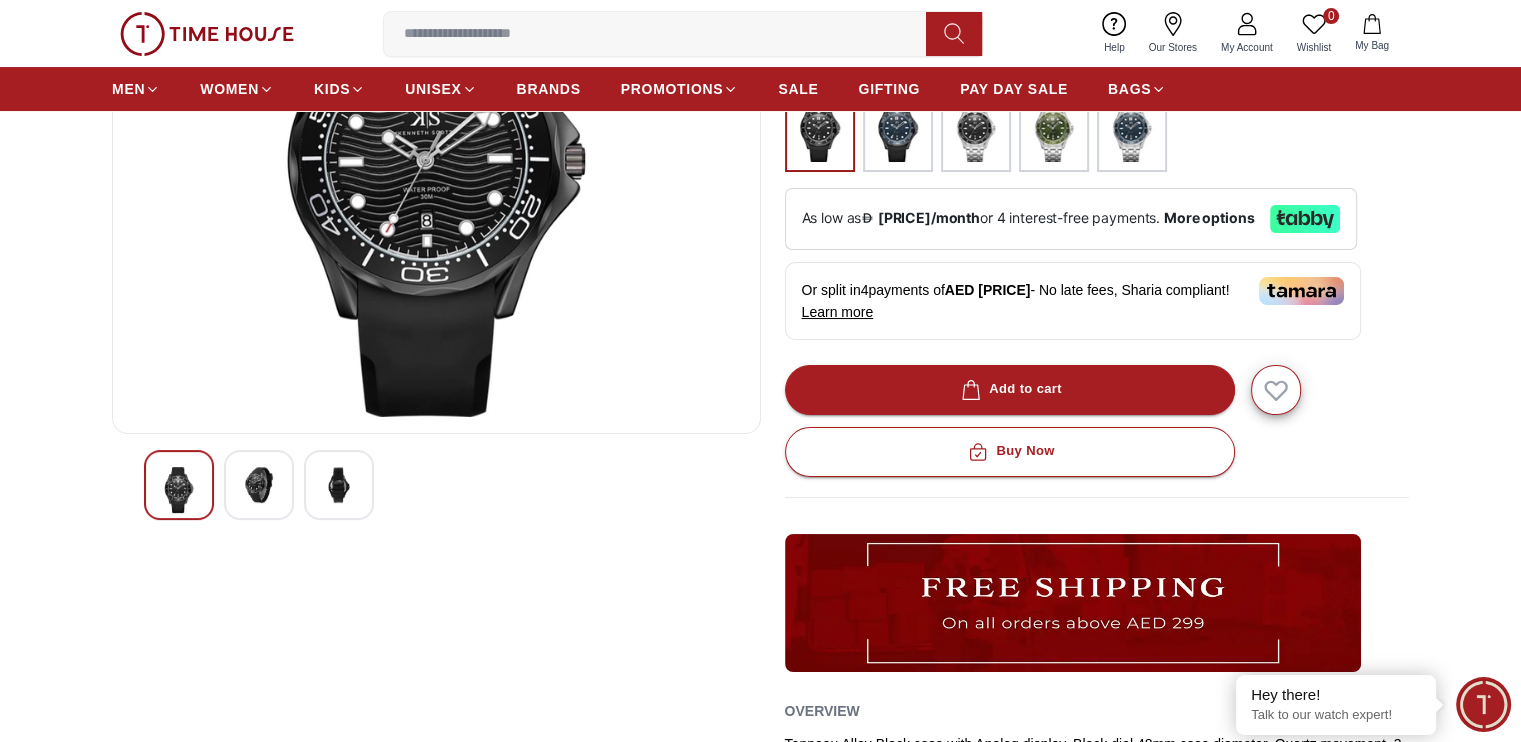click at bounding box center [259, 485] 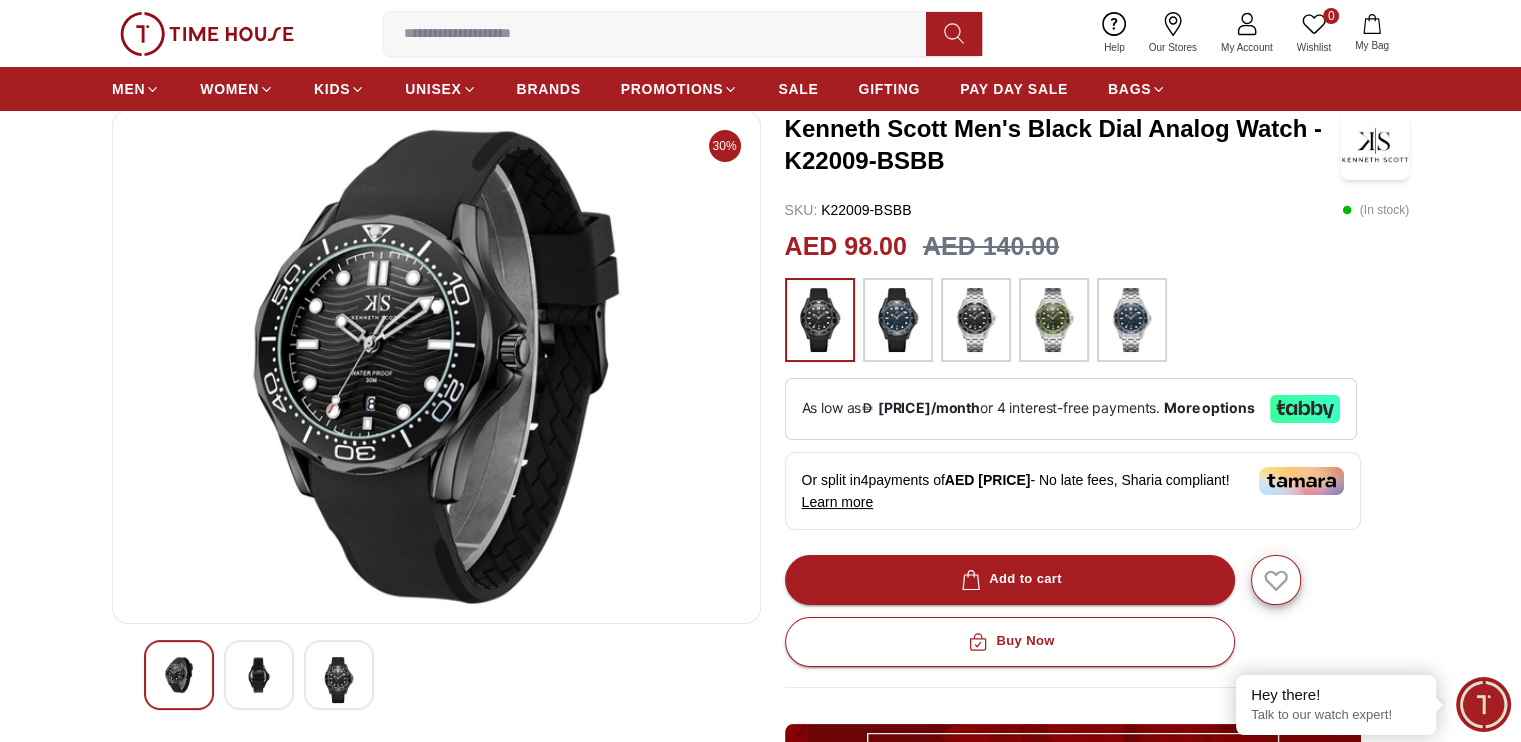 scroll, scrollTop: 300, scrollLeft: 0, axis: vertical 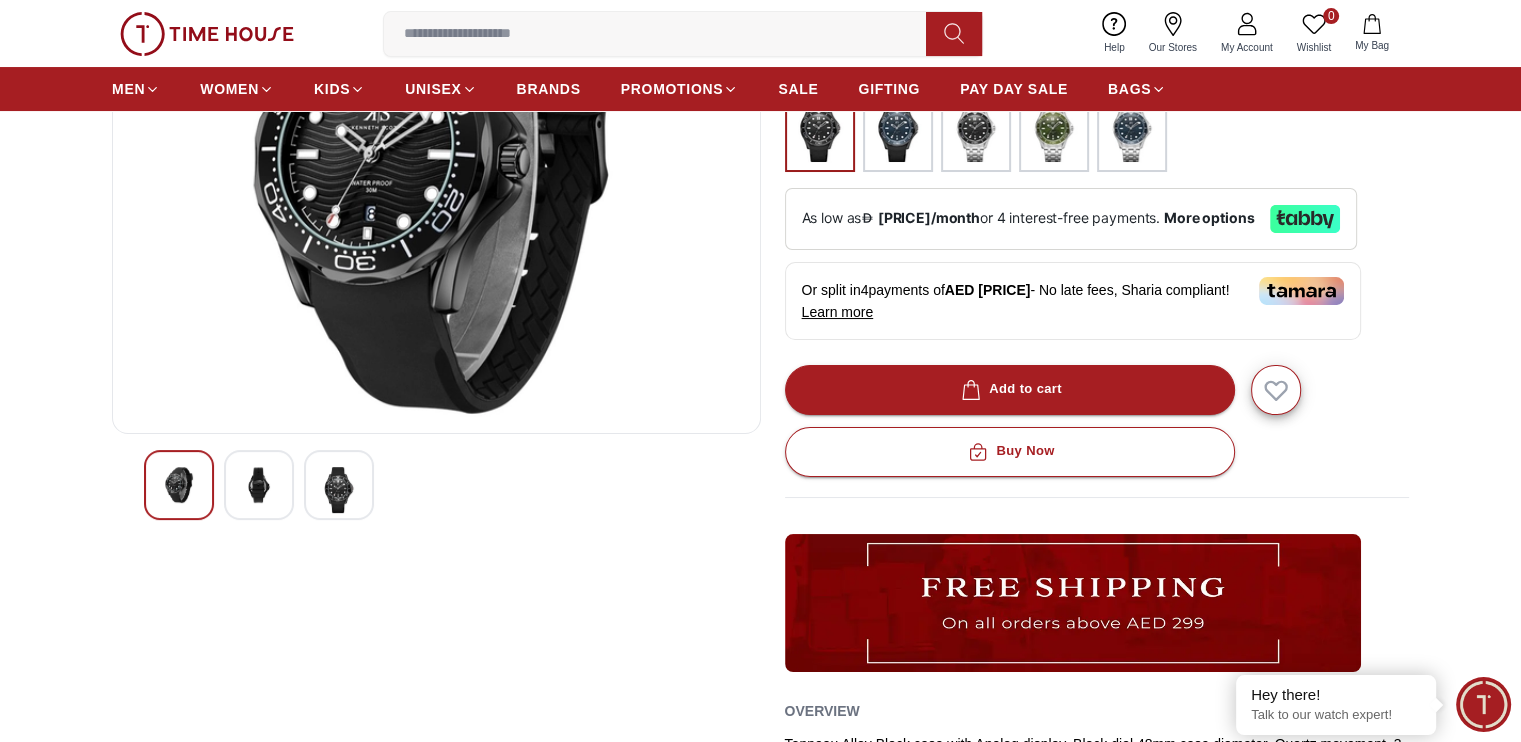 click at bounding box center [339, 490] 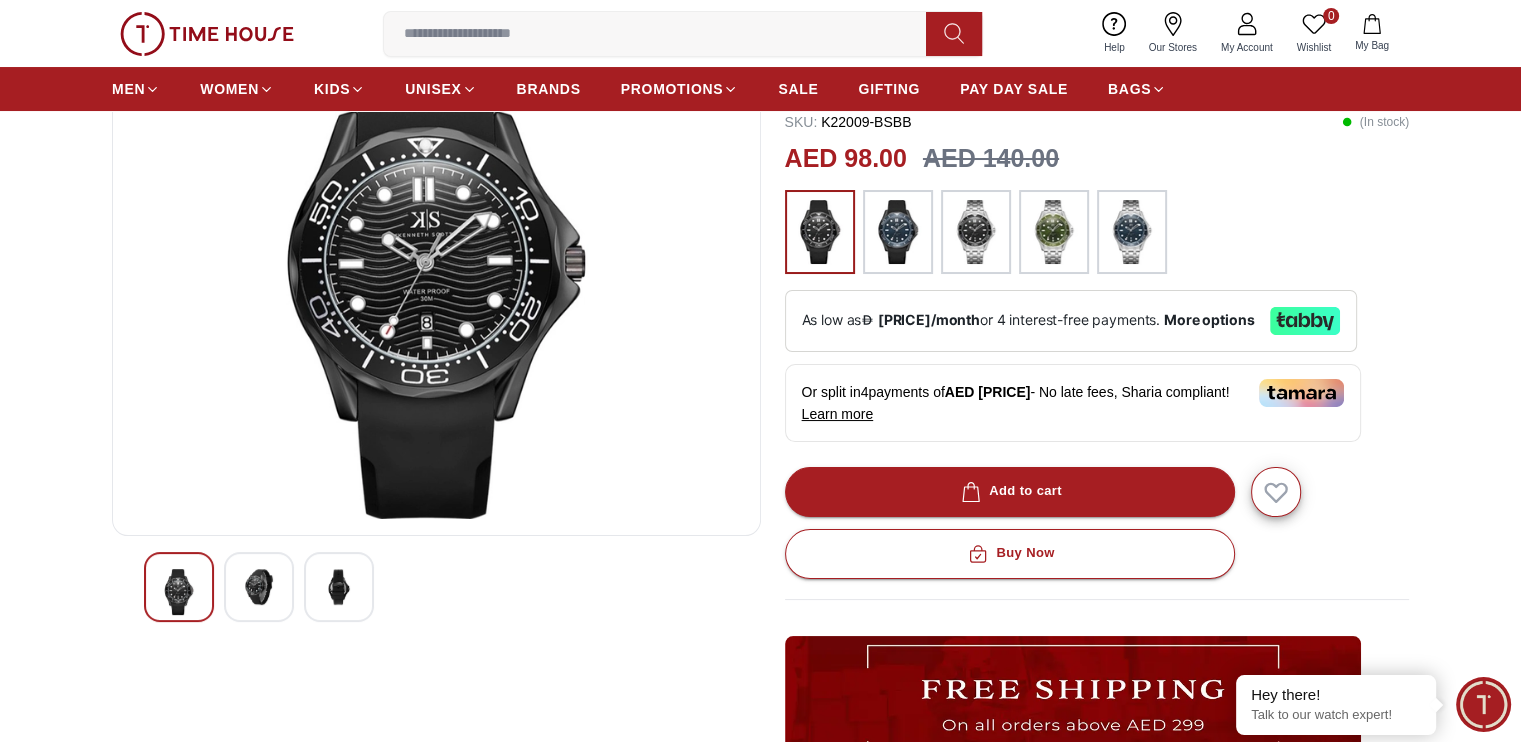 scroll, scrollTop: 0, scrollLeft: 0, axis: both 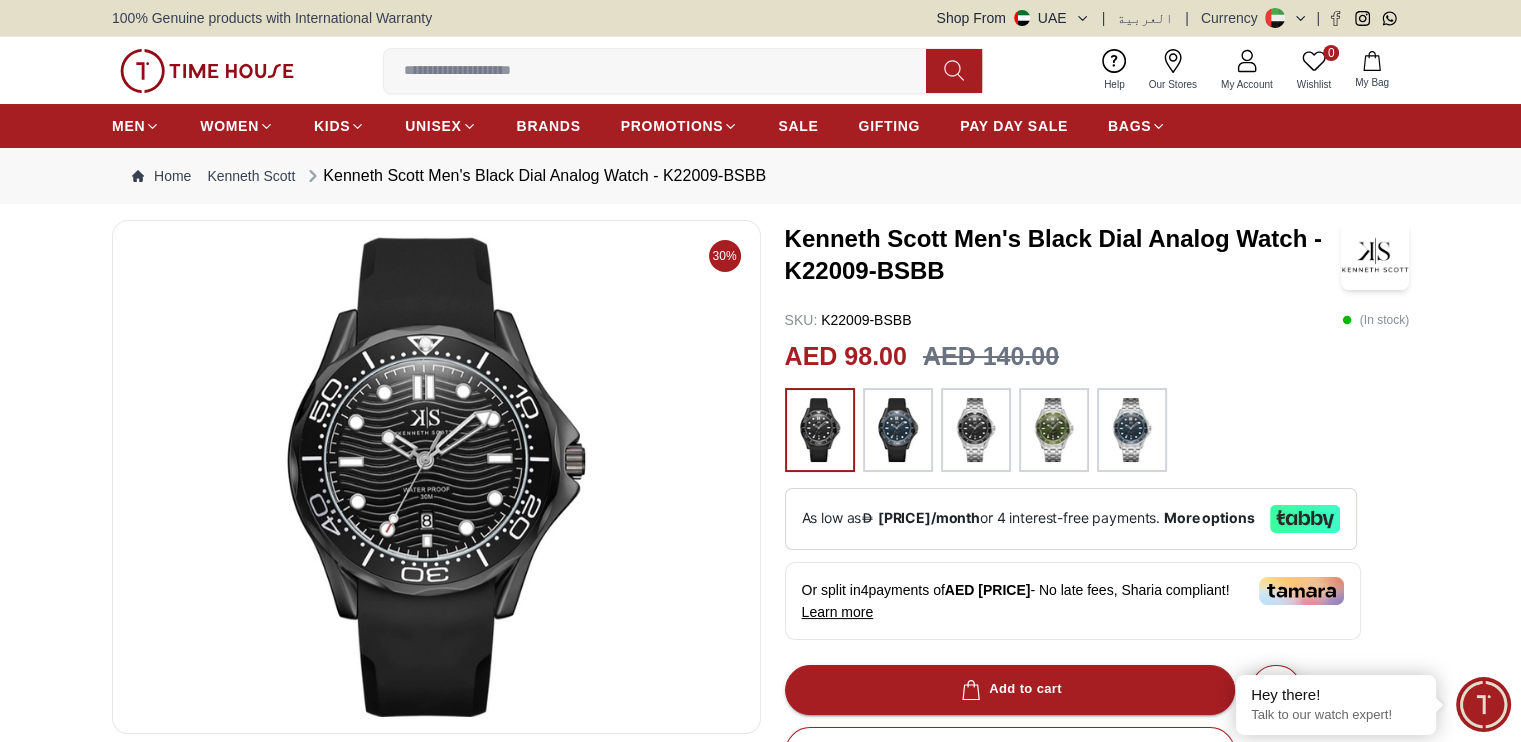 click on "30% [FIRST] [LAST] Men's Black Dial Analog Watch - K22009-BSBB SKU :   K22009-BSBB ( In stock ) AED [PRICE] AED [PRICE] Or split in  4  payments of  AED [PRICE]  - No late fees, Sharia compliant!    Learn more Overview Tonneau Alloy Black case with Analog display, Black dial
48mm case diameter, Quartz movement, 3 ATM water-resistant
Black Silicon bracelet with Tang Buckle   Add to cart         Buy Now GIFT WRAPPING INCLUDED TRUSTED SHIPPING CONTACTLESS DELIVERY Share To Friends Product Description Features From Brand Tonneau Alloy Black case with Analog display, Black dial
48mm case diameter, Quartz movement, 3 ATM water-resistant
Black Silicon bracelet with Tang Buckle" at bounding box center (760, 788) 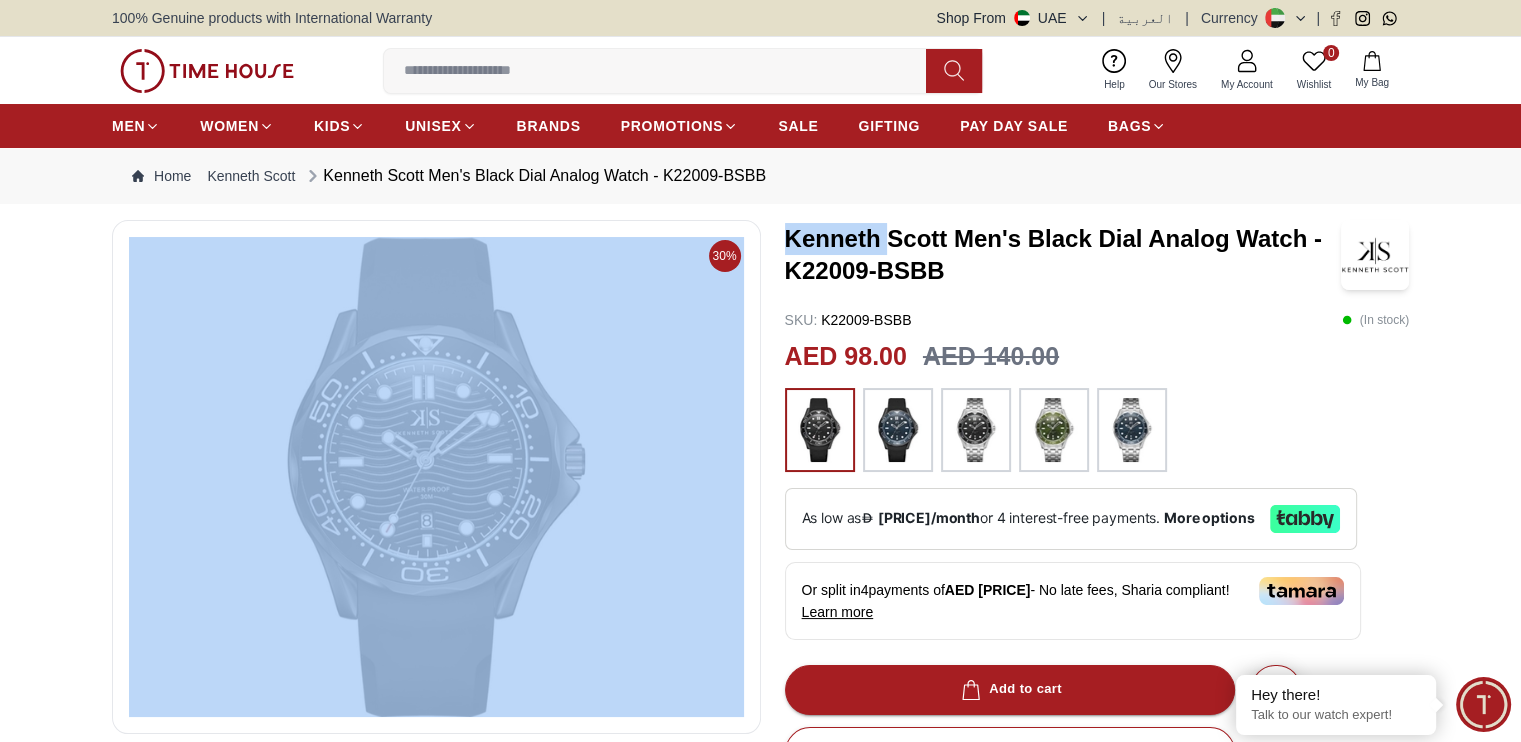 click on "30% [FIRST] [LAST] Men's Black Dial Analog Watch - K22009-BSBB SKU :   K22009-BSBB ( In stock ) AED [PRICE] AED [PRICE] Or split in  4  payments of  AED [PRICE]  - No late fees, Sharia compliant!    Learn more Overview Tonneau Alloy Black case with Analog display, Black dial
48mm case diameter, Quartz movement, 3 ATM water-resistant
Black Silicon bracelet with Tang Buckle   Add to cart         Buy Now GIFT WRAPPING INCLUDED TRUSTED SHIPPING CONTACTLESS DELIVERY Share To Friends Product Description Features From Brand Tonneau Alloy Black case with Analog display, Black dial
48mm case diameter, Quartz movement, 3 ATM water-resistant
Black Silicon bracelet with Tang Buckle" at bounding box center (760, 788) 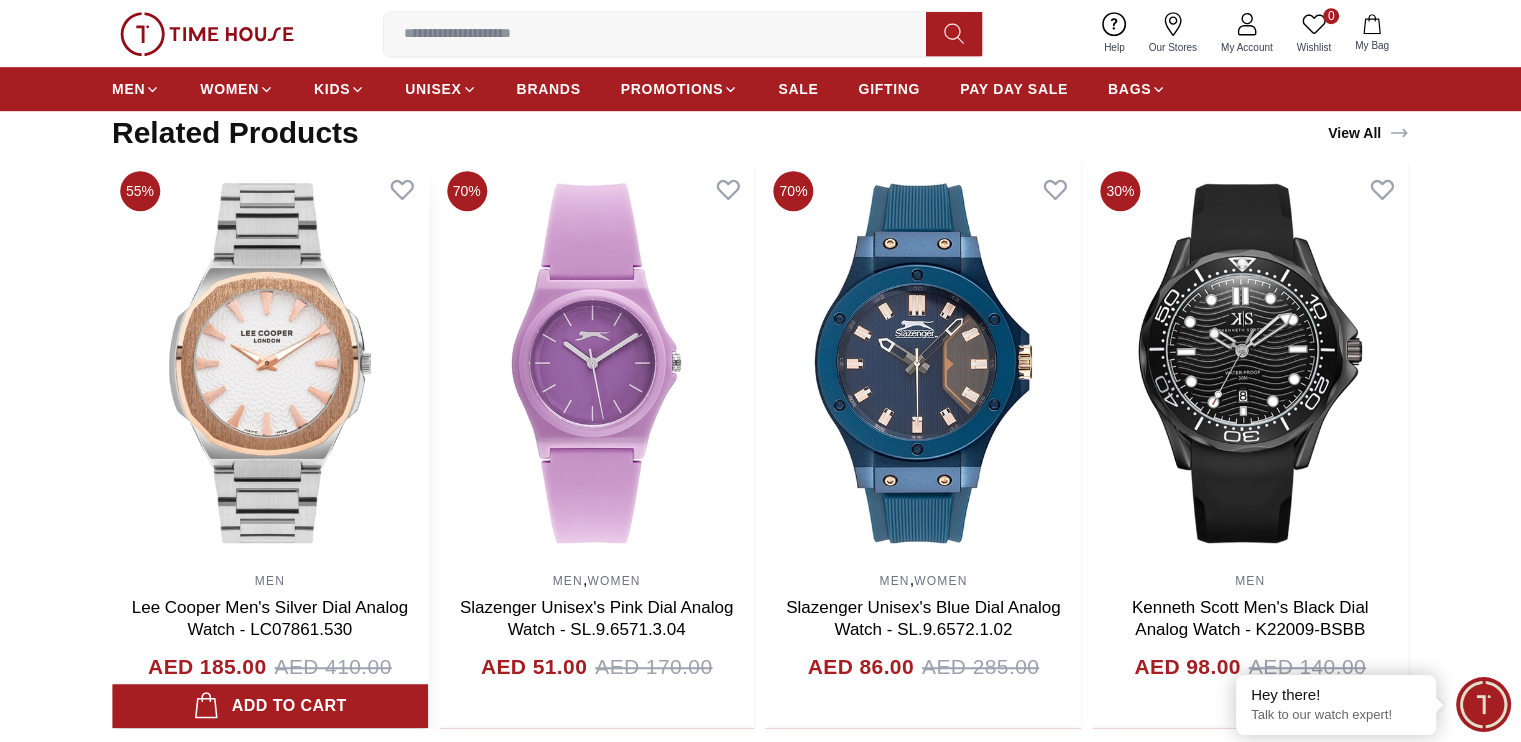 scroll, scrollTop: 1400, scrollLeft: 0, axis: vertical 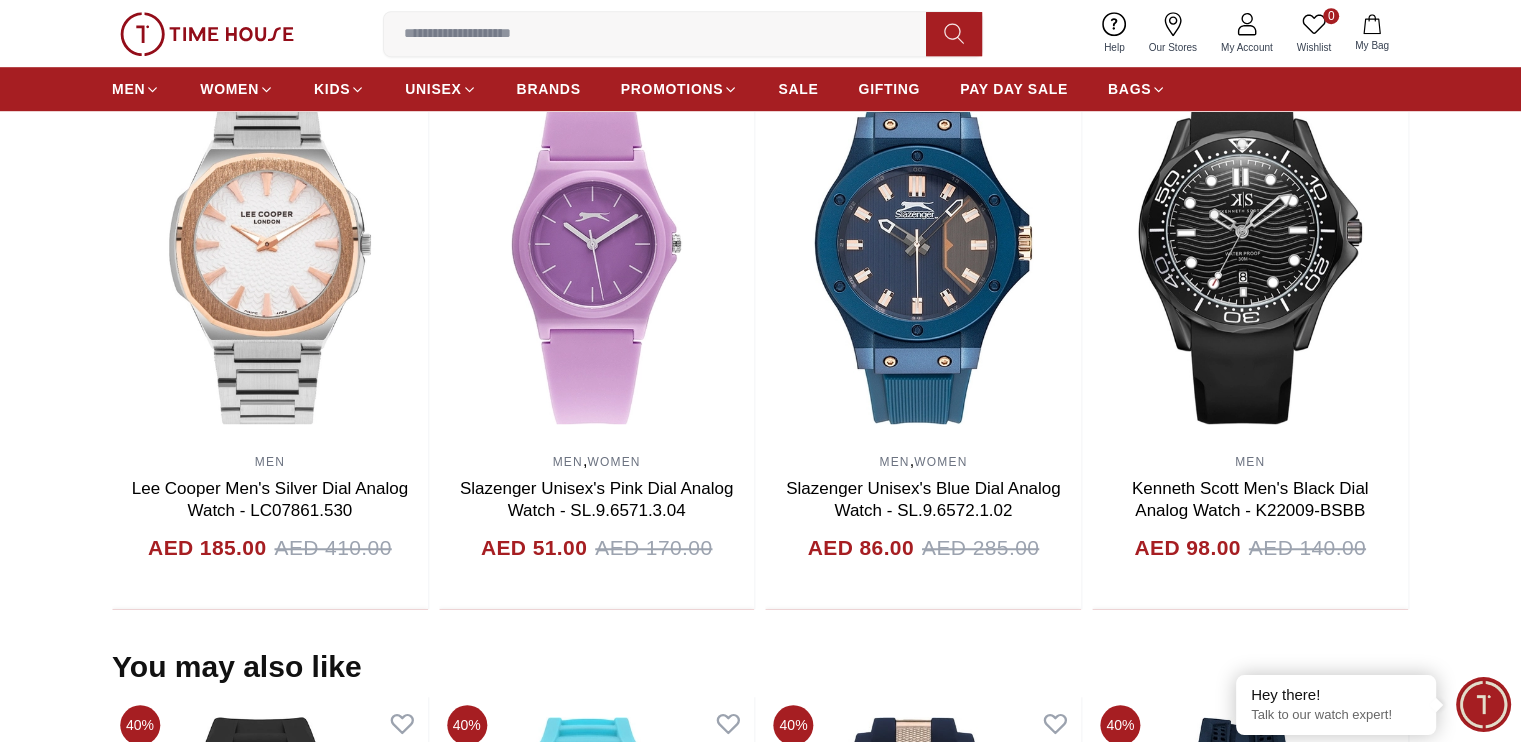 click on "Related Products View All 40% MEN QUANTUM Men's Chronograph Black Dial Watch - HNG1080.050 AED [PRICE] AED [PRICE] Add to cart 55% MEN Lee Cooper Men's Silver Dial Analog Watch - LC07861.530 AED [PRICE] AED [PRICE] Add to cart 70% MEN ,  WOMEN Slazenger Unisex's Pink Dial Analog Watch - SL.9.6571.3.04 AED [PRICE] AED [PRICE] Add to cart 70% MEN ,  WOMEN Slazenger Unisex's Blue Dial Analog Watch - SL.9.6572.1.02 AED [PRICE] AED [PRICE] Add to cart 30% [FIRST] [LAST] Men's Black Dial Analog Watch - K22009-BSBB AED [PRICE] AED [PRICE] Add to cart 30% [FIRST] [LAST] Men's Black Dial Analog Watch - K22010-BBBB AED [PRICE] AED [PRICE] Add to cart 35% [FIRST] [LAST] Men's White Dial Analog Watch - K22036-TBTW AED [PRICE] AED [PRICE] Add to cart 25% [FIRST] [LAST] Men's Champagne Dial Analog Watch - K23022-GBGC AED [PRICE] AED [PRICE] Add to cart 25% [FIRST] [LAST] Men's Champagne Dial Analog Watch - K23024-GBGCB AED [PRICE] AED [PRICE] Add to cart 25% [FIRST] [LAST] Men's White Dial Analog Watch - K23025-GBGW AED [PRICE] AED [PRICE]" at bounding box center [760, 302] 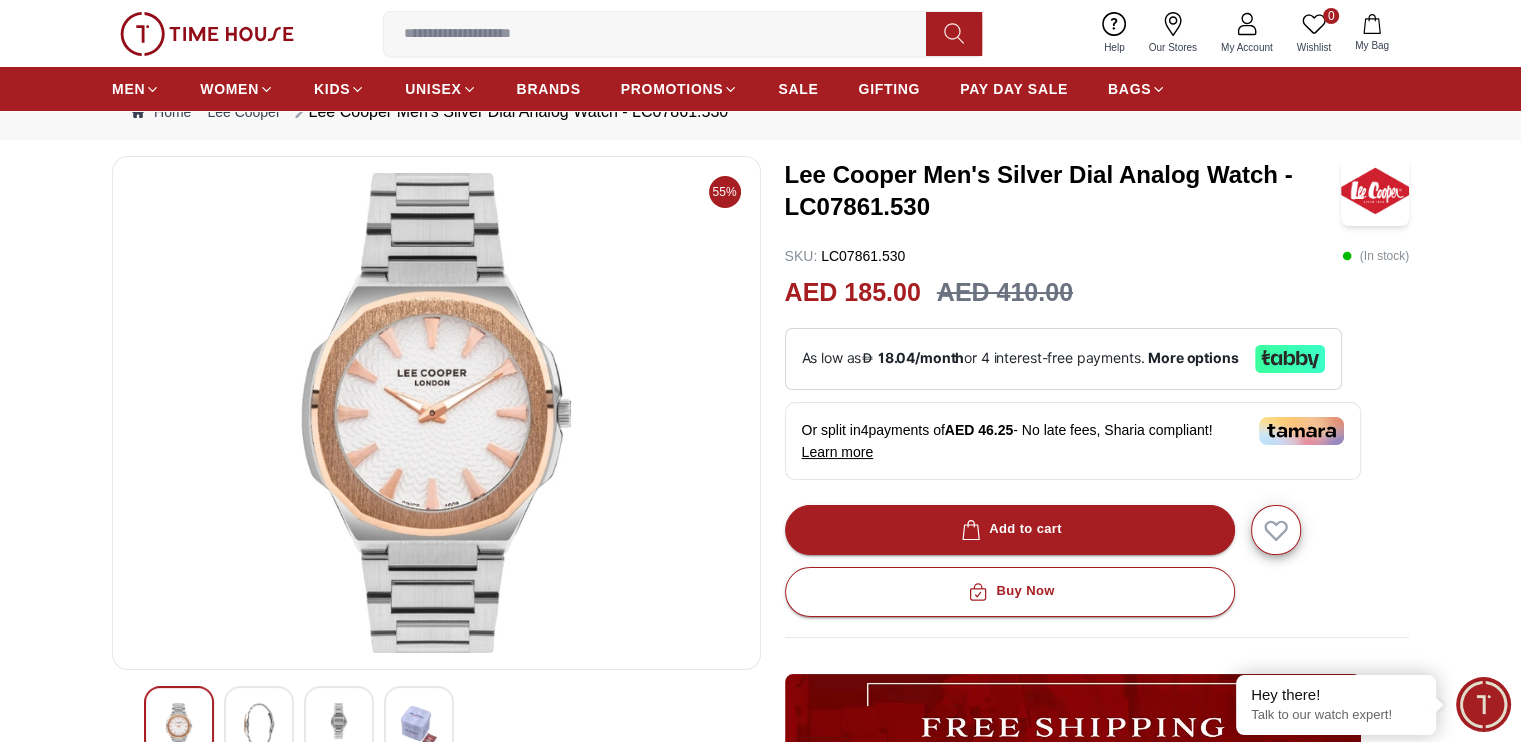scroll, scrollTop: 100, scrollLeft: 0, axis: vertical 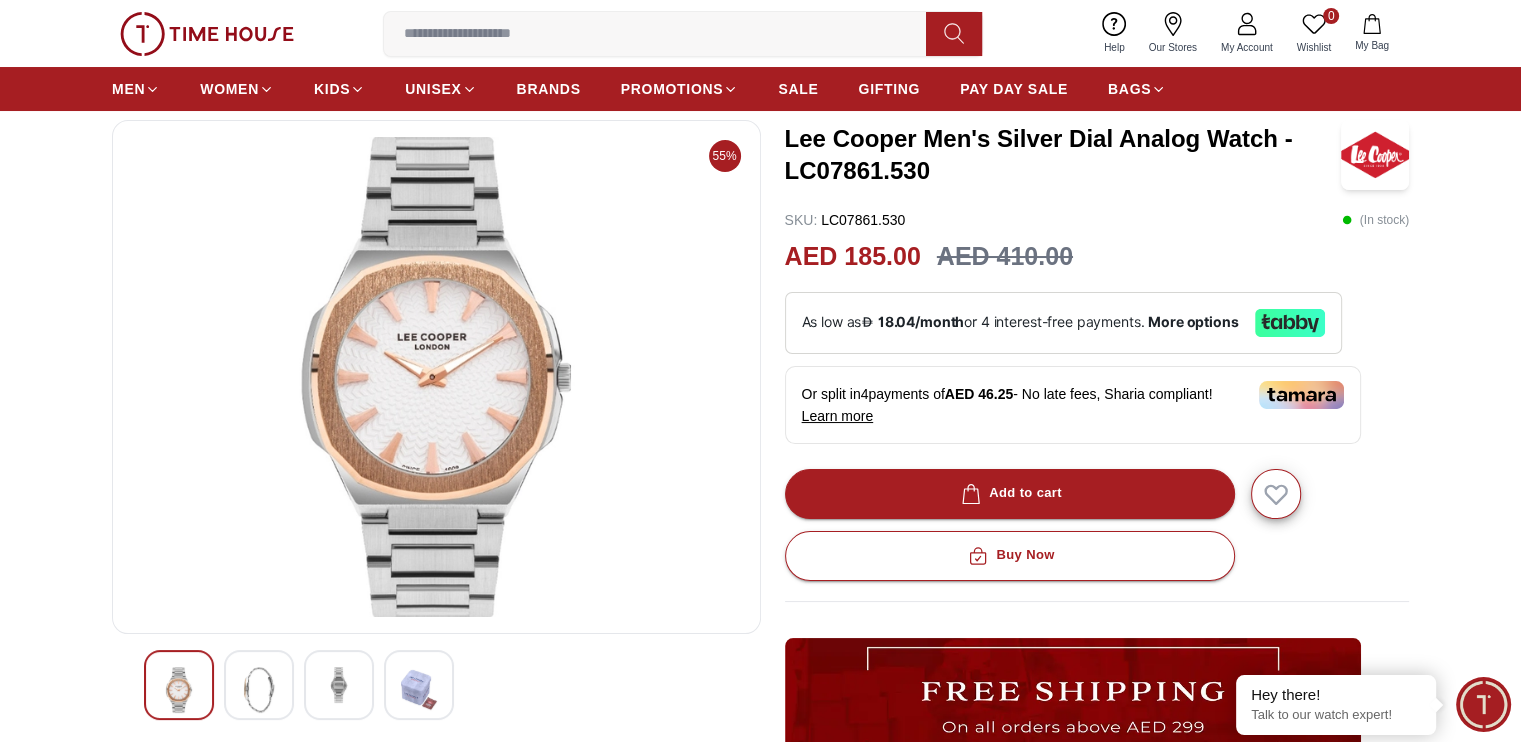 click at bounding box center (259, 690) 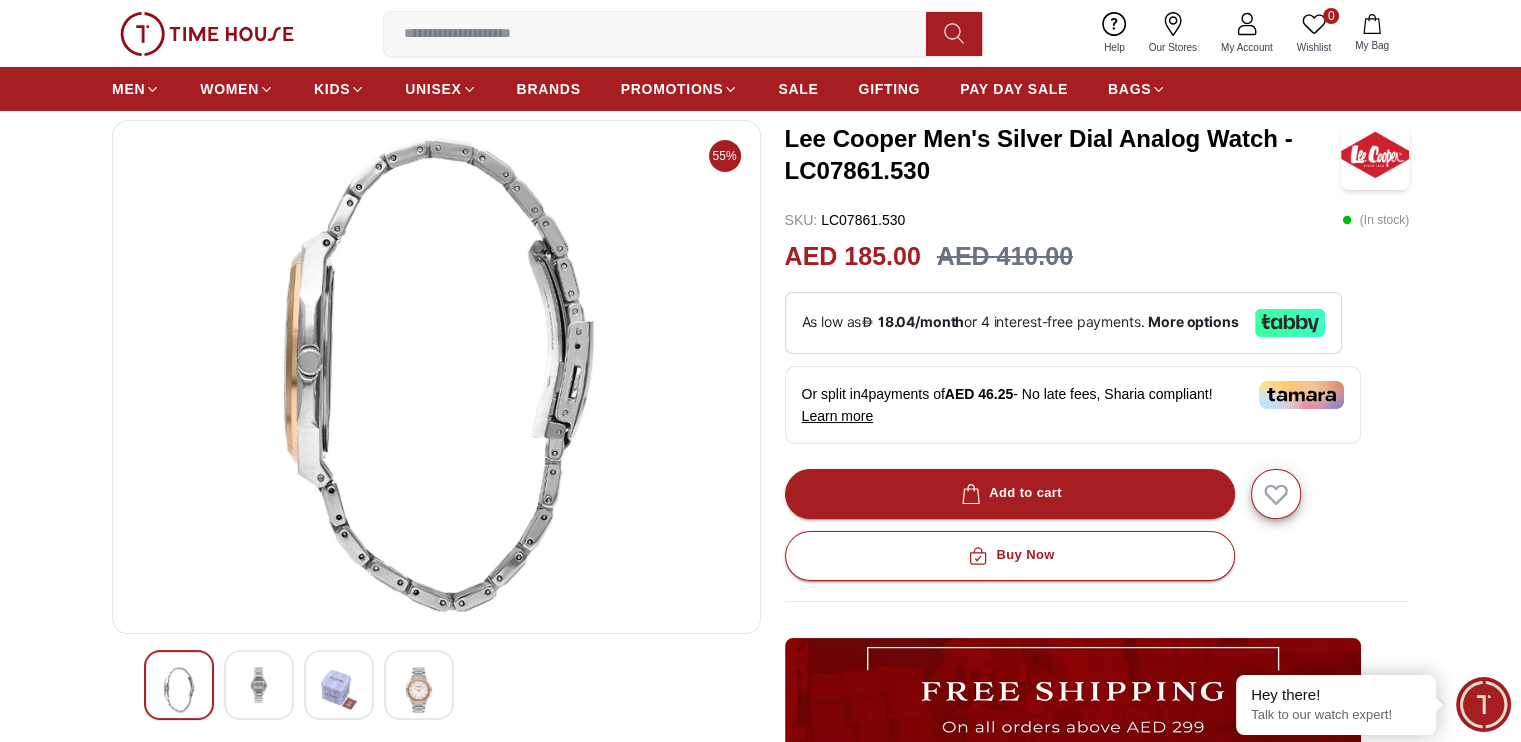 click at bounding box center [339, 690] 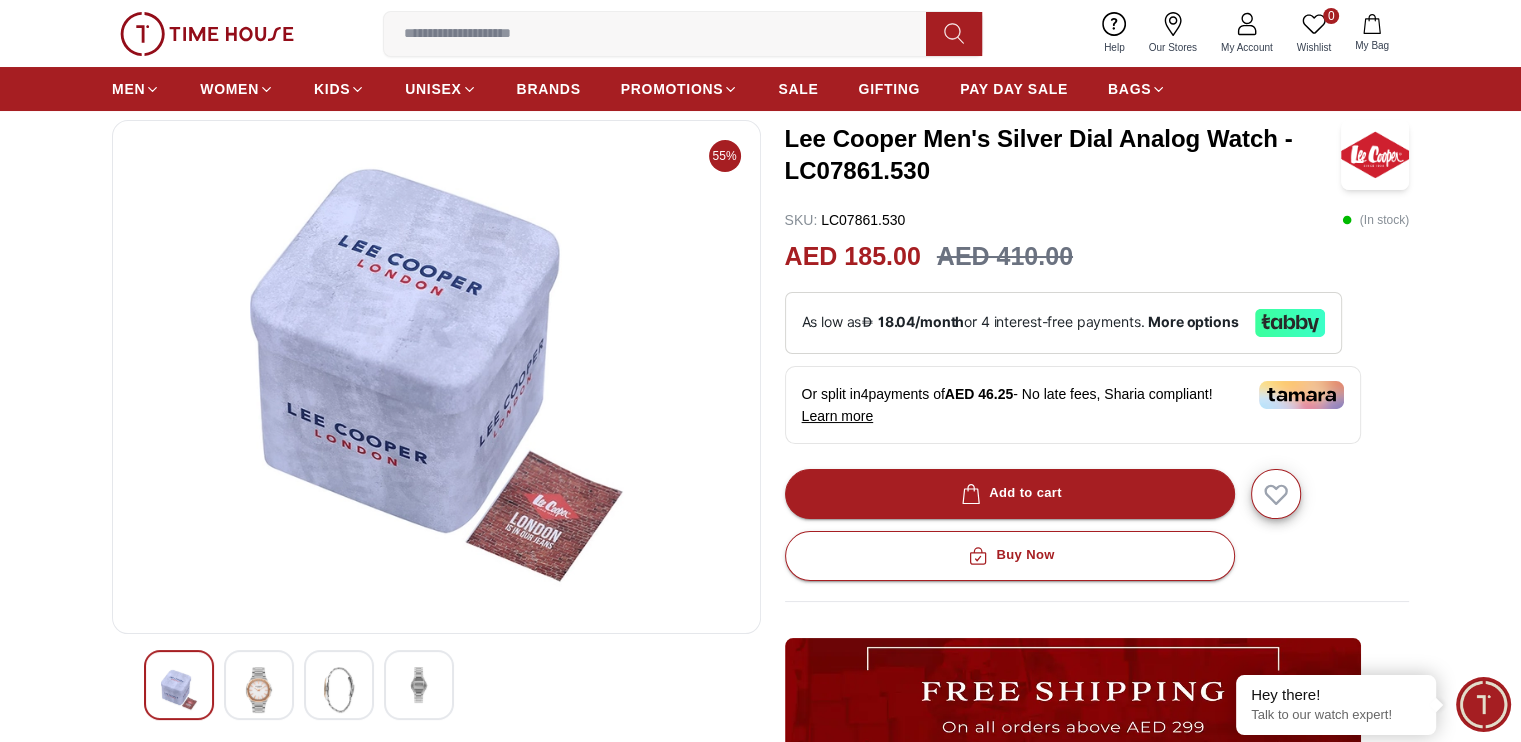 click at bounding box center [419, 685] 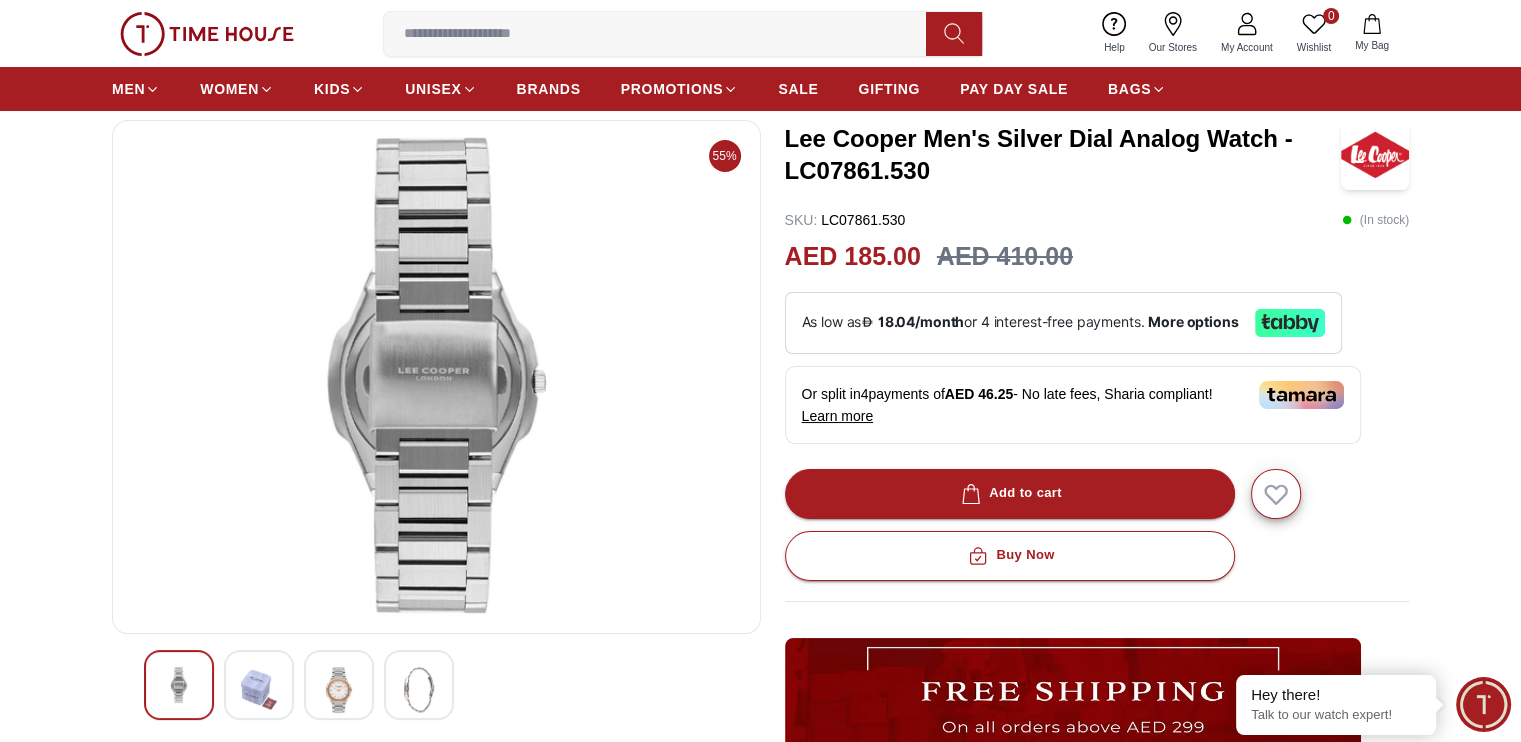 click at bounding box center (339, 690) 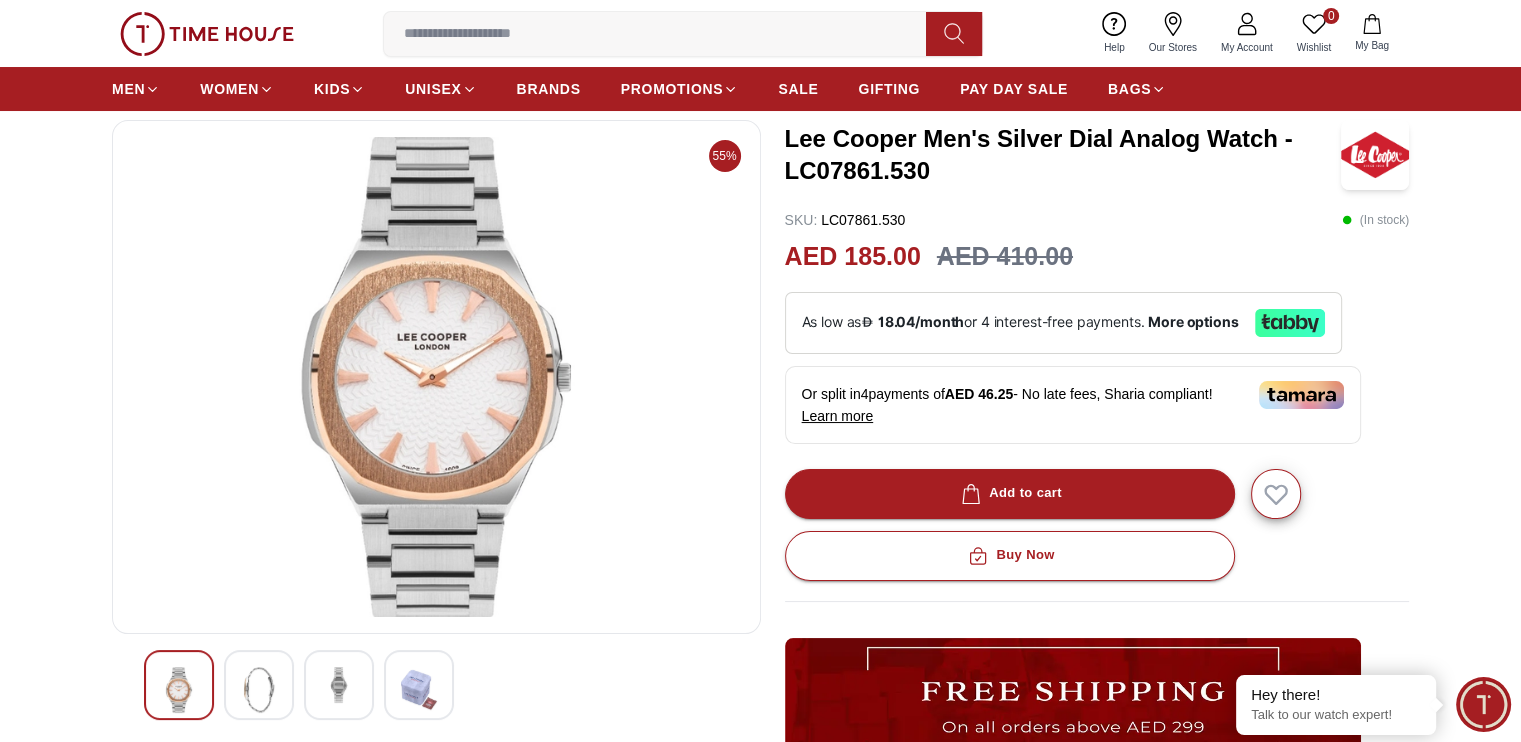 click at bounding box center (179, 685) 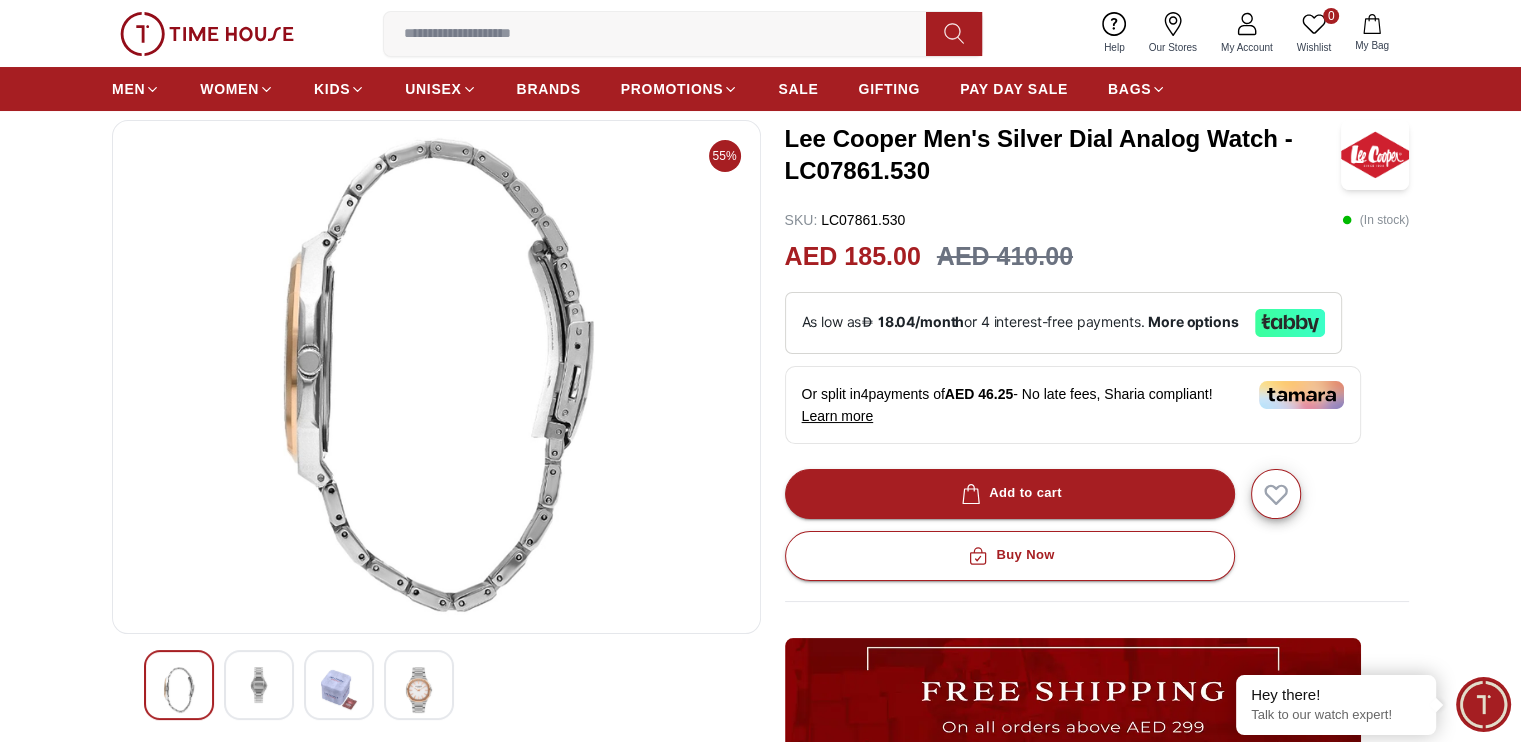 click at bounding box center (179, 685) 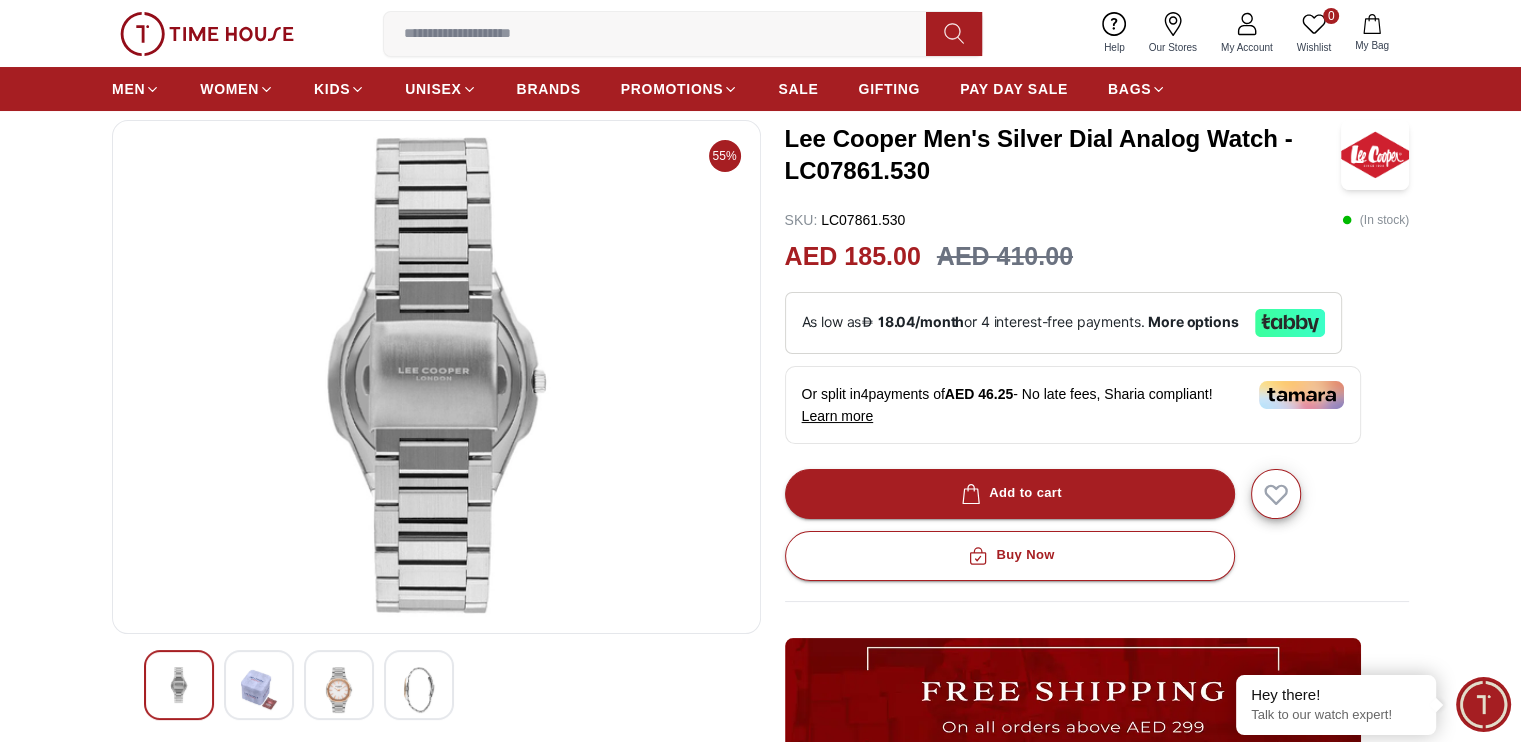 click at bounding box center [339, 690] 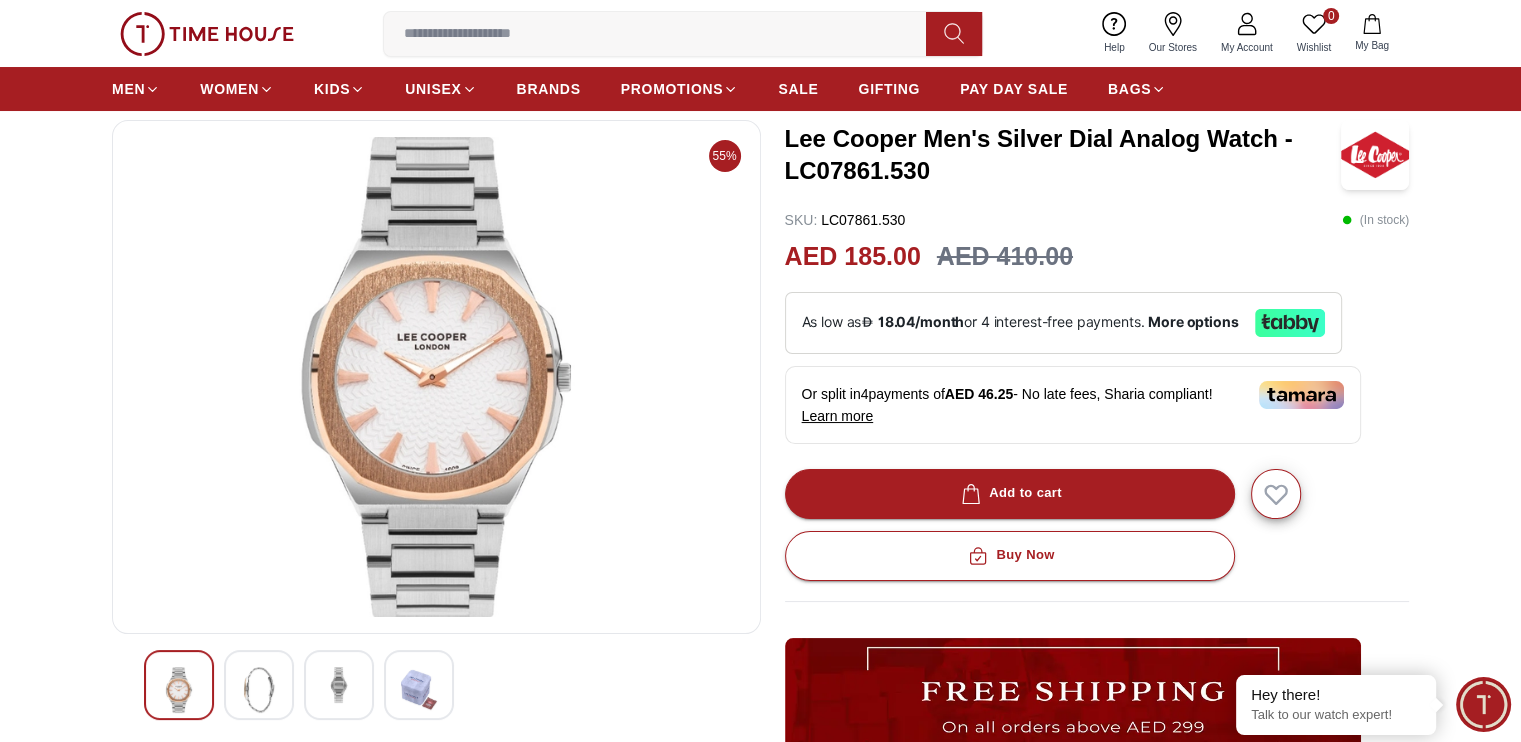 click at bounding box center (419, 690) 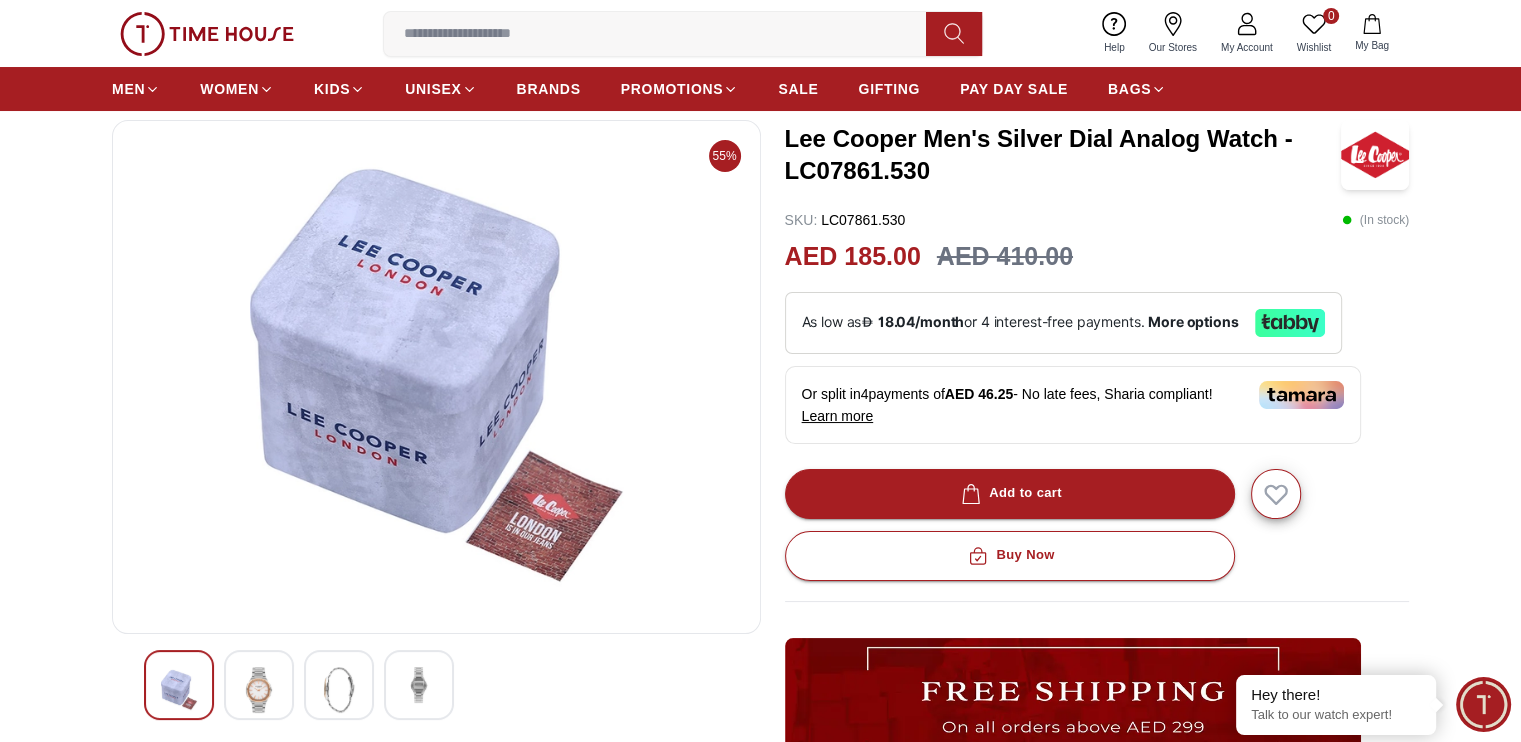 click at bounding box center (436, 685) 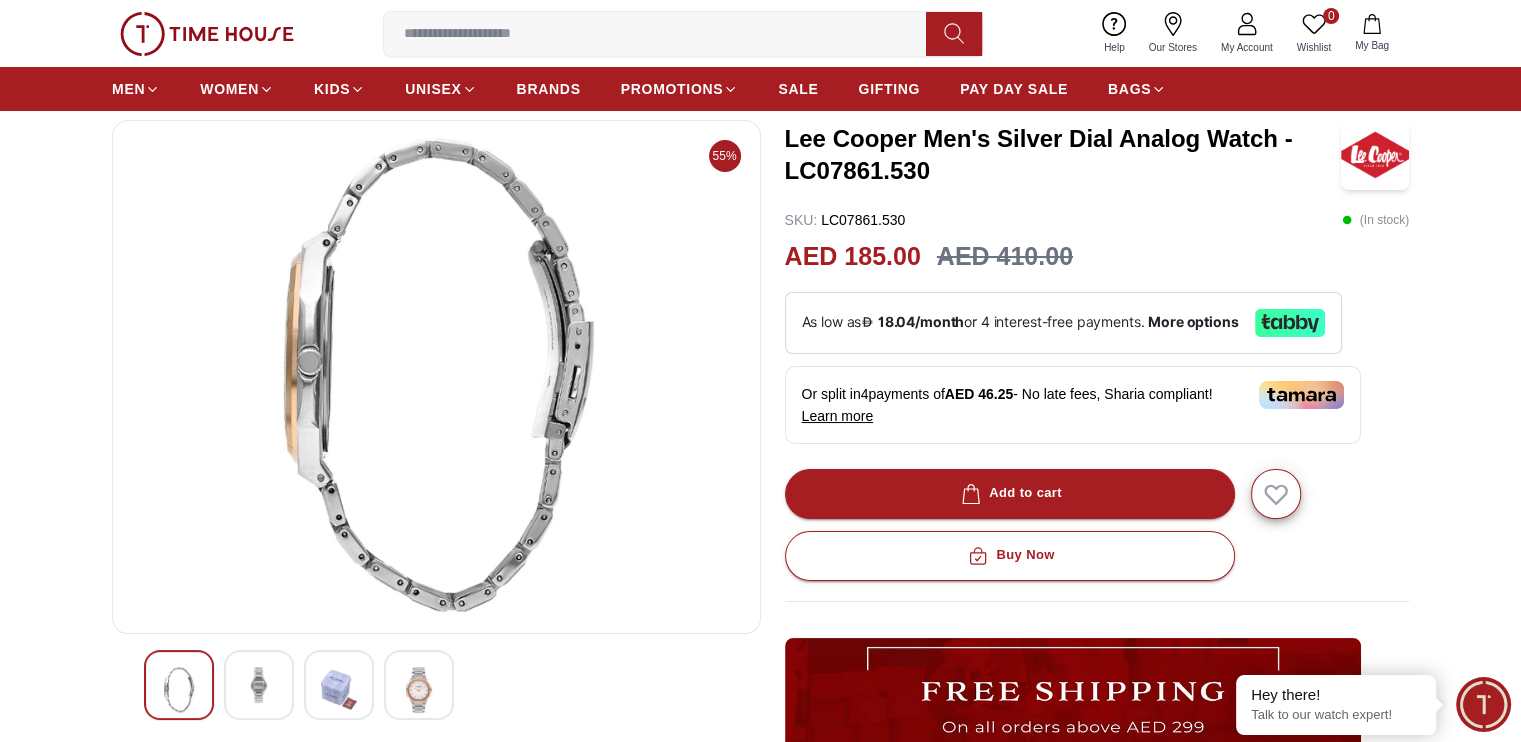 click at bounding box center [259, 685] 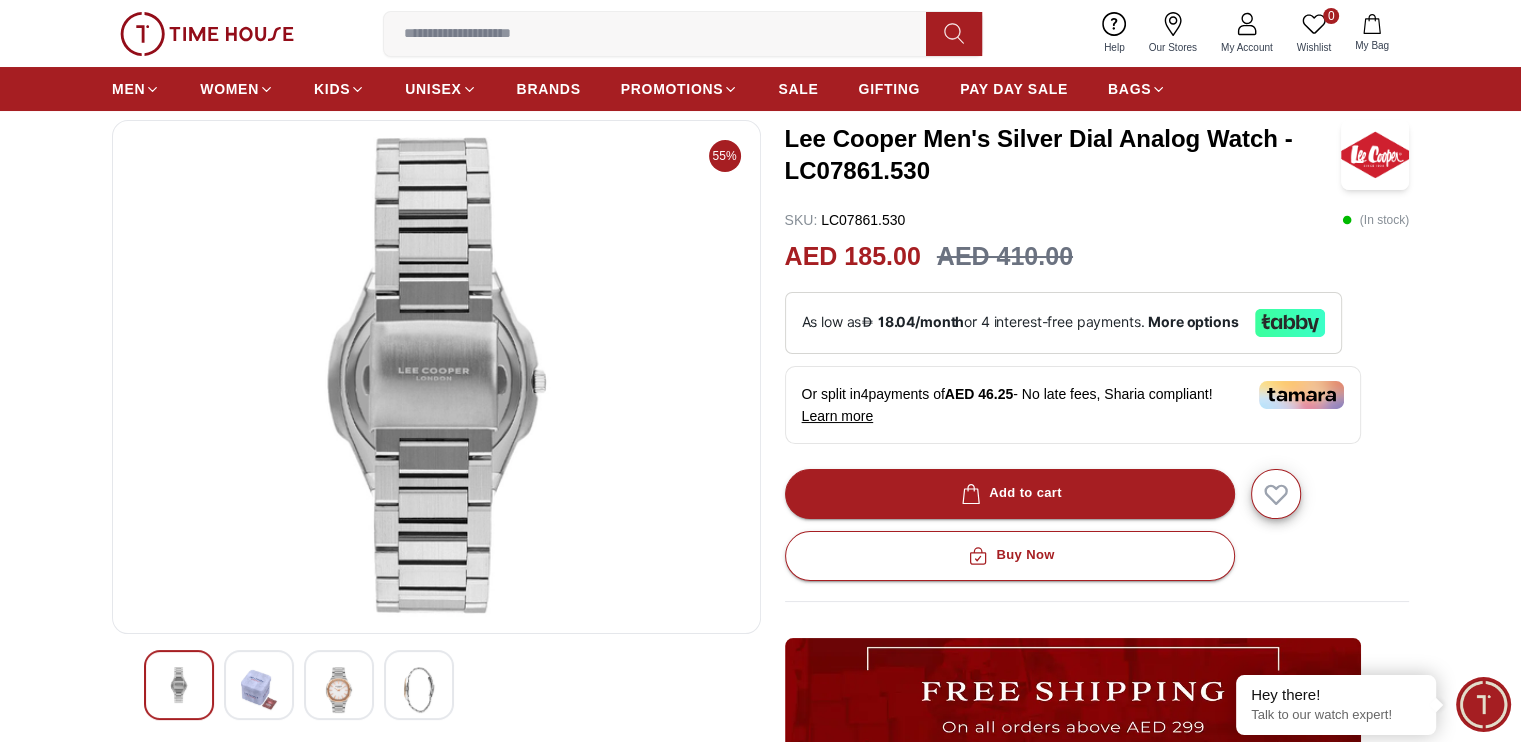 click at bounding box center [179, 685] 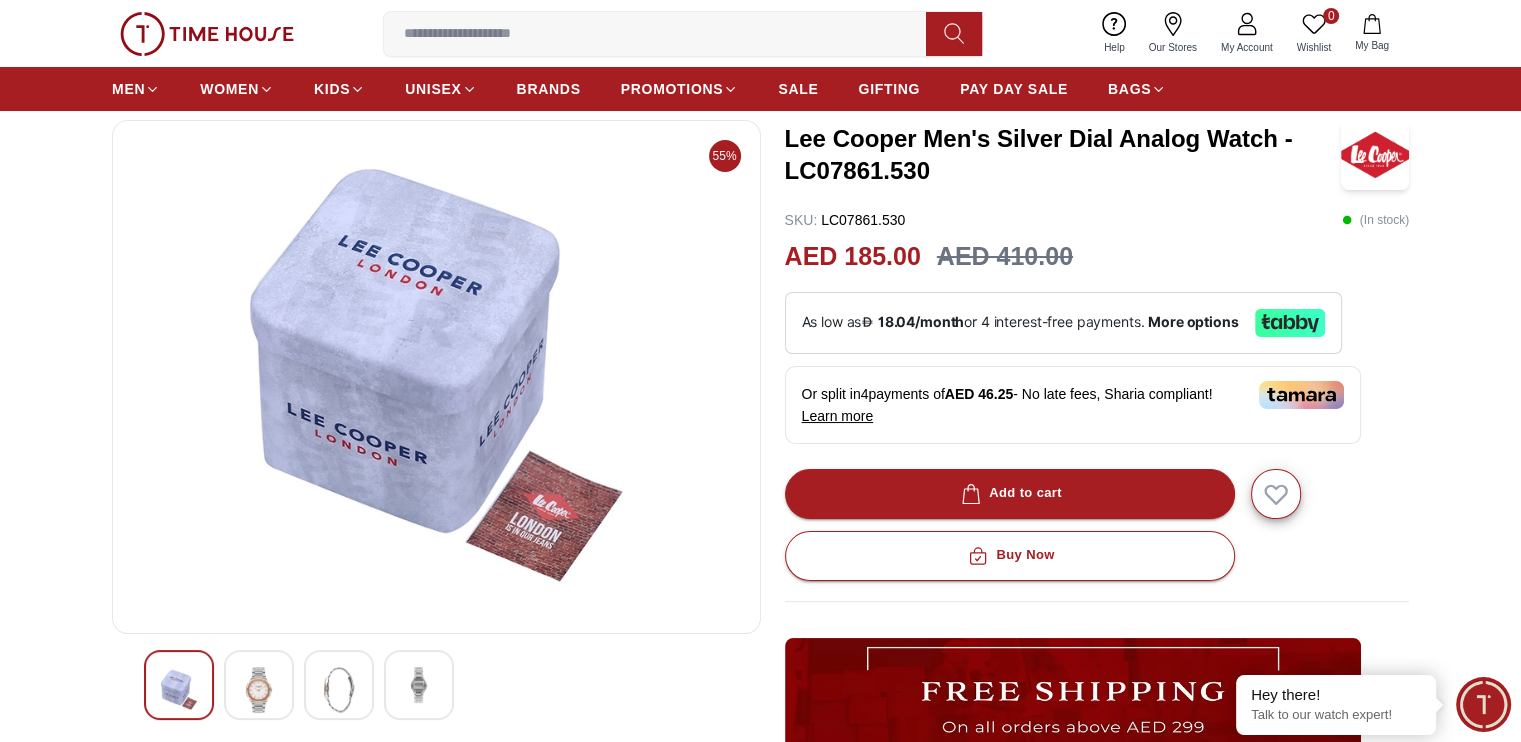 click at bounding box center (339, 690) 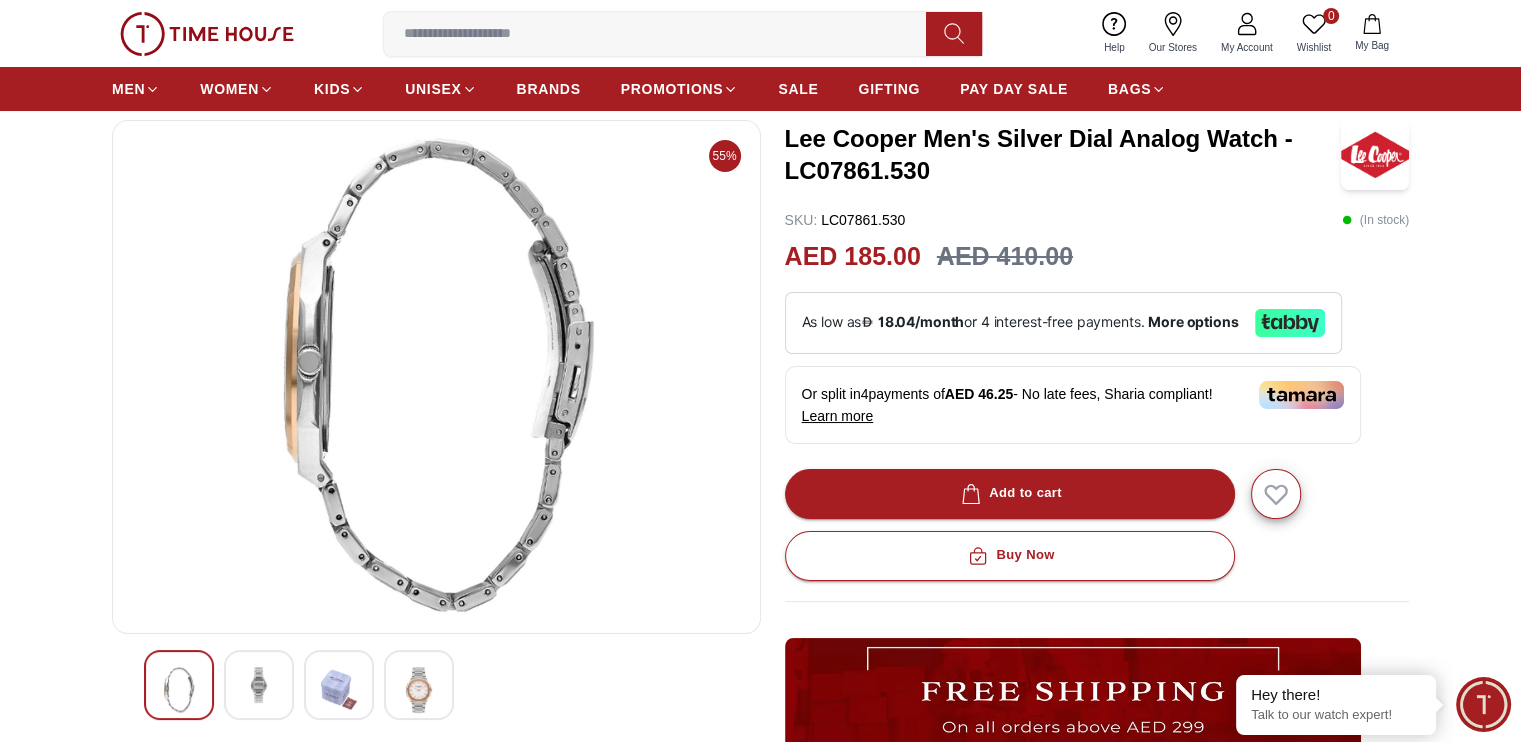 click at bounding box center [419, 690] 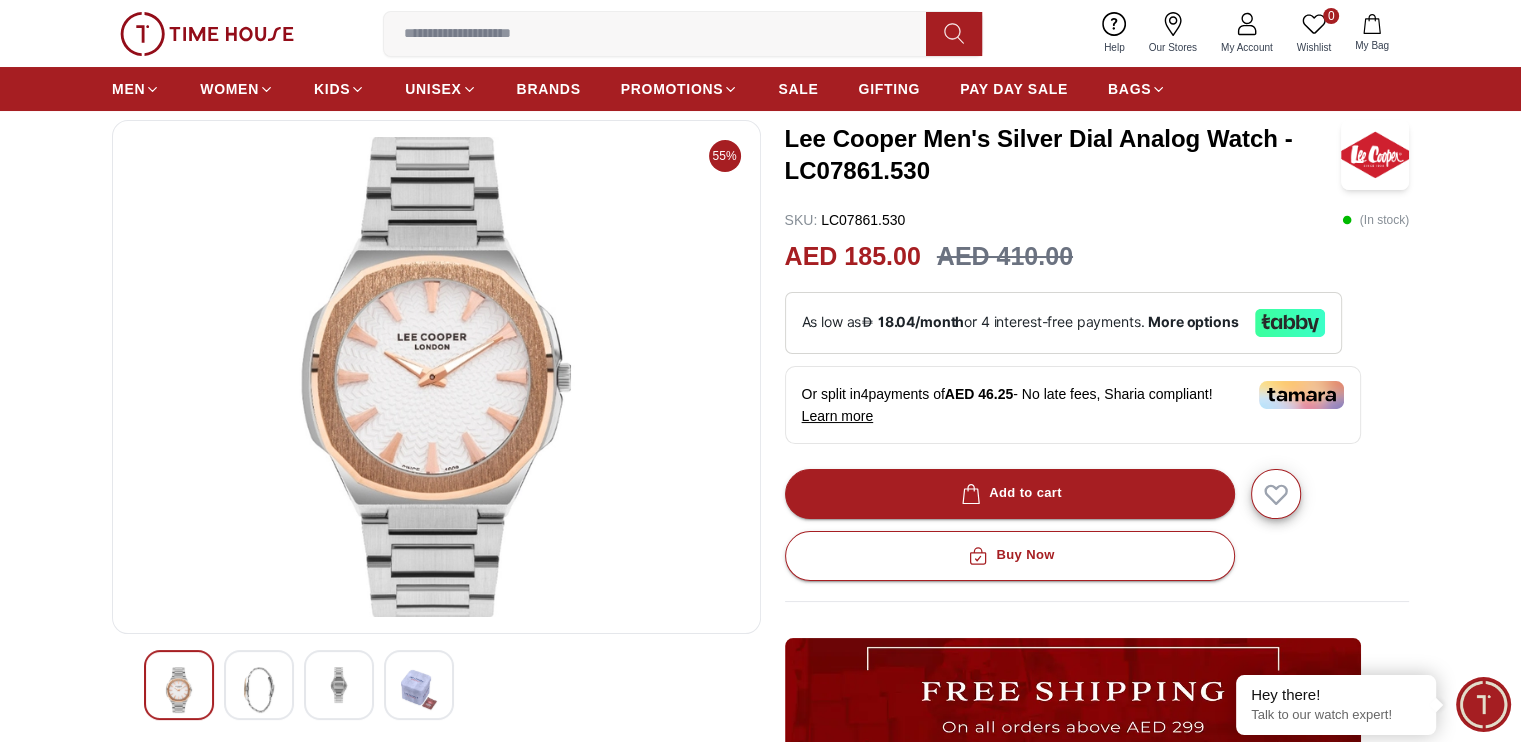 click at bounding box center (436, 685) 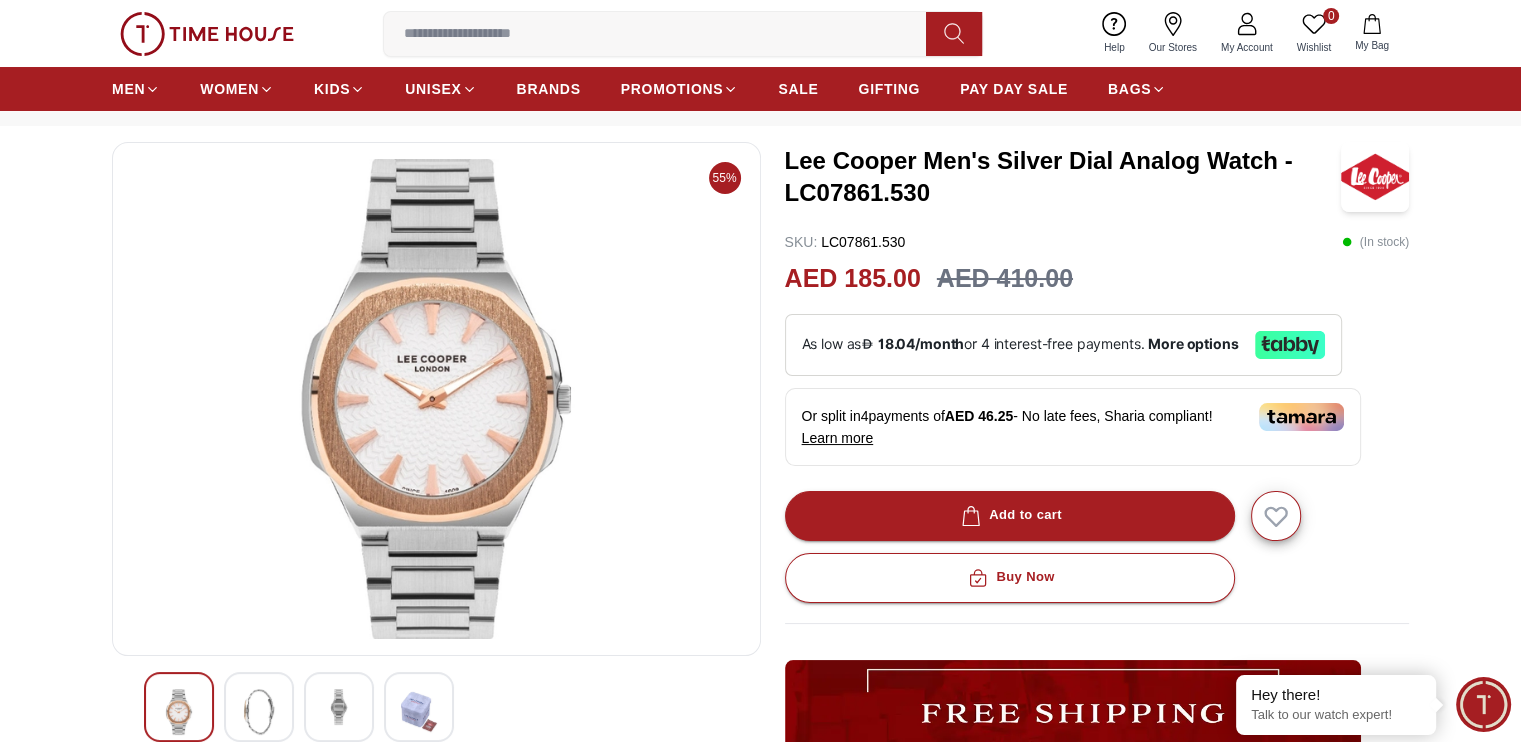scroll, scrollTop: 200, scrollLeft: 0, axis: vertical 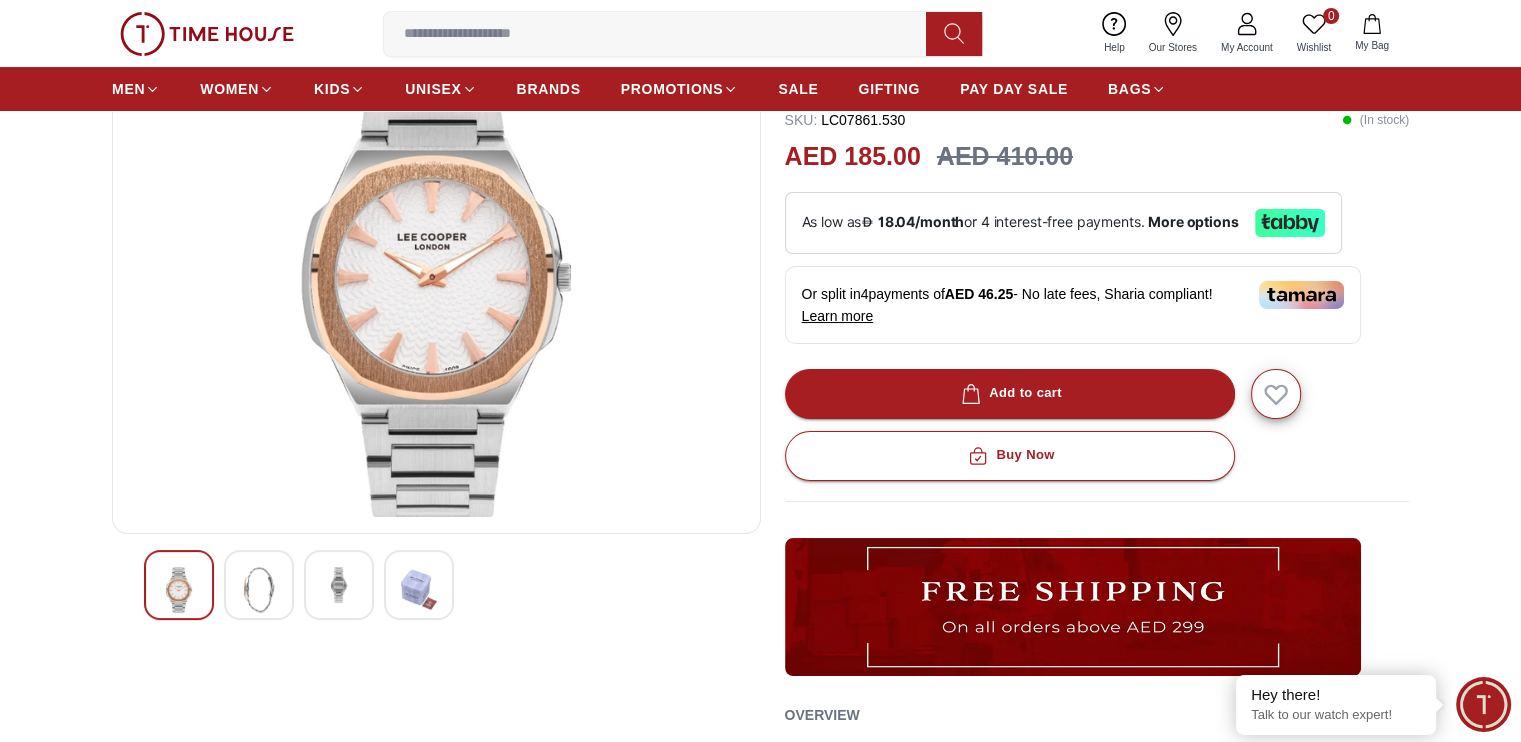 click at bounding box center [419, 590] 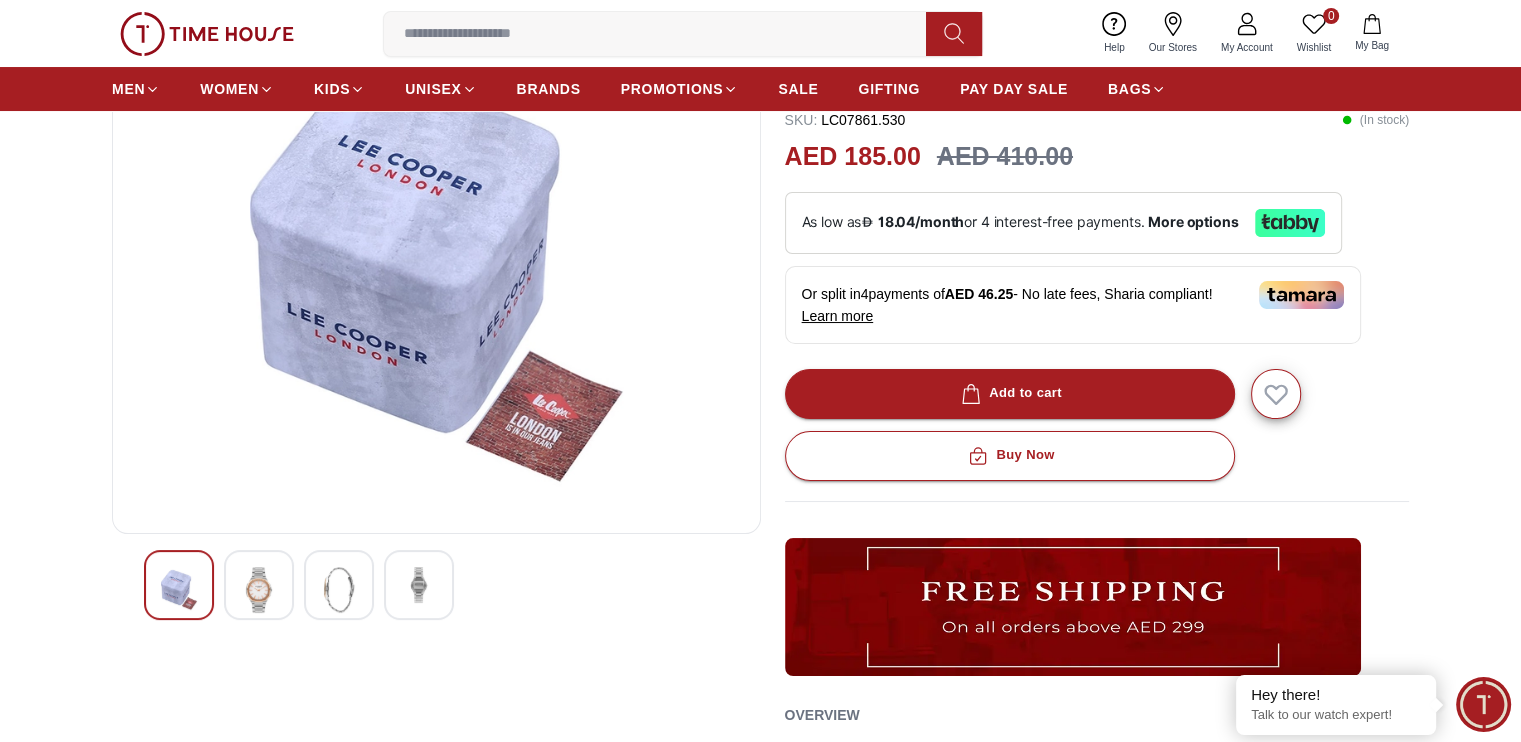 click at bounding box center (339, 590) 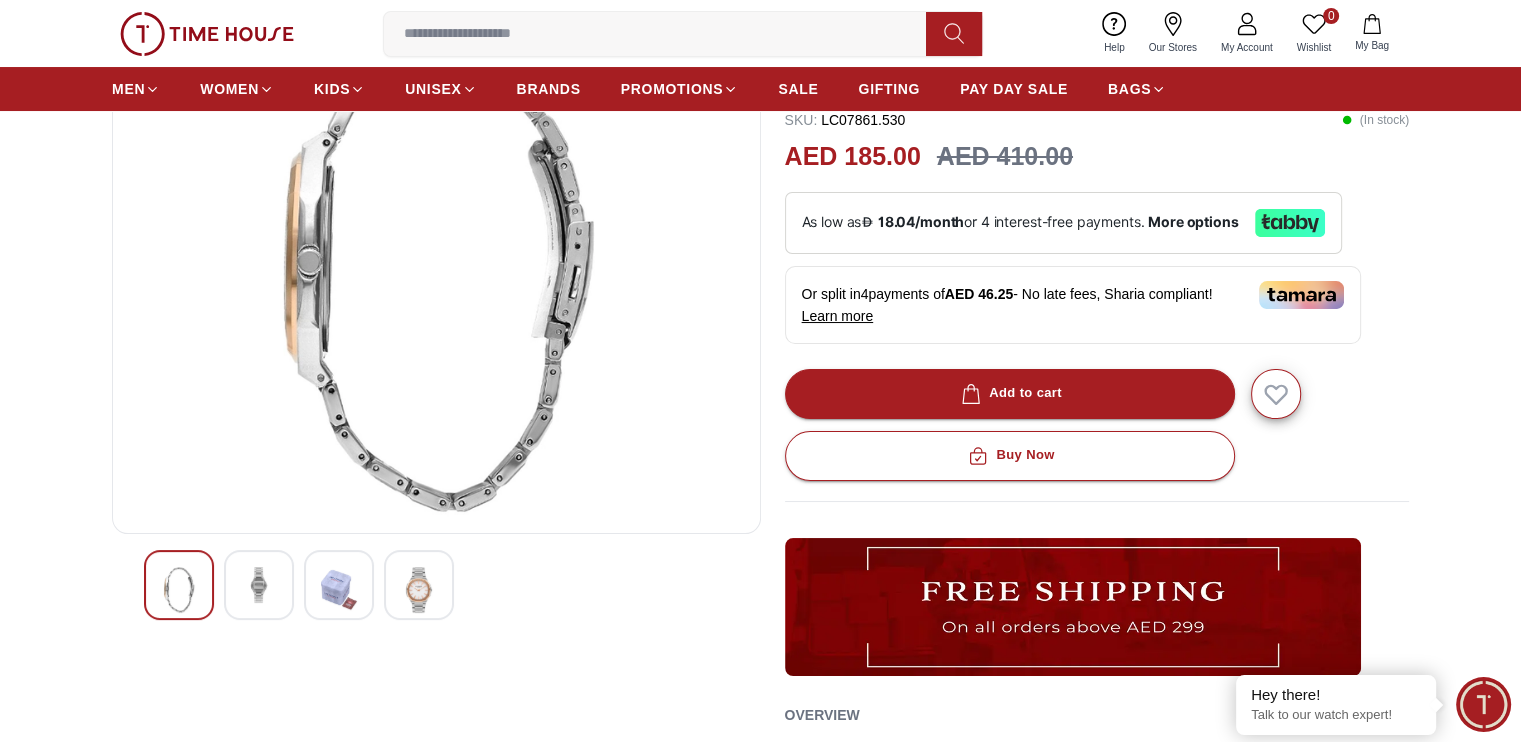 click at bounding box center (259, 585) 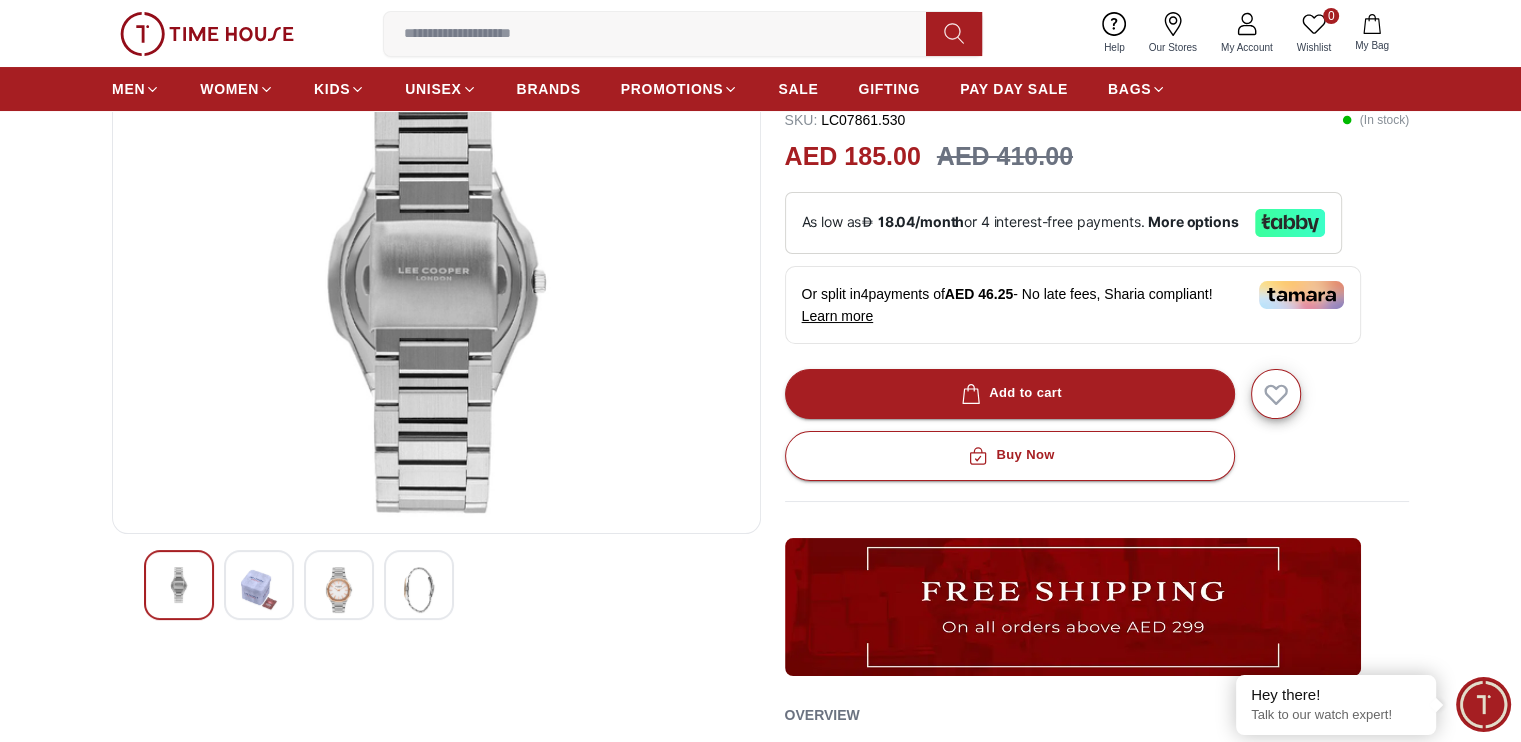 click at bounding box center [179, 585] 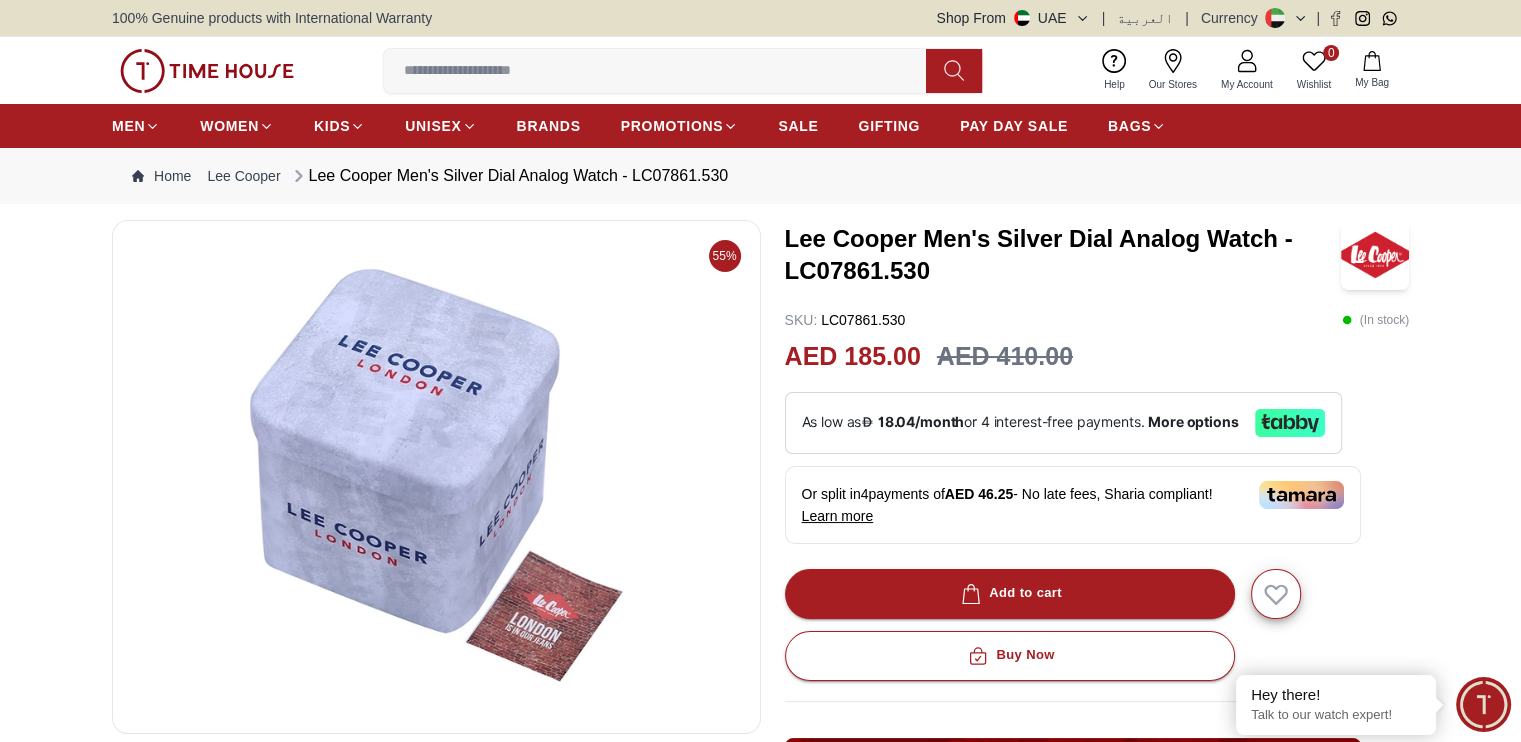 scroll, scrollTop: 200, scrollLeft: 0, axis: vertical 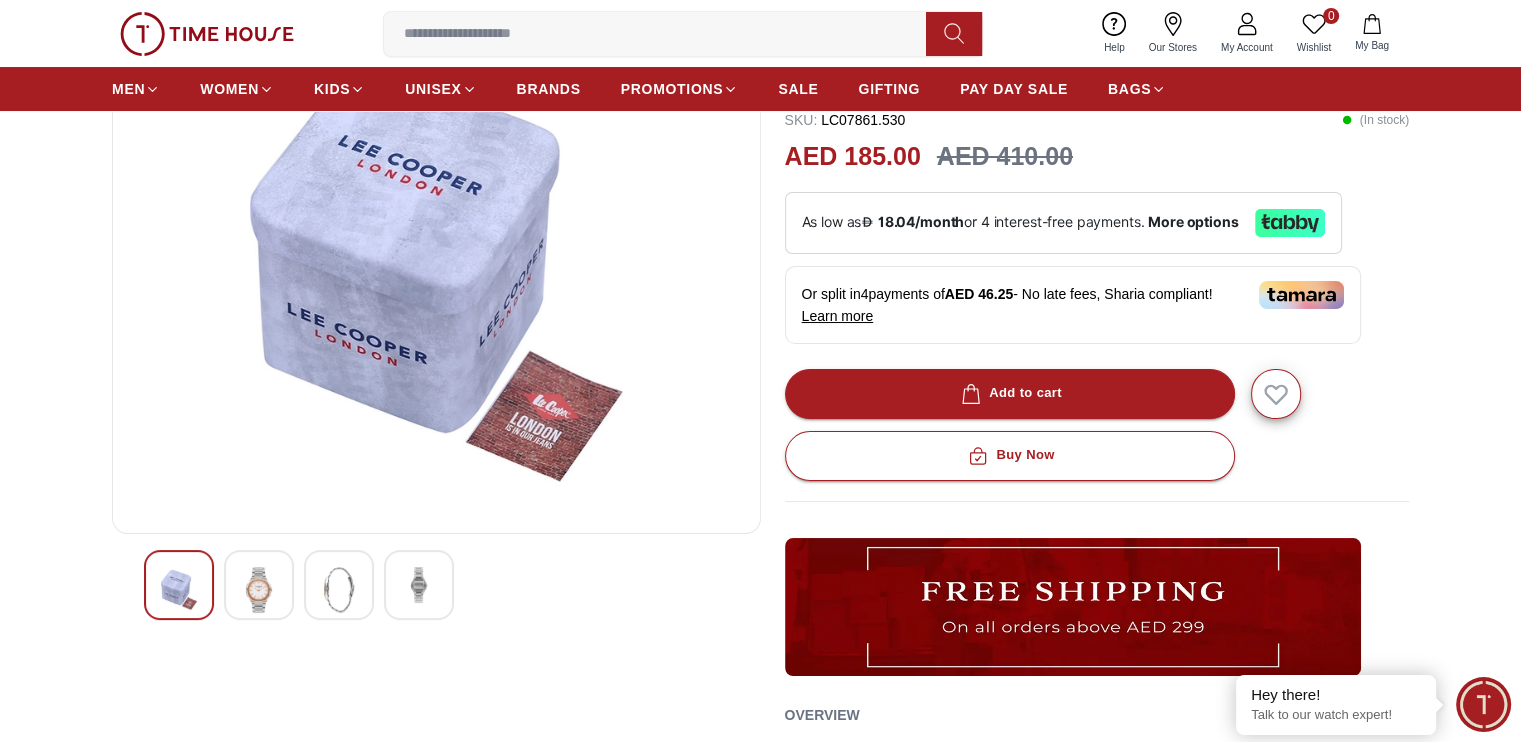 click at bounding box center (259, 585) 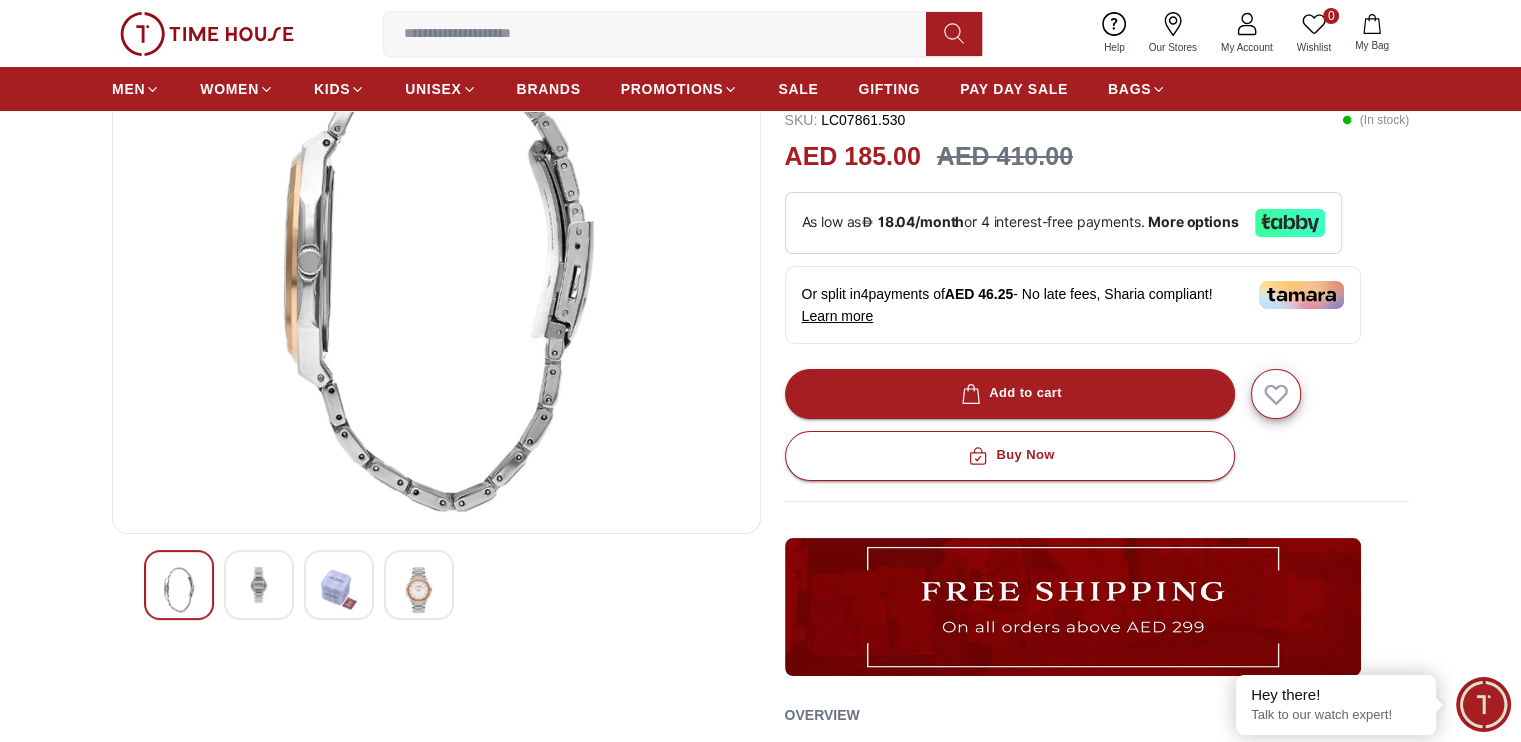 click at bounding box center [419, 590] 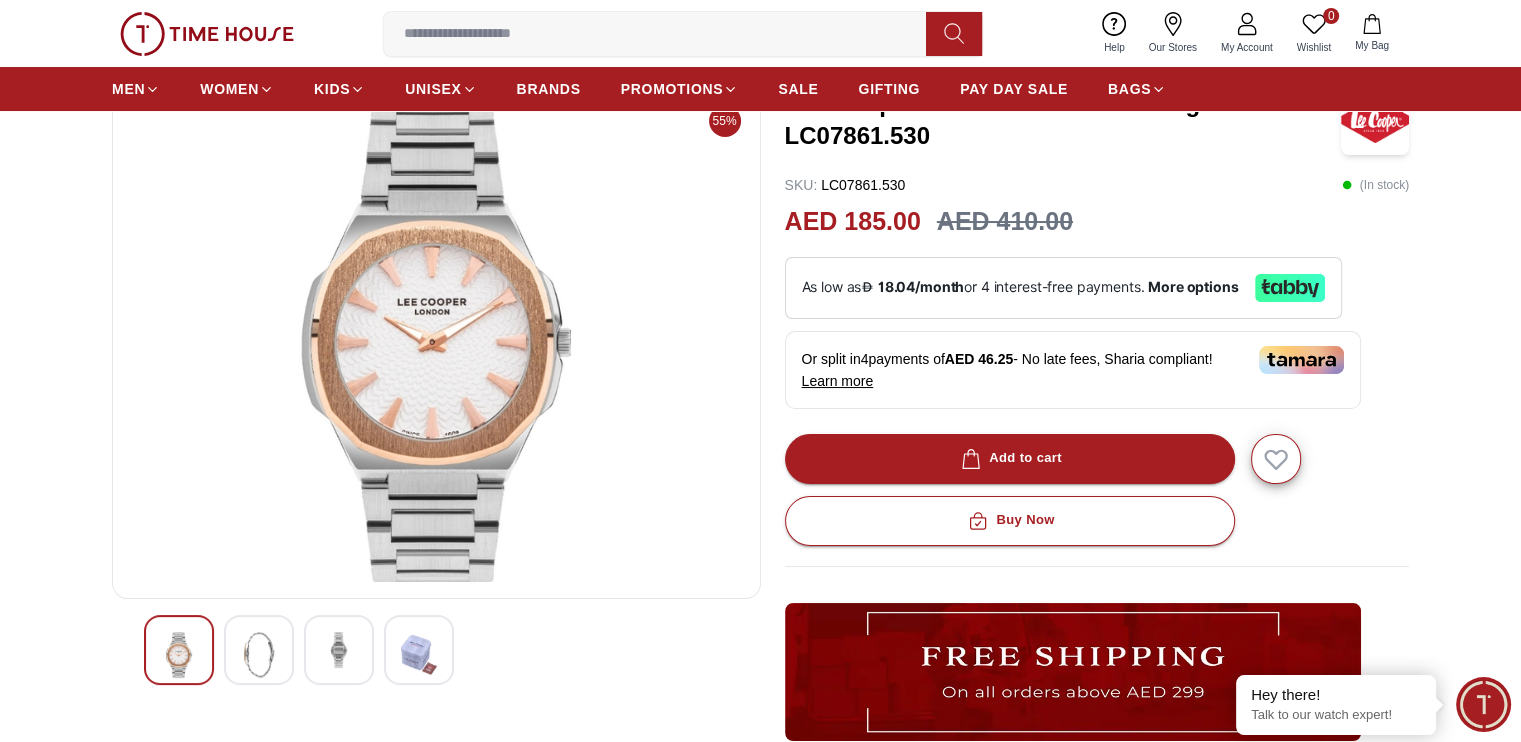 scroll, scrollTop: 100, scrollLeft: 0, axis: vertical 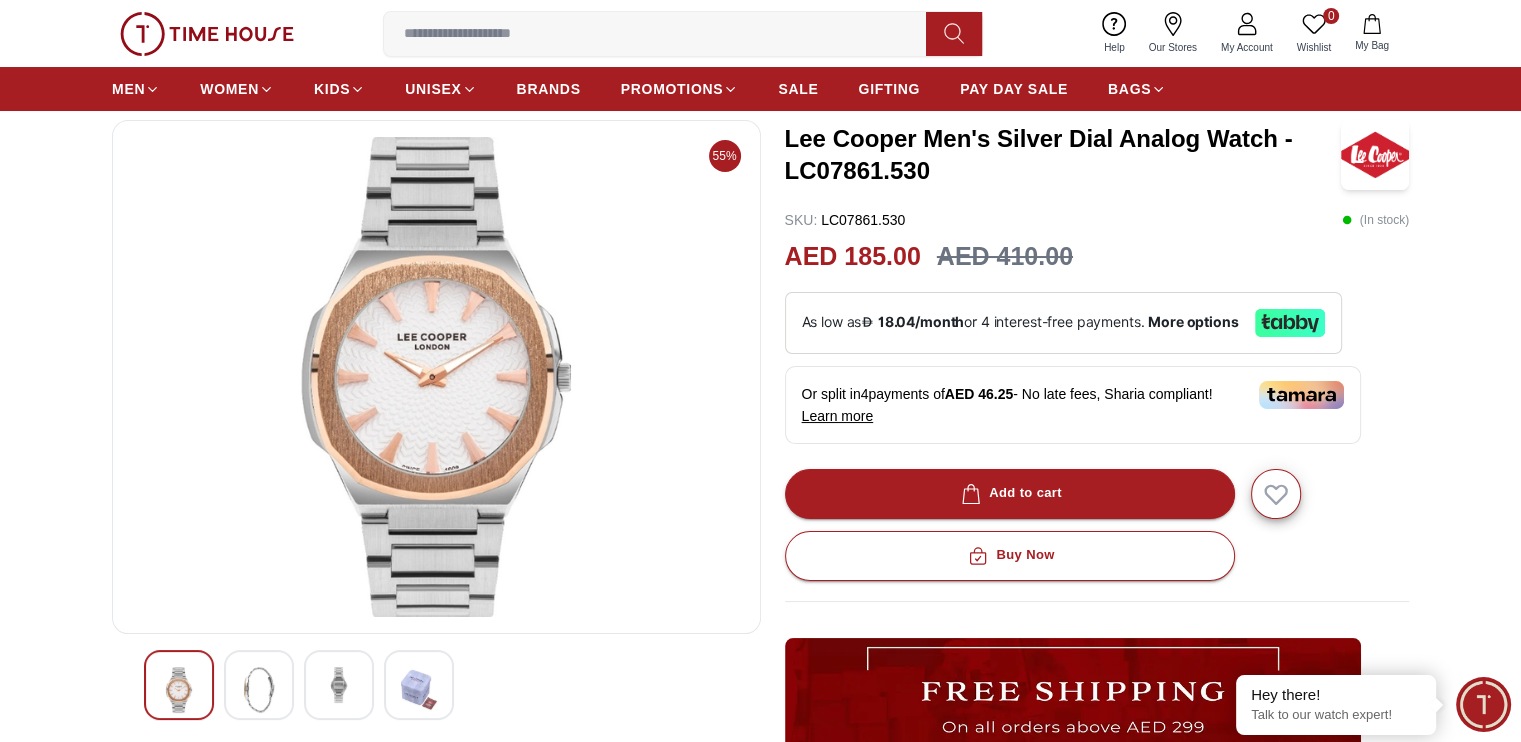 click on "55% Lee Cooper Men's Silver Dial Analog Watch - LC07861.530 SKU :   LC07861.530 ( In stock ) AED [PRICE] AED [PRICE] Or split in  4  payments of  AED [PRICE]  - No late fees, Sharia compliant!    Learn more Overview Tonneau Super Metal Silver/Rose Gold case with Analog display, Silver dial
42 mm case diameter, Y120F1 movement, 5 ATM water-resistant
Silver Metal bracelet with Standard Clsap   Add to cart         Buy Now GIFT WRAPPING INCLUDED TRUSTED SHIPPING CONTACTLESS DELIVERY Share To Friends Product Description Features From Brand Tonneau Super Metal Silver/Rose Gold case with Analog display, Silver dial
42 mm case diameter, Y120F1 movement, 5 ATM water-resistant
Silver Metal bracelet with Standard Clsap" at bounding box center (760, 653) 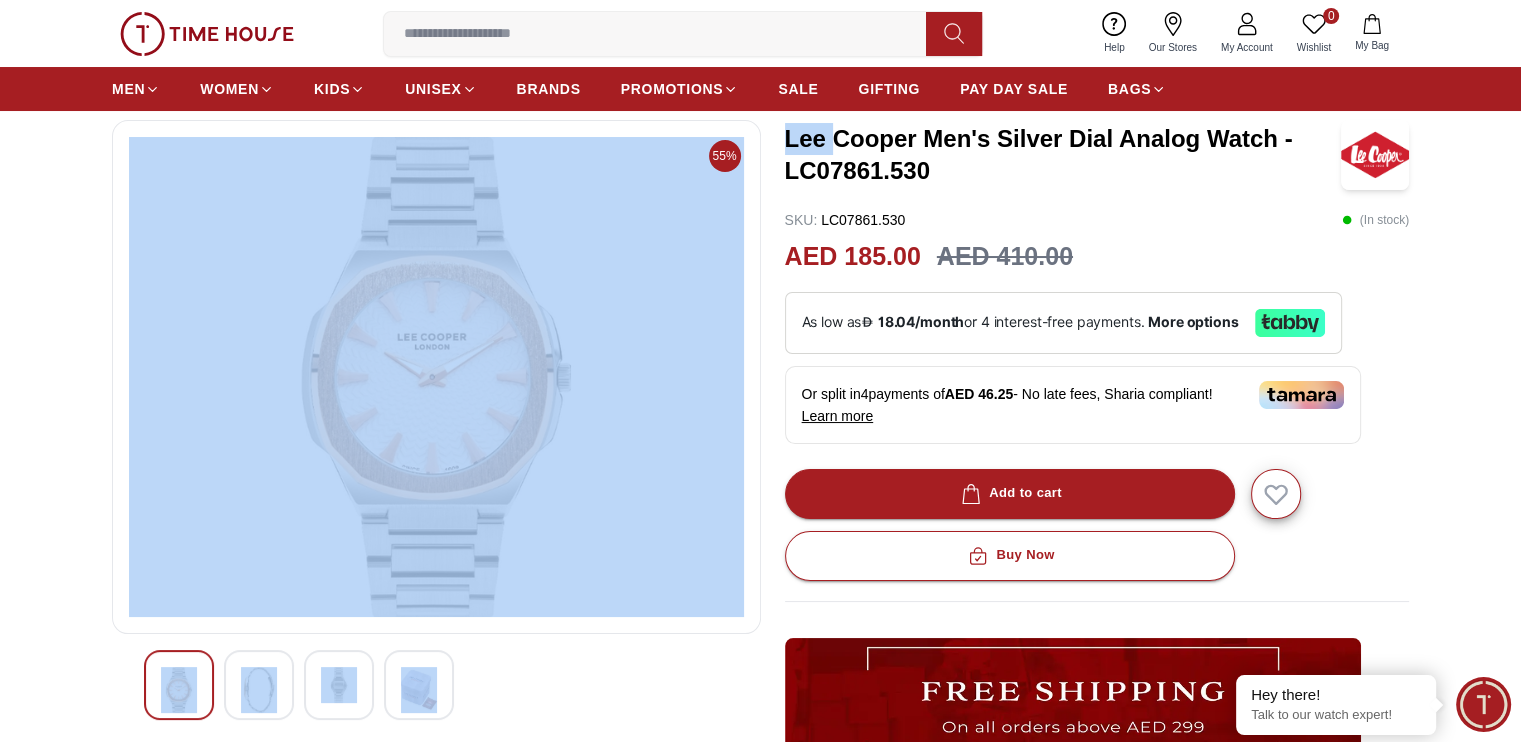 click on "55% Lee Cooper Men's Silver Dial Analog Watch - LC07861.530 SKU :   LC07861.530 ( In stock ) AED [PRICE] AED [PRICE] Or split in  4  payments of  AED [PRICE]  - No late fees, Sharia compliant!    Learn more Overview Tonneau Super Metal Silver/Rose Gold case with Analog display, Silver dial
42 mm case diameter, Y120F1 movement, 5 ATM water-resistant
Silver Metal bracelet with Standard Clsap   Add to cart         Buy Now GIFT WRAPPING INCLUDED TRUSTED SHIPPING CONTACTLESS DELIVERY Share To Friends Product Description Features From Brand Tonneau Super Metal Silver/Rose Gold case with Analog display, Silver dial
42 mm case diameter, Y120F1 movement, 5 ATM water-resistant
Silver Metal bracelet with Standard Clsap" at bounding box center [760, 653] 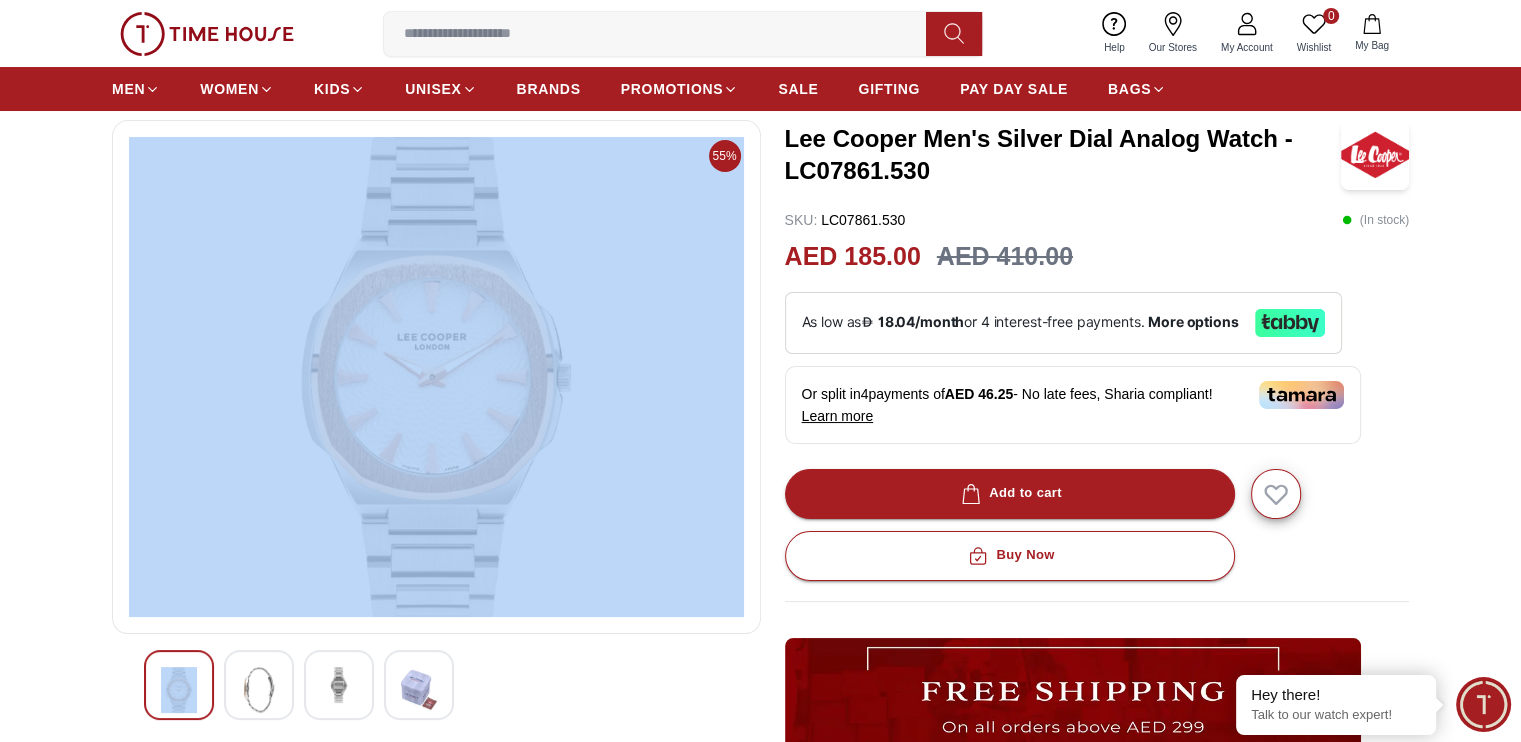 click on "55% Lee Cooper Men's Silver Dial Analog Watch - LC07861.530 SKU :   LC07861.530 ( In stock ) AED [PRICE] AED [PRICE] Or split in  4  payments of  AED [PRICE]  - No late fees, Sharia compliant!    Learn more Overview Tonneau Super Metal Silver/Rose Gold case with Analog display, Silver dial
42 mm case diameter, Y120F1 movement, 5 ATM water-resistant
Silver Metal bracelet with Standard Clsap   Add to cart         Buy Now GIFT WRAPPING INCLUDED TRUSTED SHIPPING CONTACTLESS DELIVERY Share To Friends Product Description Features From Brand Tonneau Super Metal Silver/Rose Gold case with Analog display, Silver dial
42 mm case diameter, Y120F1 movement, 5 ATM water-resistant
Silver Metal bracelet with Standard Clsap" at bounding box center [760, 653] 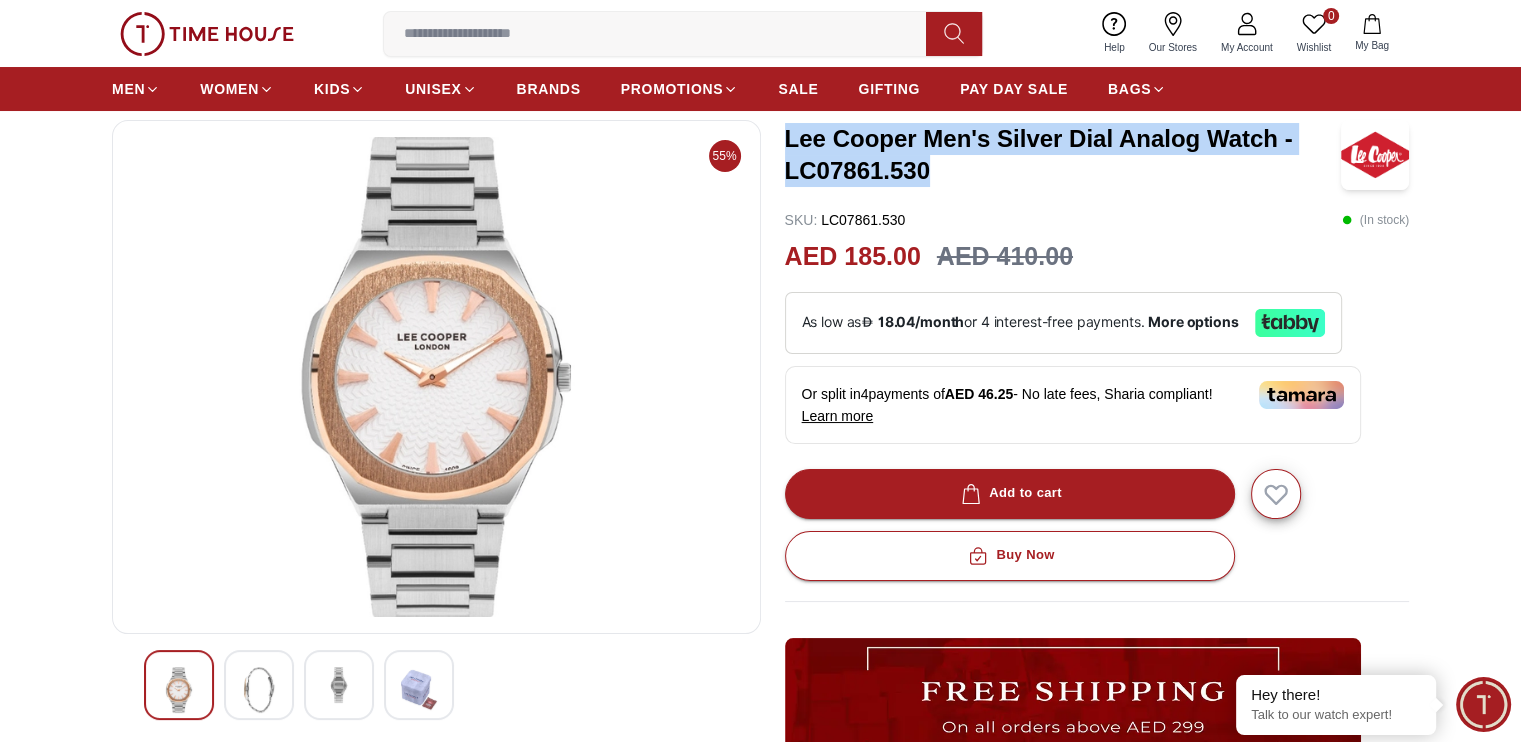 drag, startPoint x: 948, startPoint y: 179, endPoint x: 784, endPoint y: 144, distance: 167.69318 